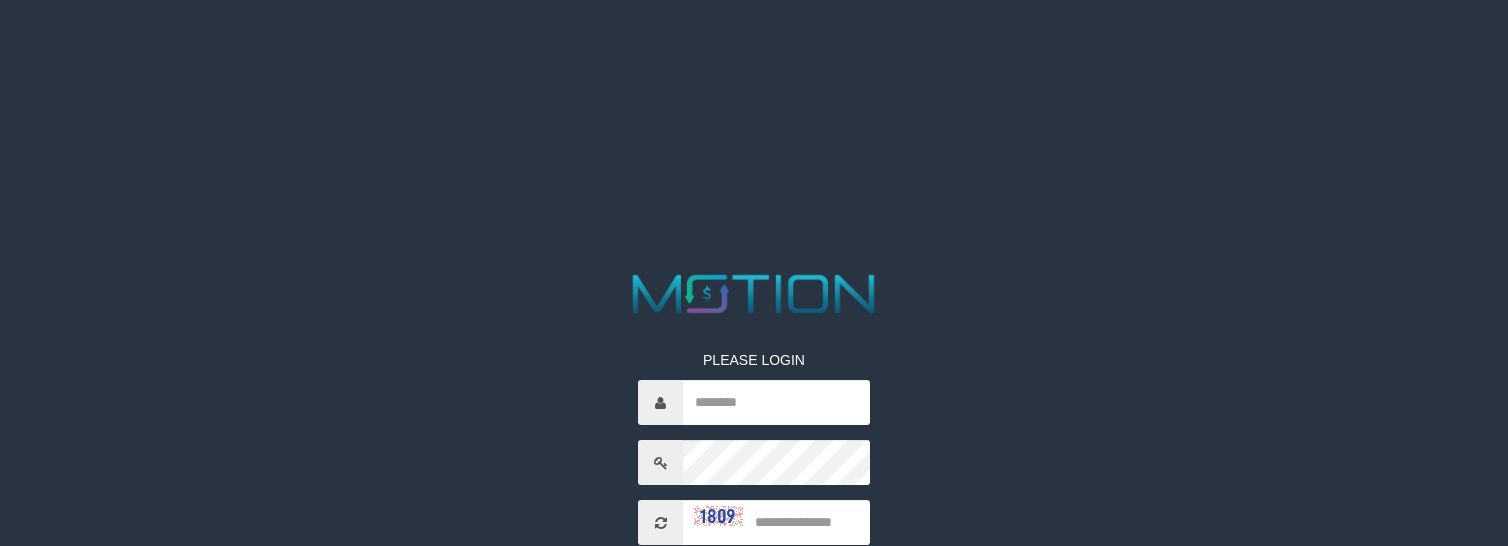 scroll, scrollTop: 0, scrollLeft: 0, axis: both 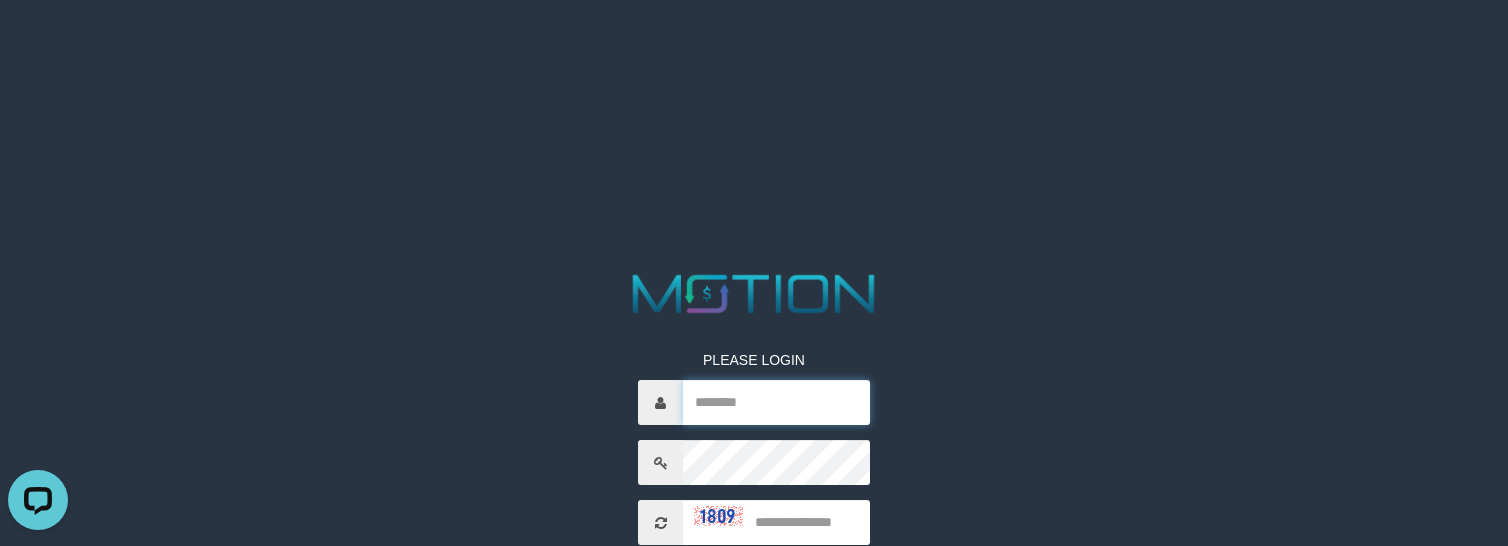 type on "********" 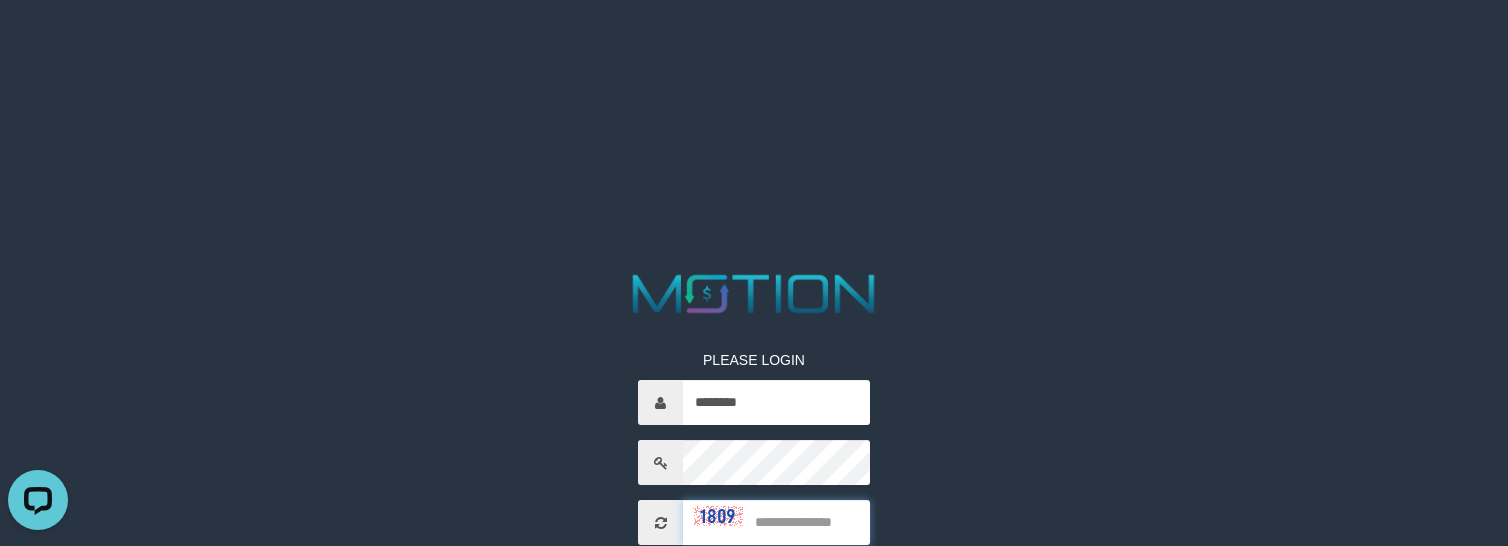 click at bounding box center (776, 522) 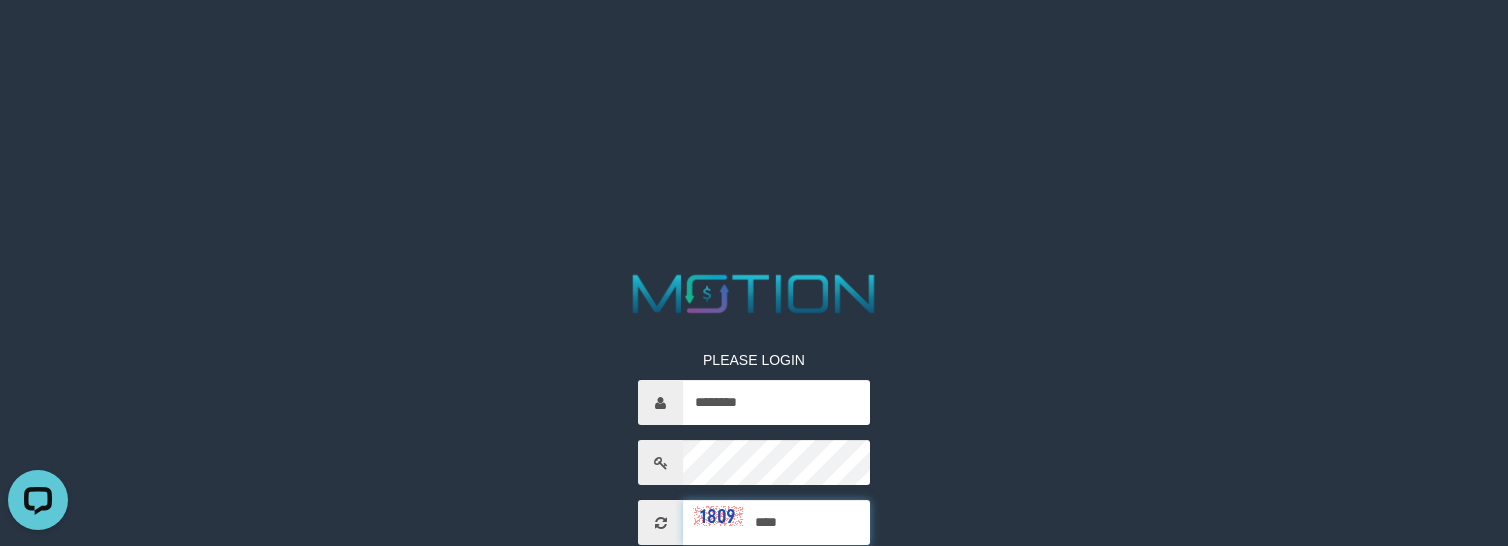 type on "****" 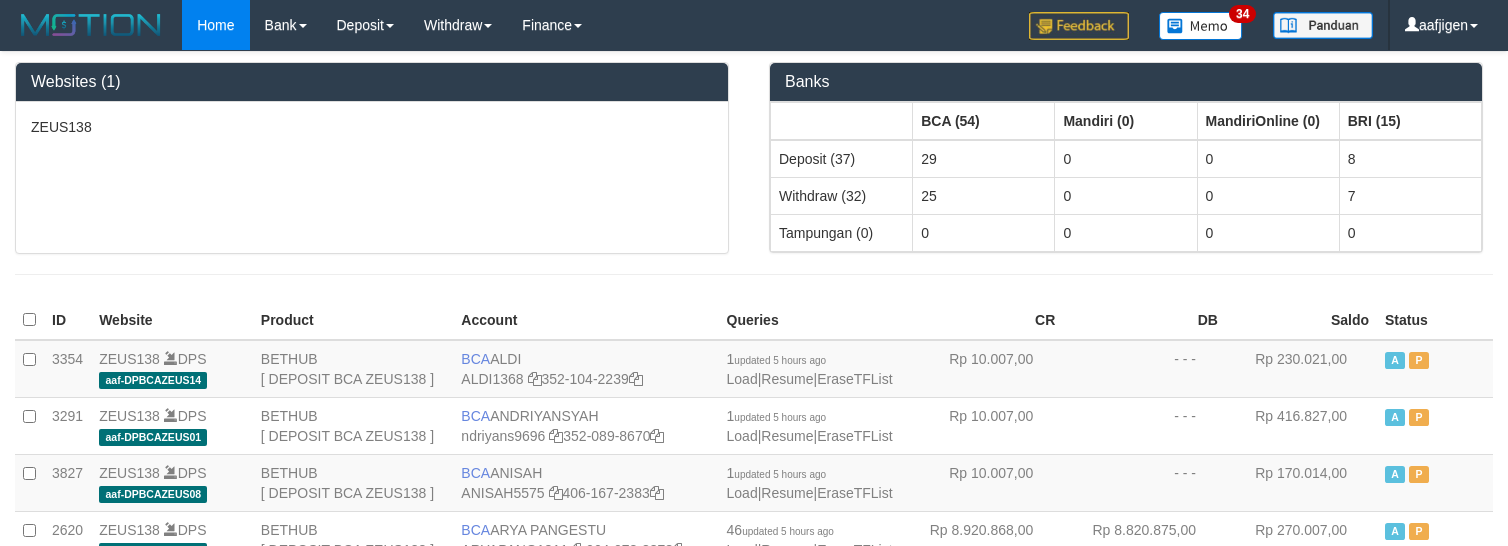 scroll, scrollTop: 0, scrollLeft: 0, axis: both 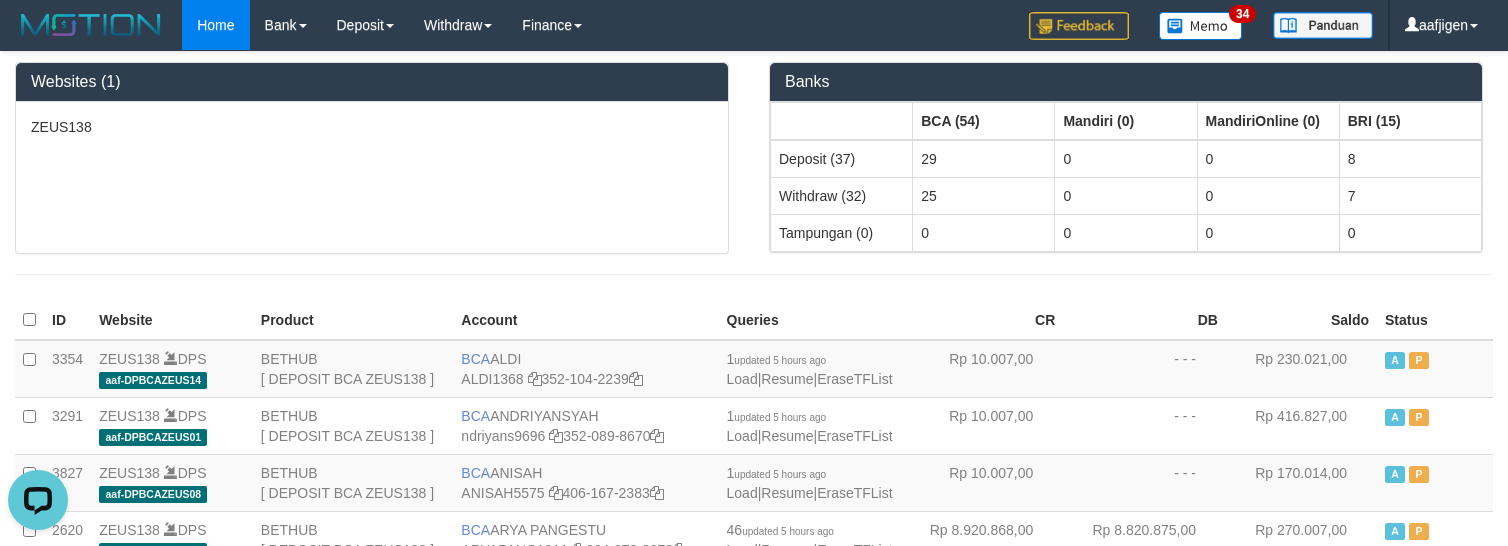 click at bounding box center (754, 274) 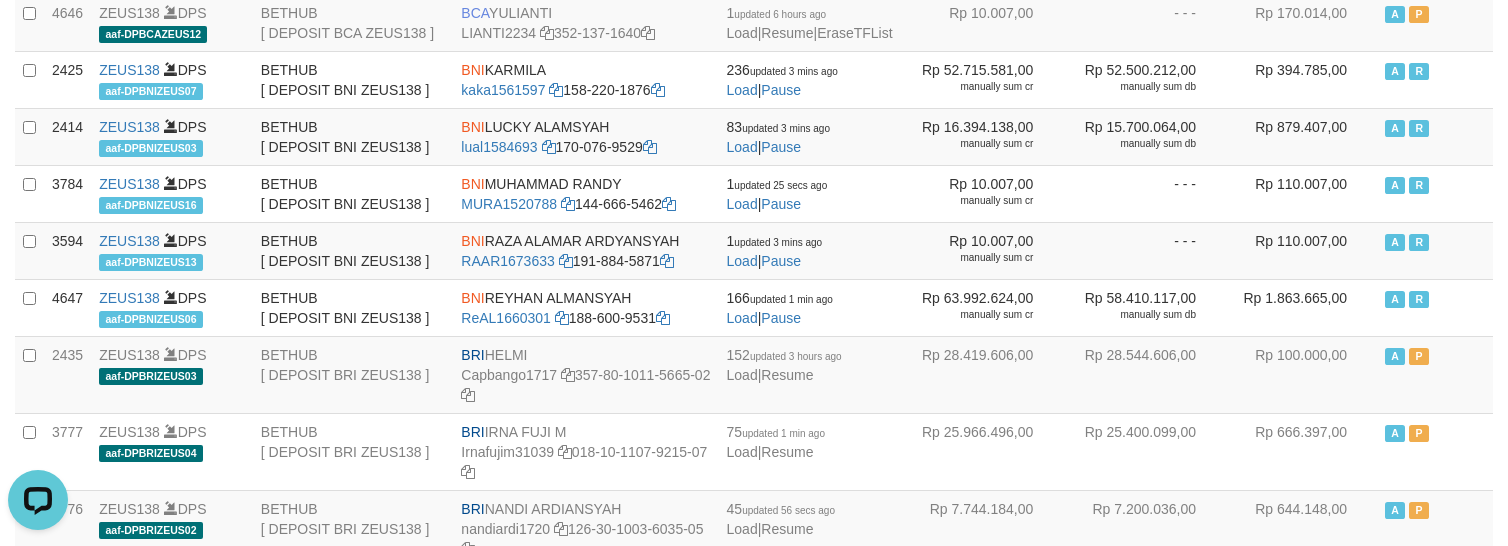 click on "TENGKUZA2212" at bounding box center [514, -195] 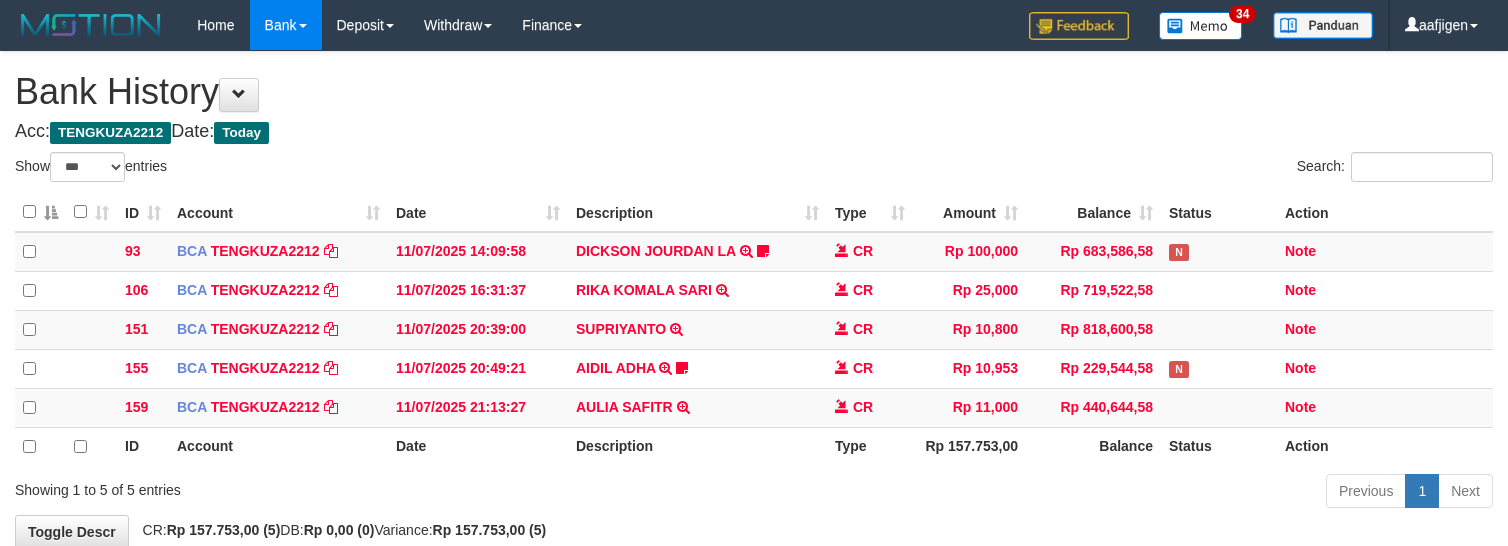 select on "***" 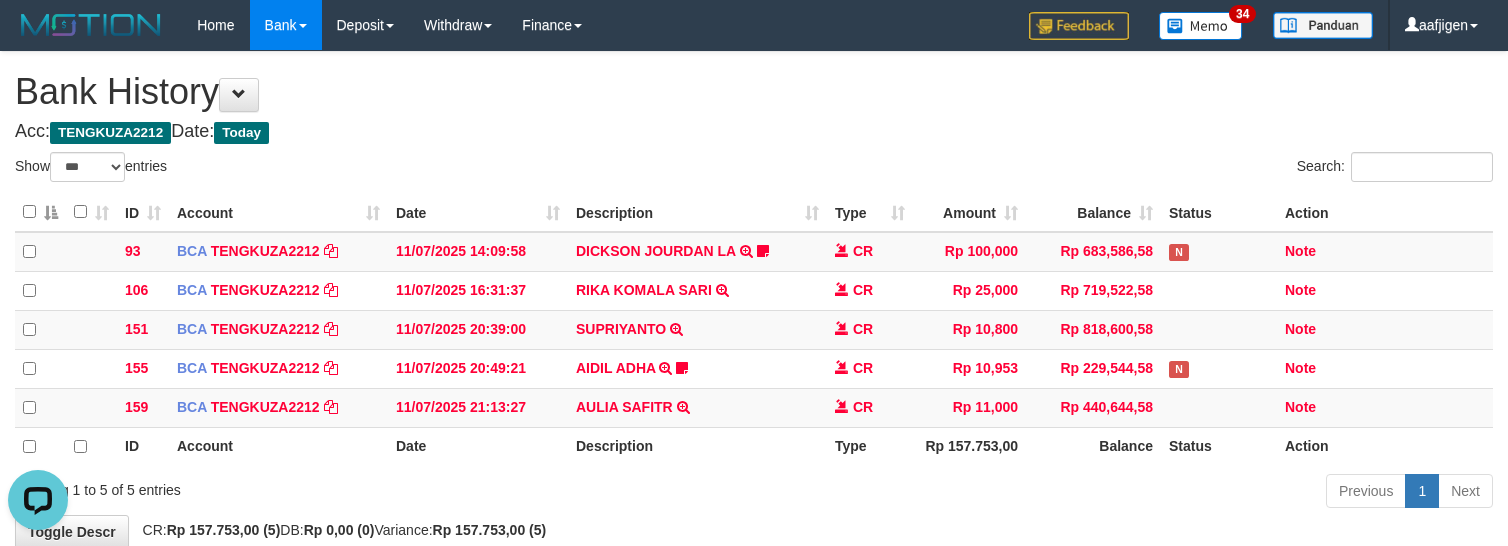 scroll, scrollTop: 0, scrollLeft: 0, axis: both 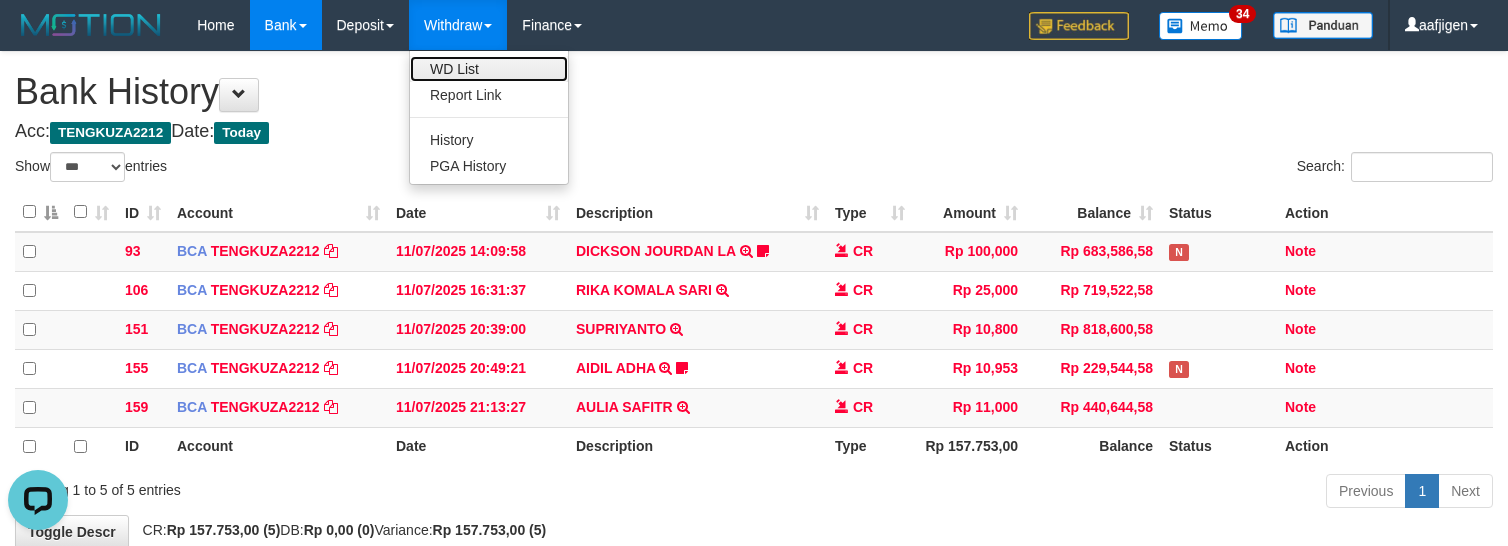 click on "WD List" at bounding box center (489, 69) 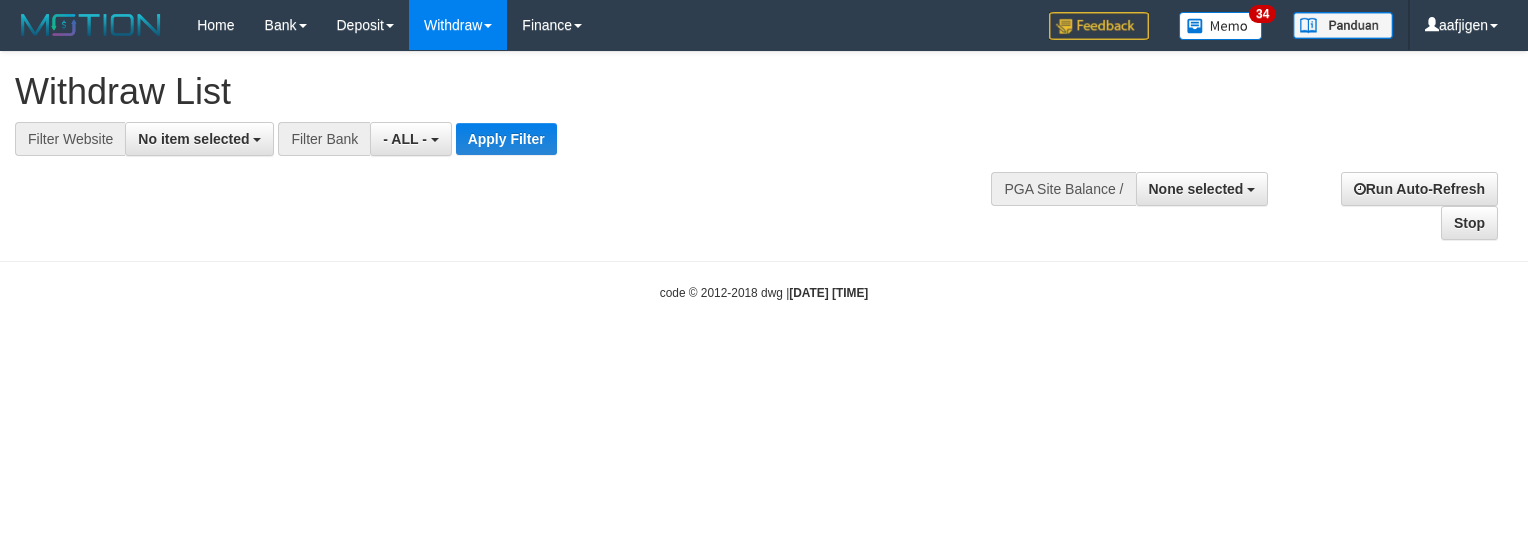 select 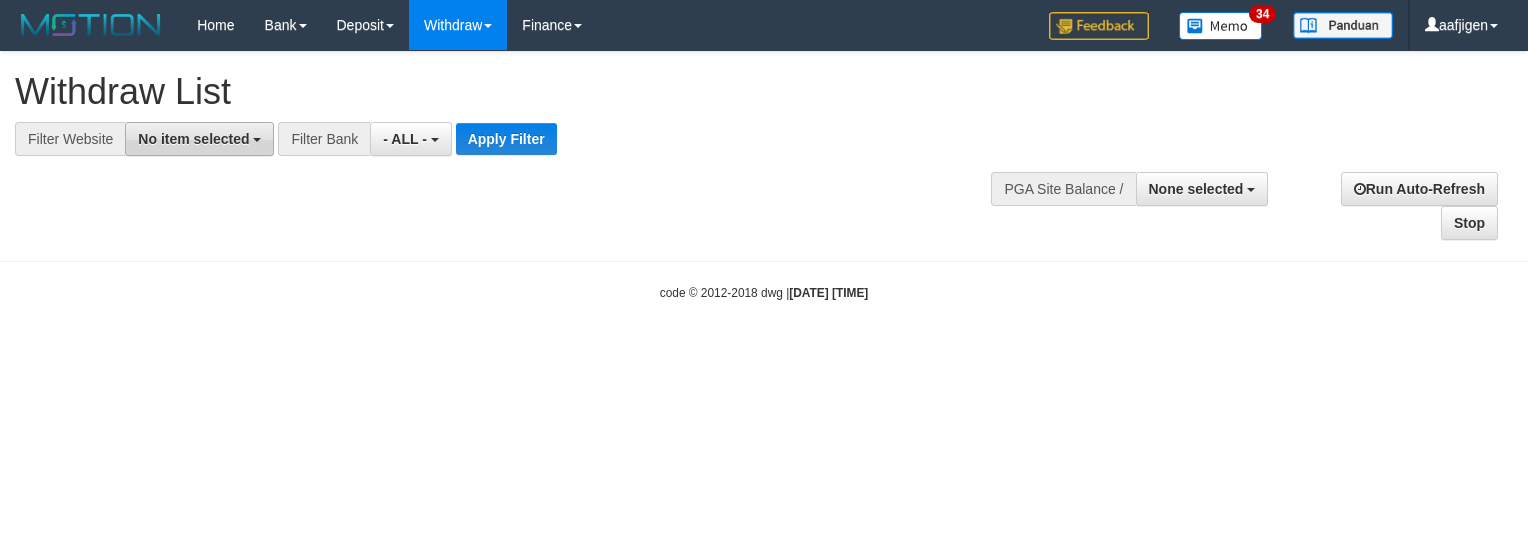 click on "No item selected" at bounding box center [193, 139] 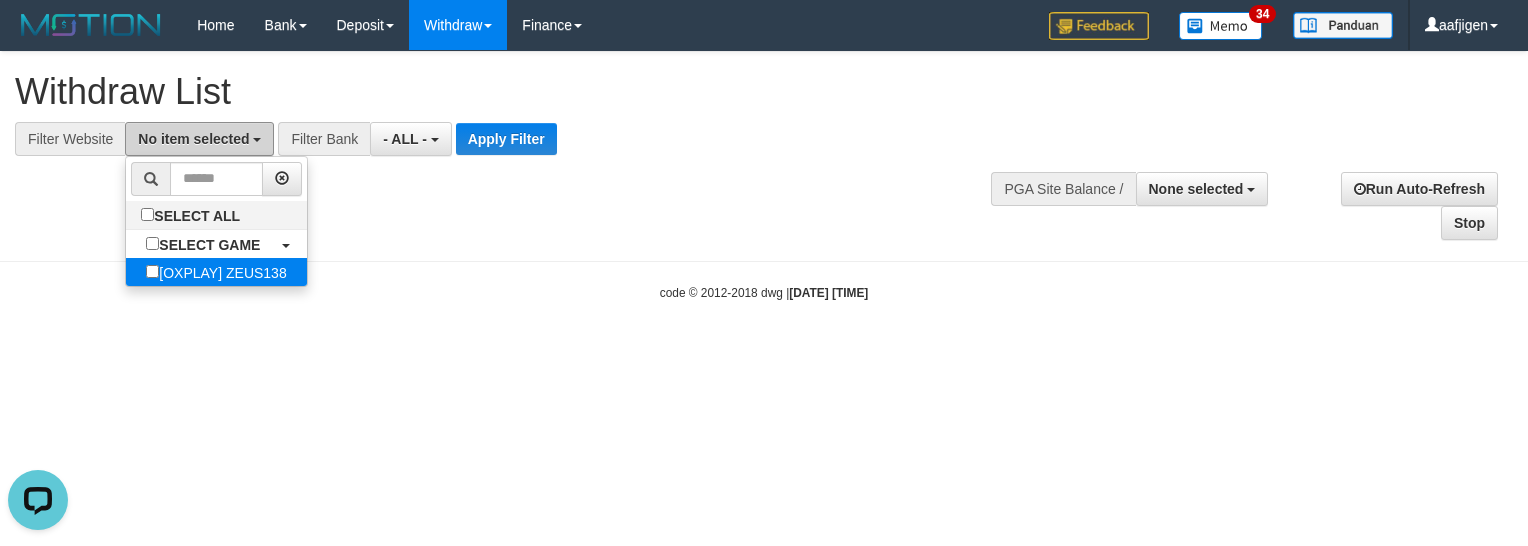 scroll, scrollTop: 0, scrollLeft: 0, axis: both 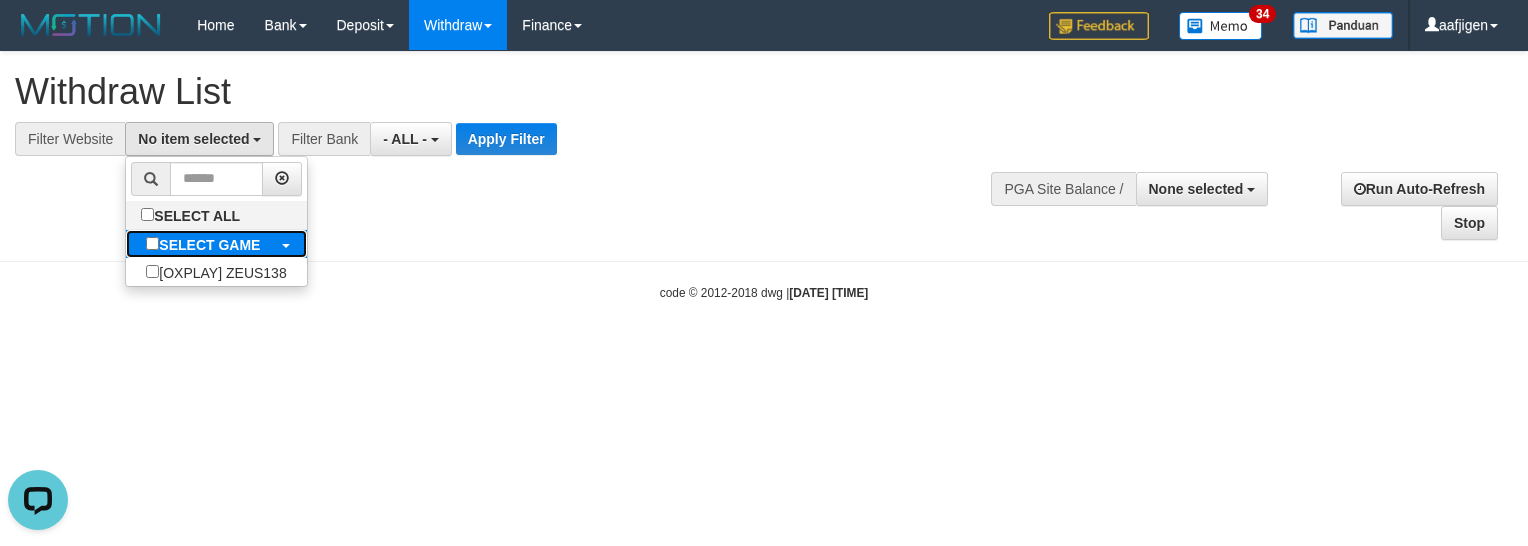 click on "SELECT GAME" at bounding box center (203, 244) 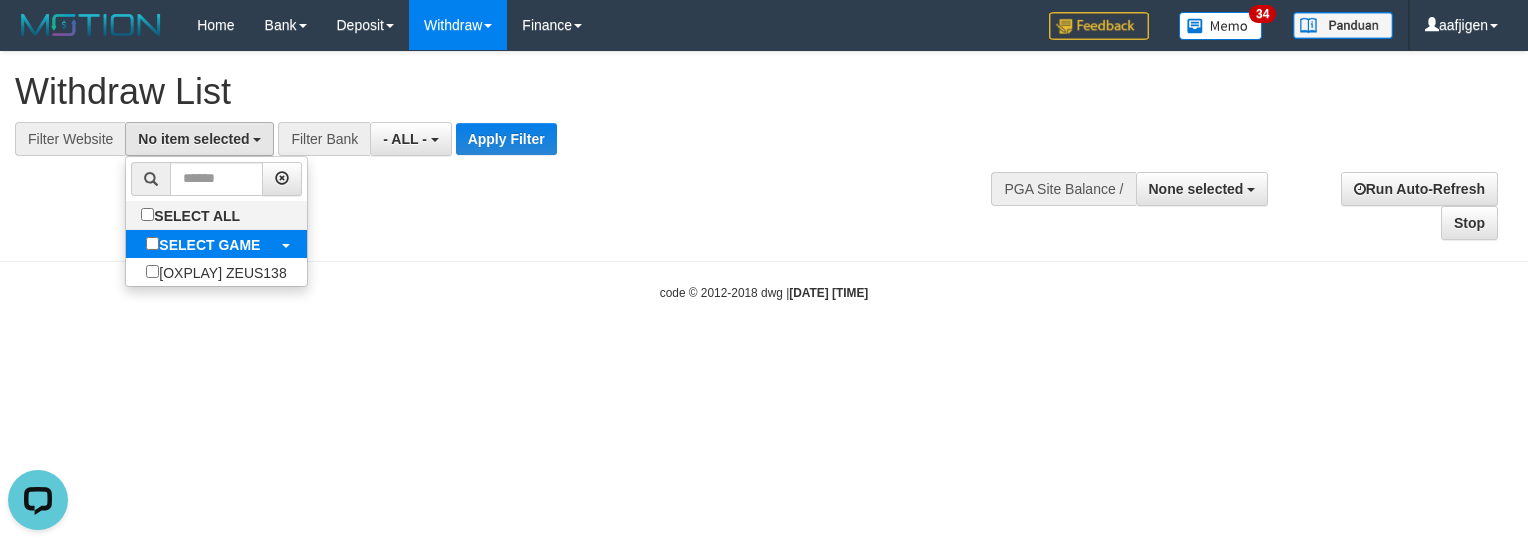 select on "***" 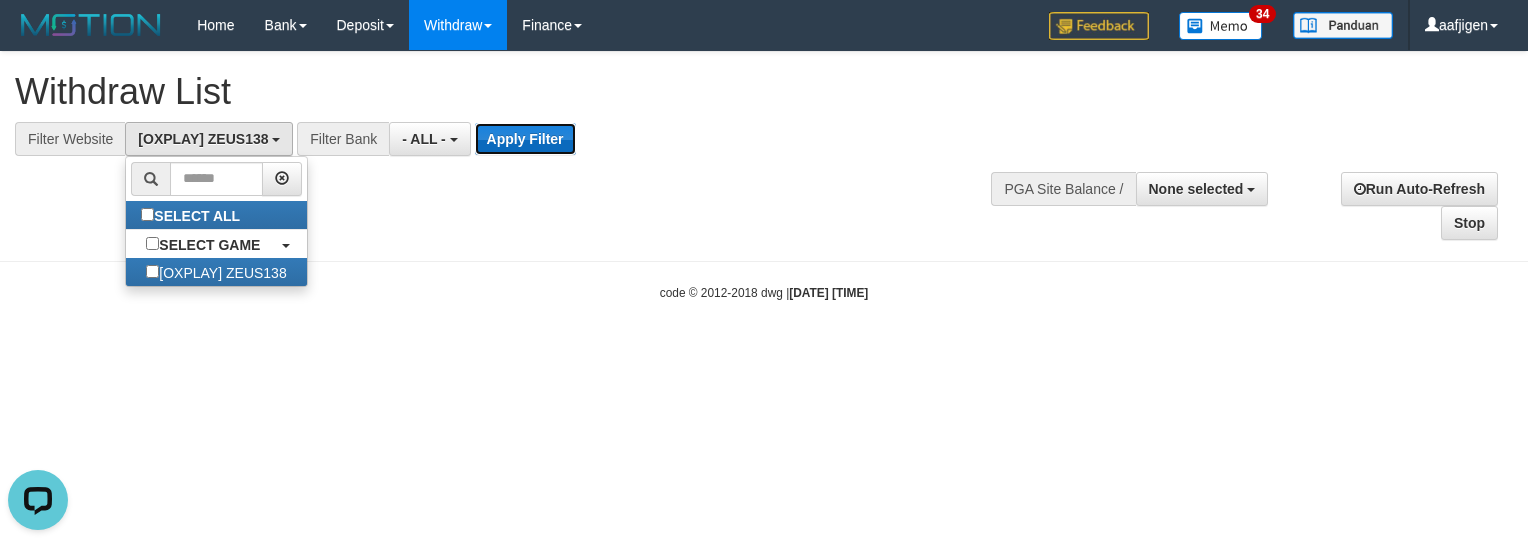 click on "Apply Filter" at bounding box center [525, 139] 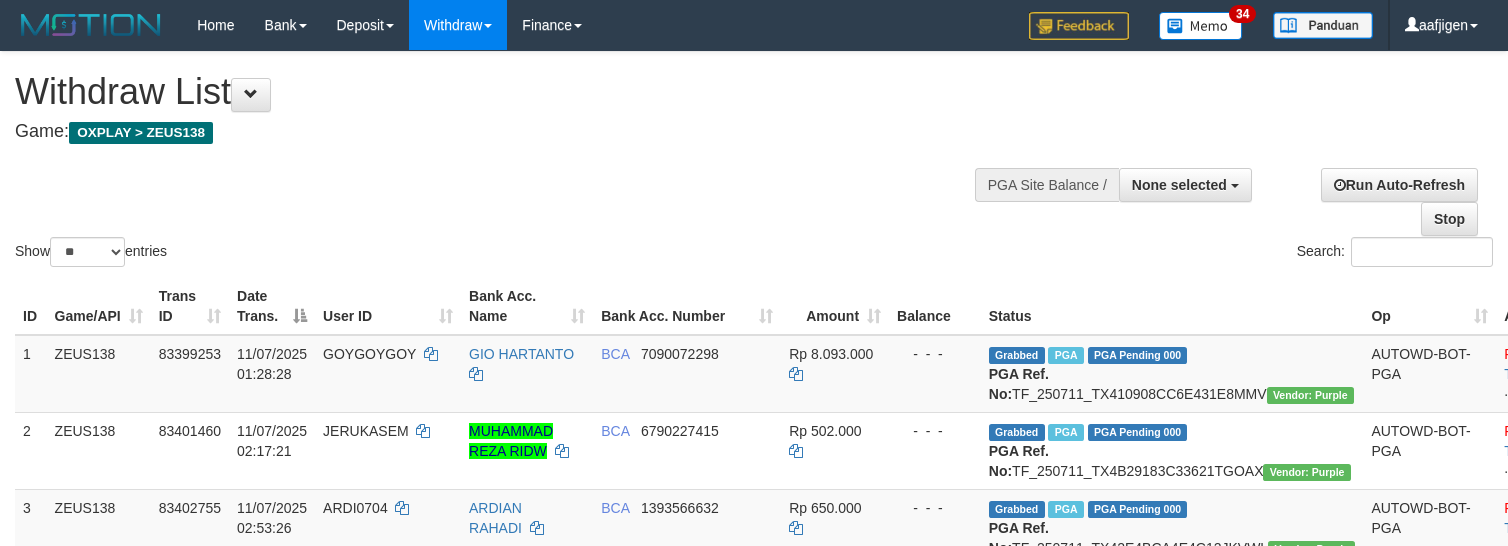 select 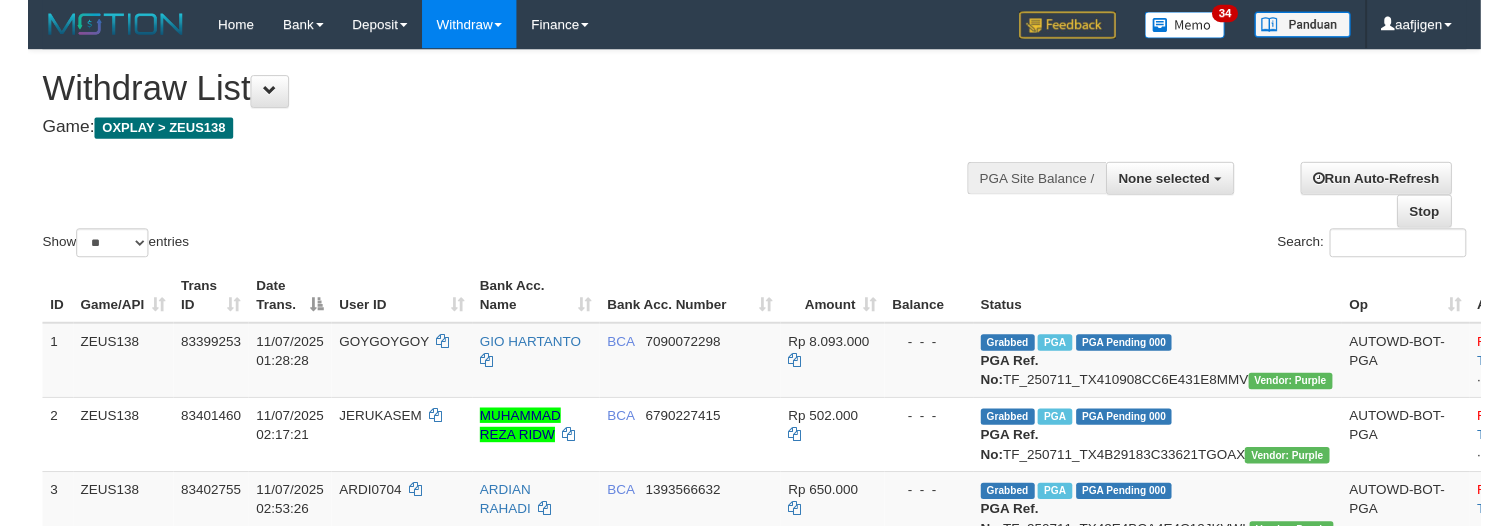 scroll, scrollTop: 0, scrollLeft: 0, axis: both 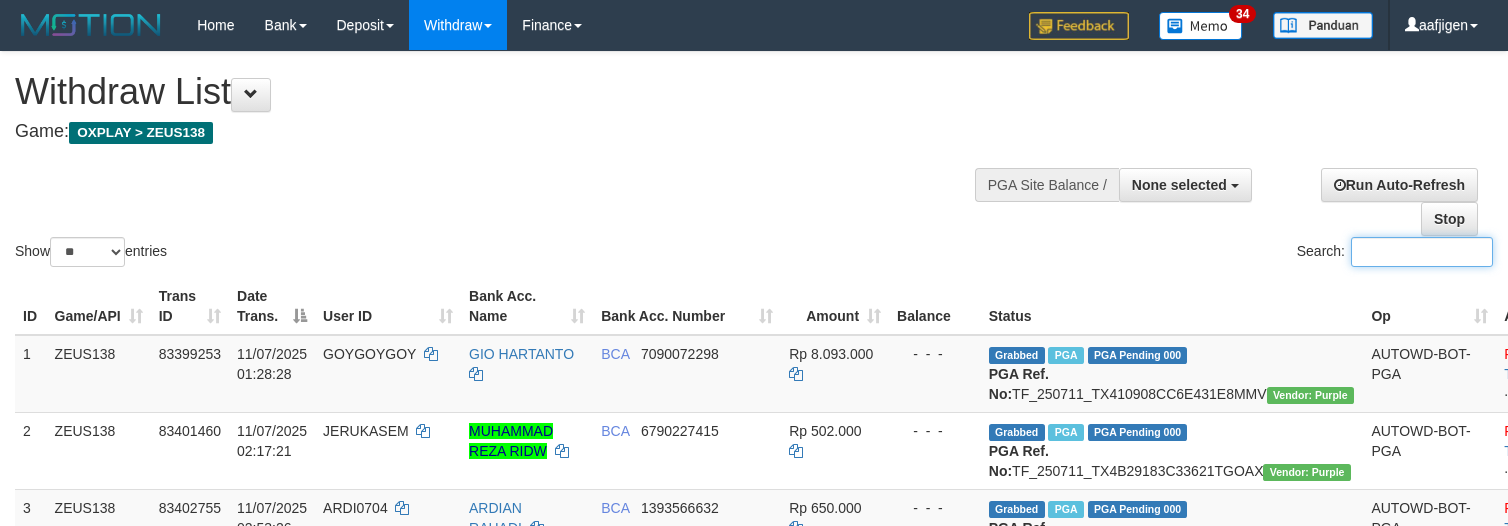 click on "Search:" at bounding box center (1422, 252) 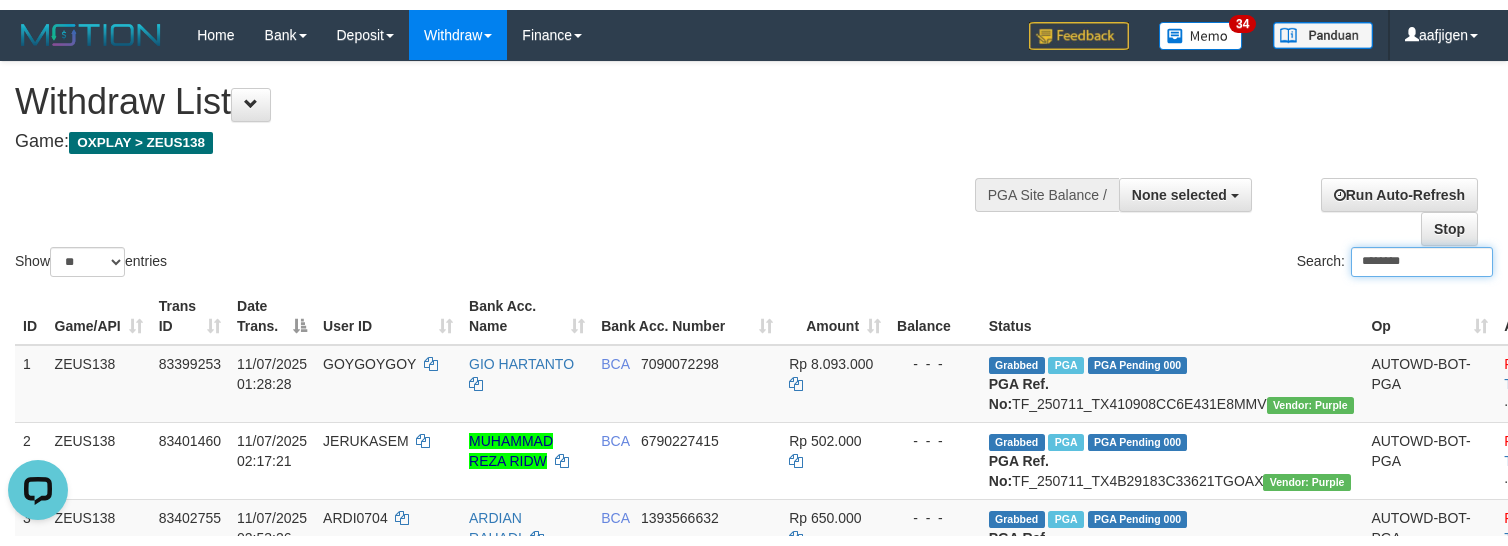 scroll, scrollTop: 0, scrollLeft: 0, axis: both 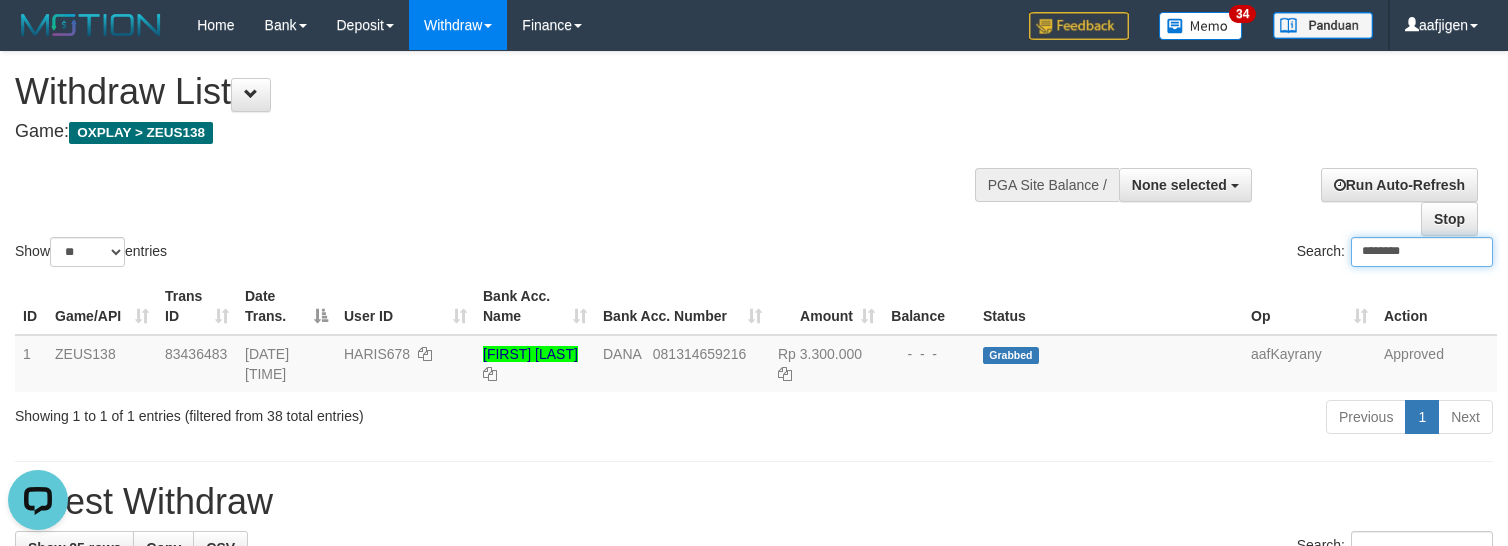 click on "********" at bounding box center (1422, 252) 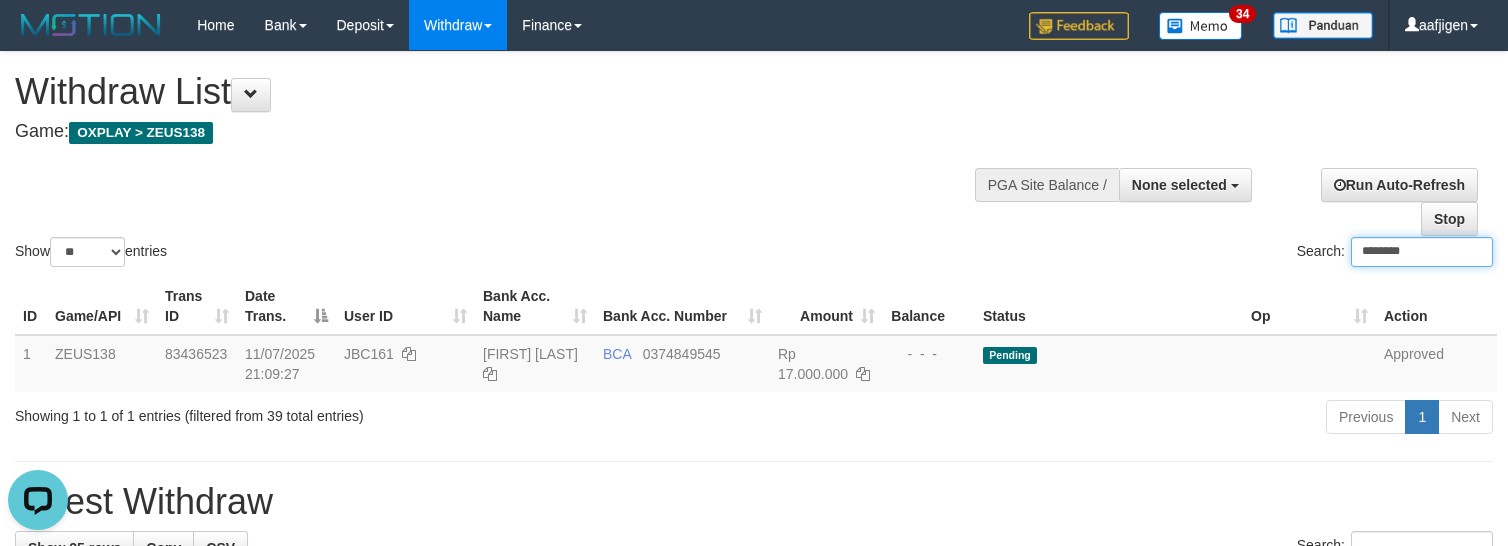 click on "********" at bounding box center [1422, 252] 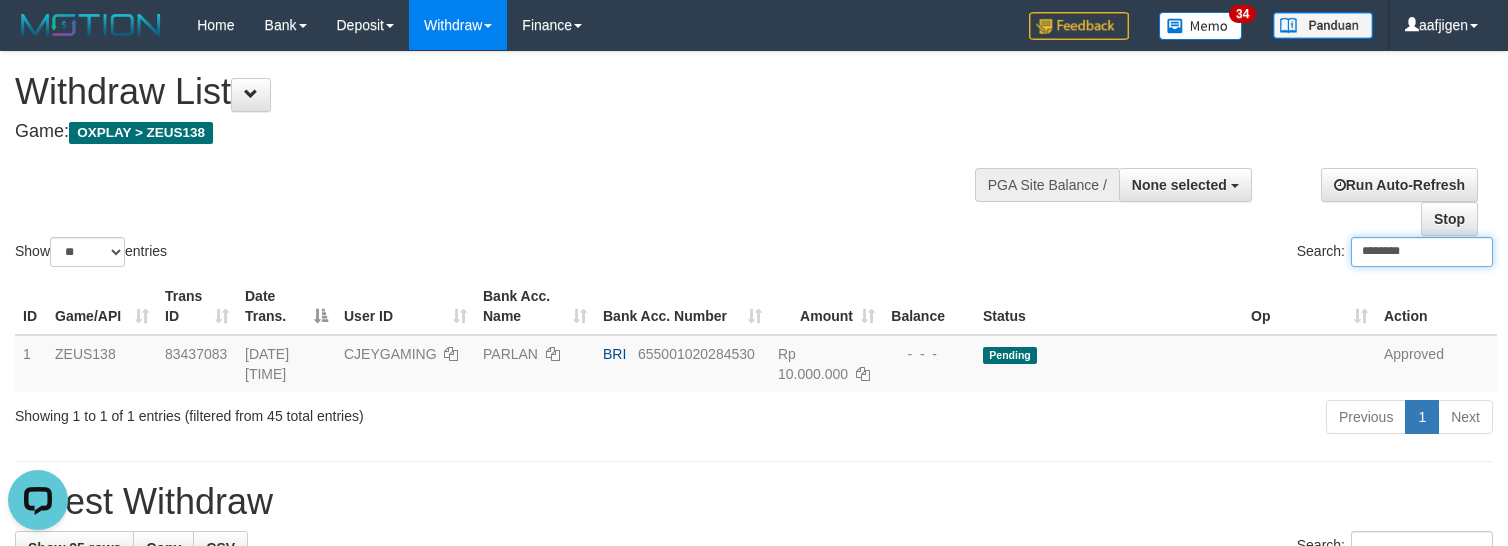 click on "********" at bounding box center [1422, 252] 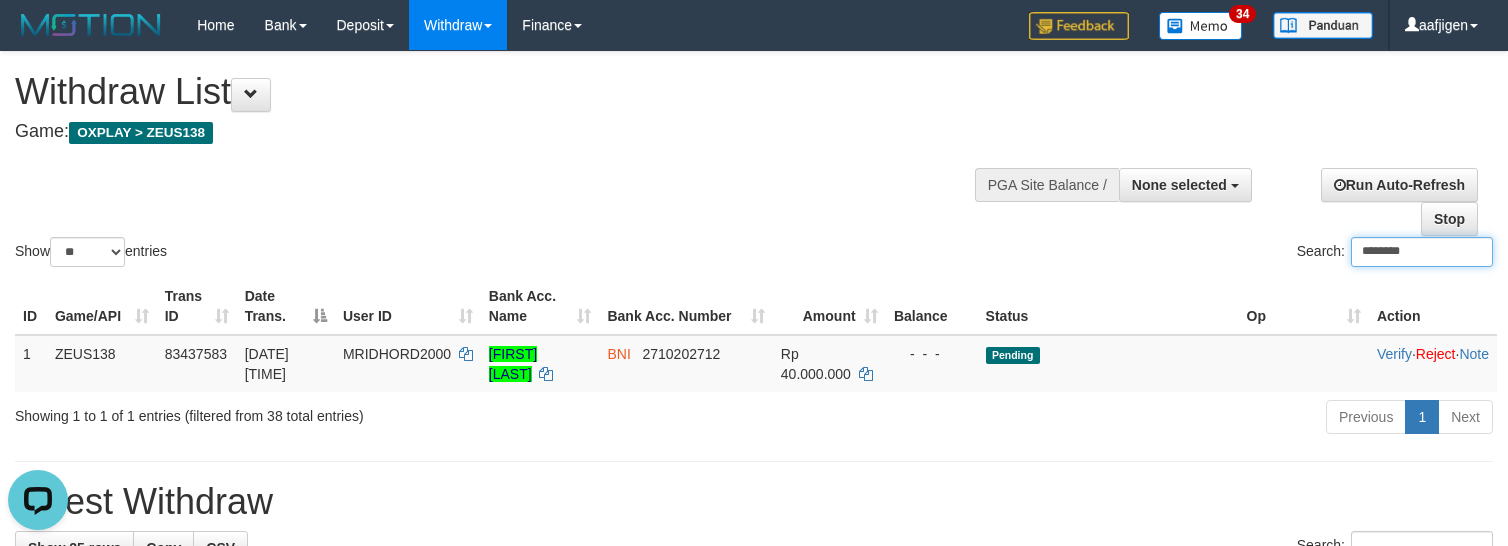 type on "********" 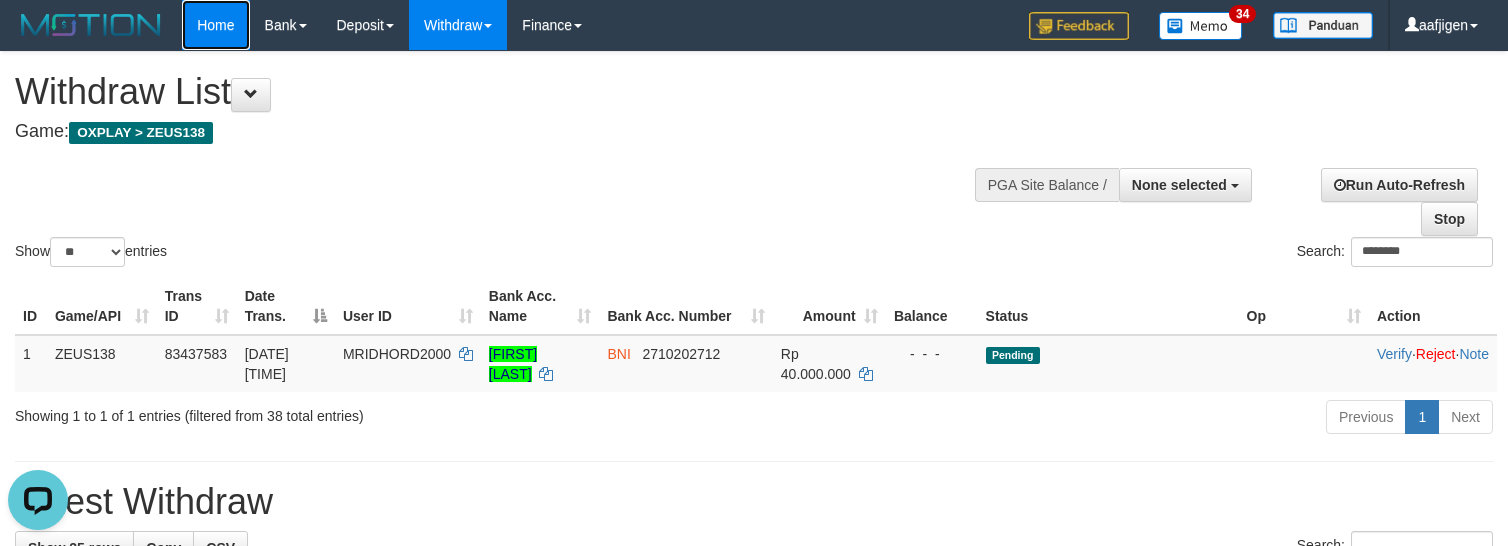 click on "Home" at bounding box center [215, 25] 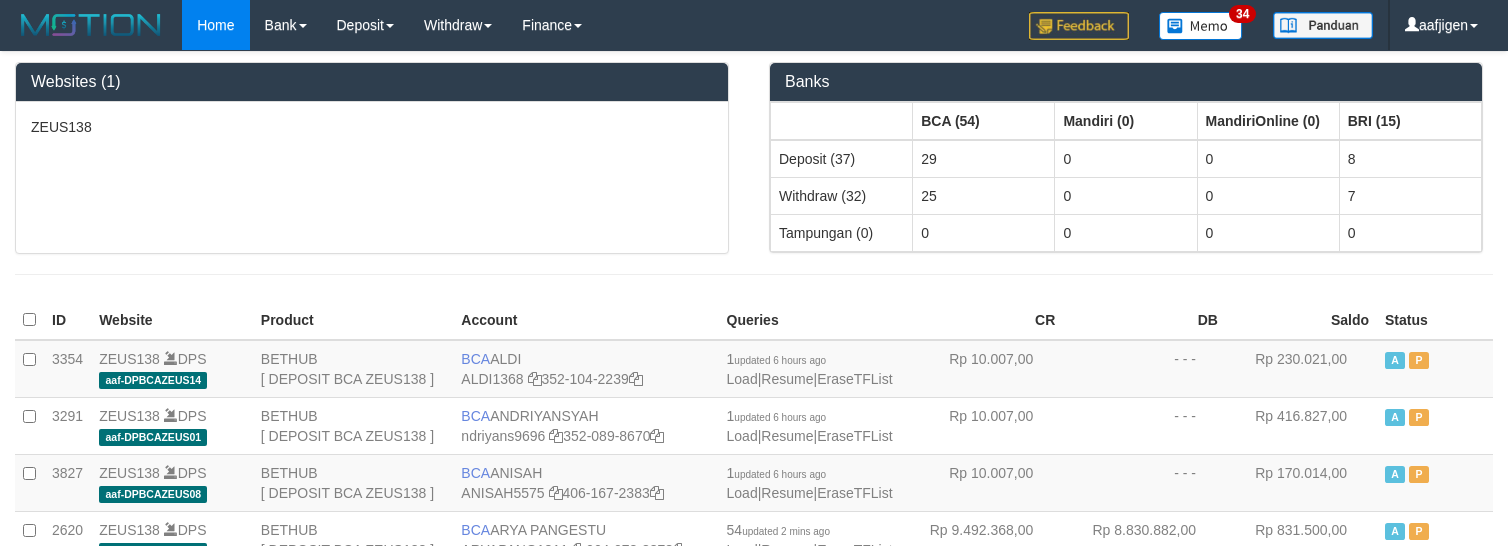 scroll, scrollTop: 0, scrollLeft: 0, axis: both 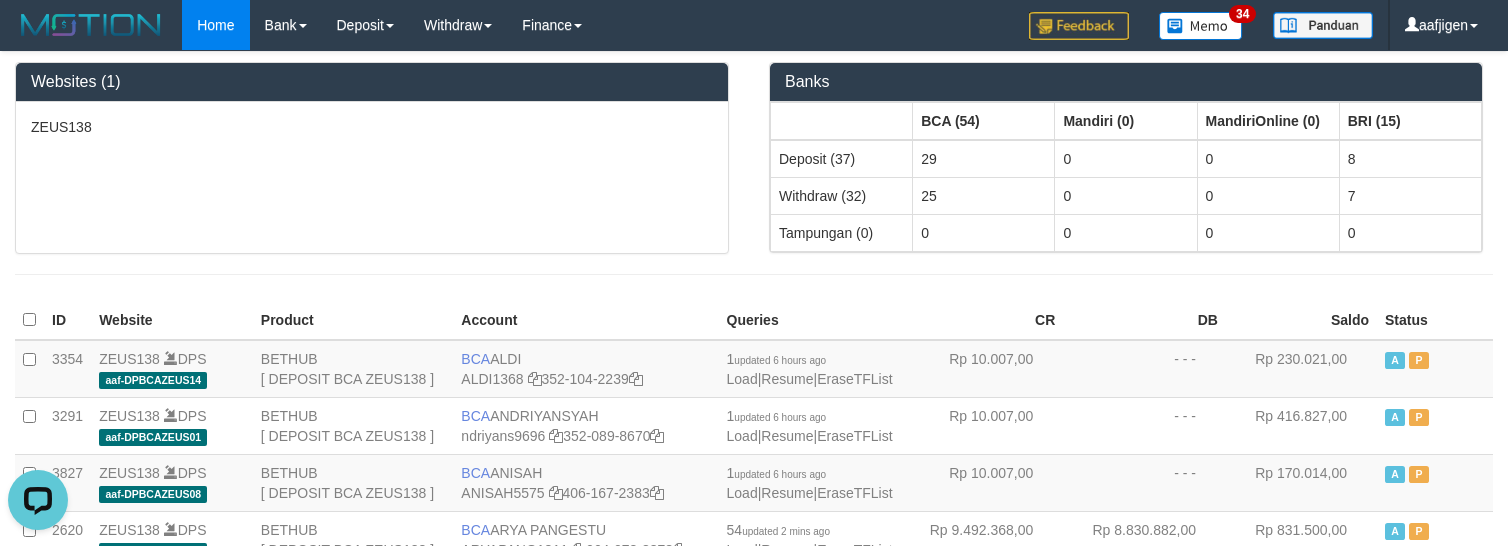 click at bounding box center (754, 274) 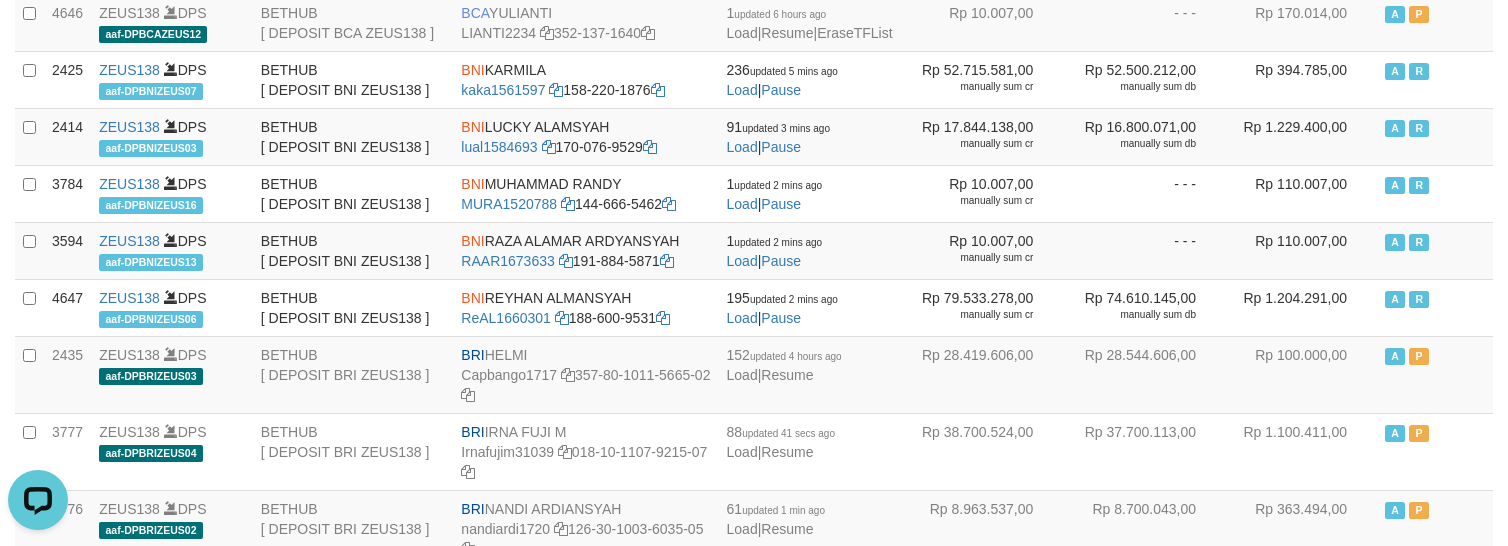 click on "TENGKUZA2212" at bounding box center [514, -195] 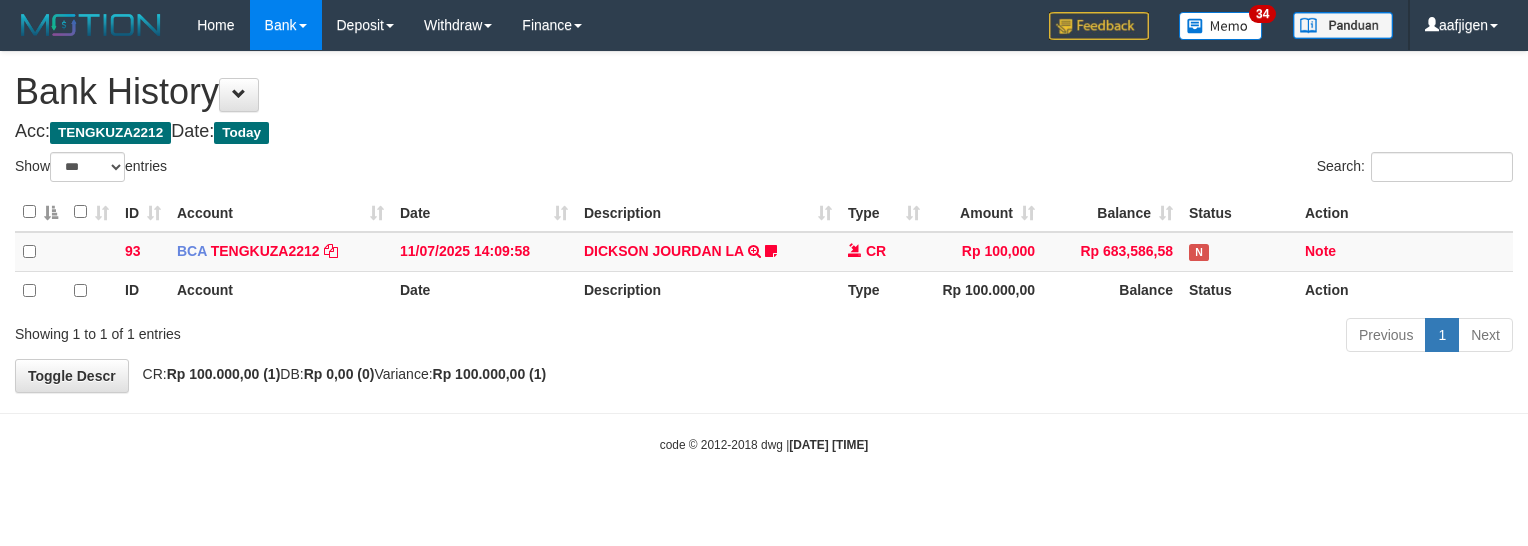 select on "***" 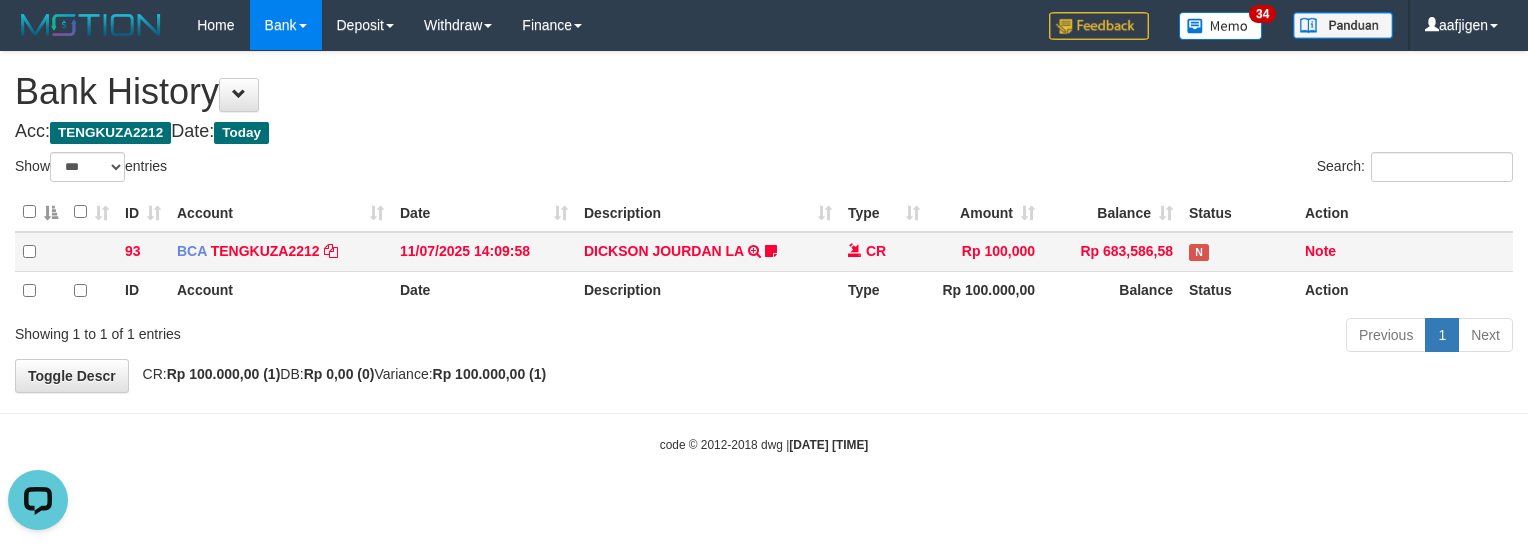 scroll, scrollTop: 0, scrollLeft: 0, axis: both 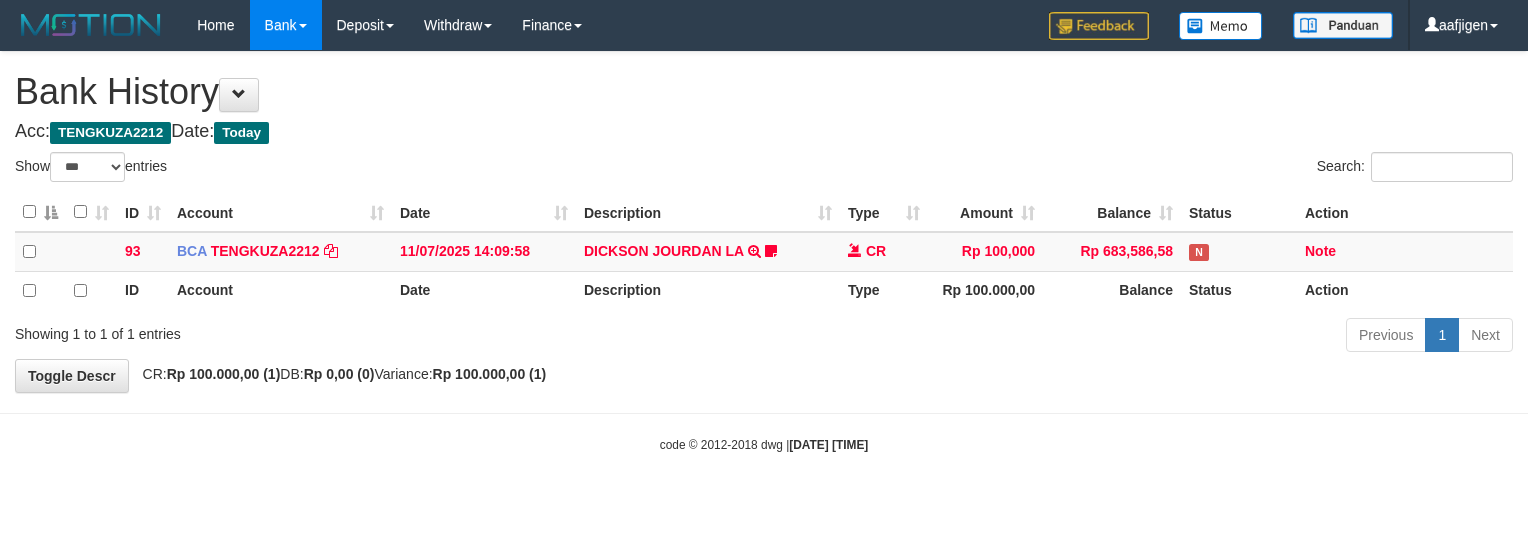 select on "***" 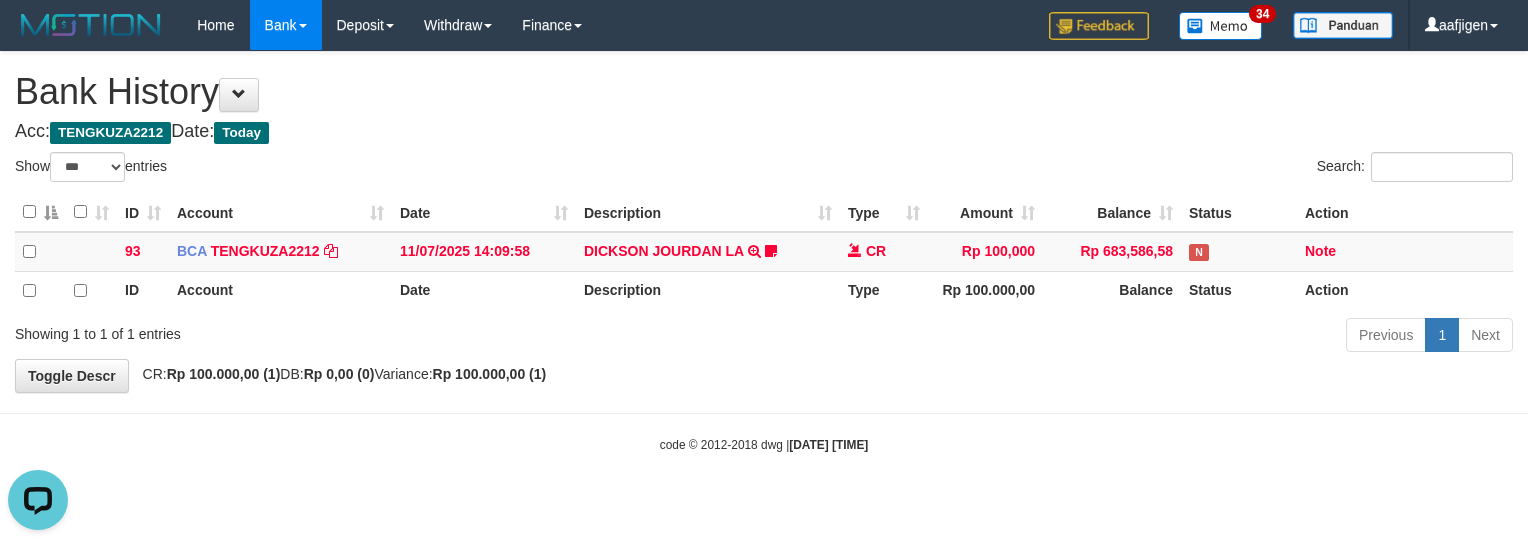 scroll, scrollTop: 0, scrollLeft: 0, axis: both 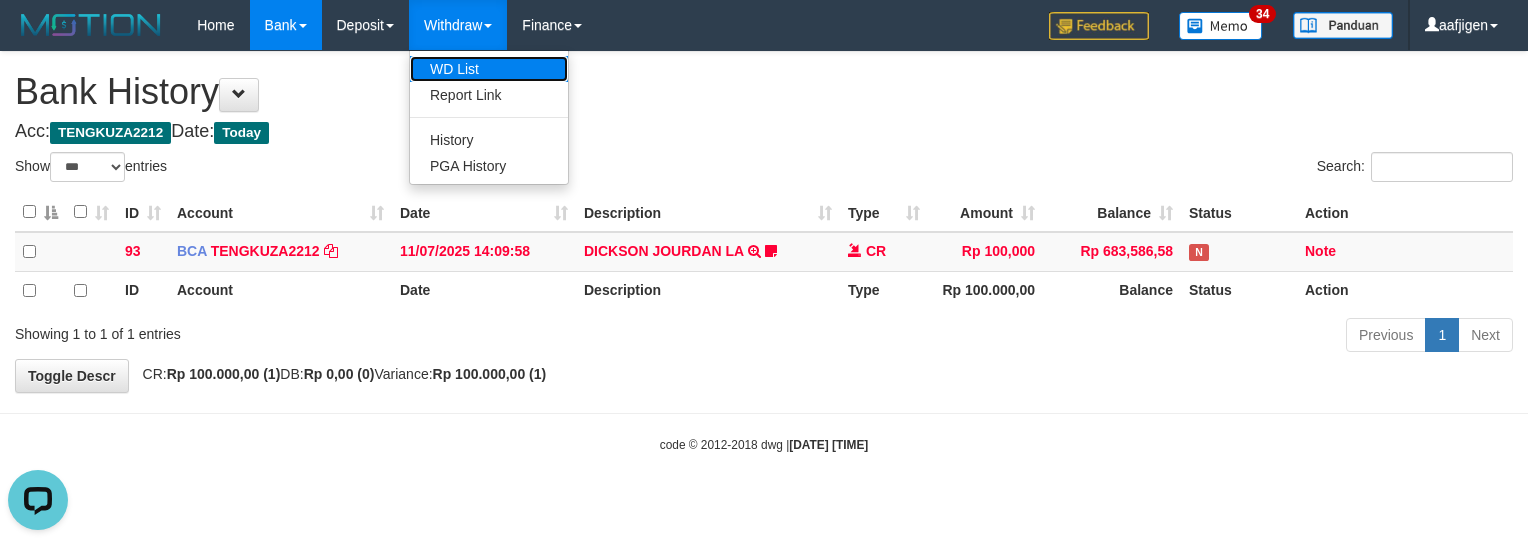 click on "WD List" at bounding box center (489, 69) 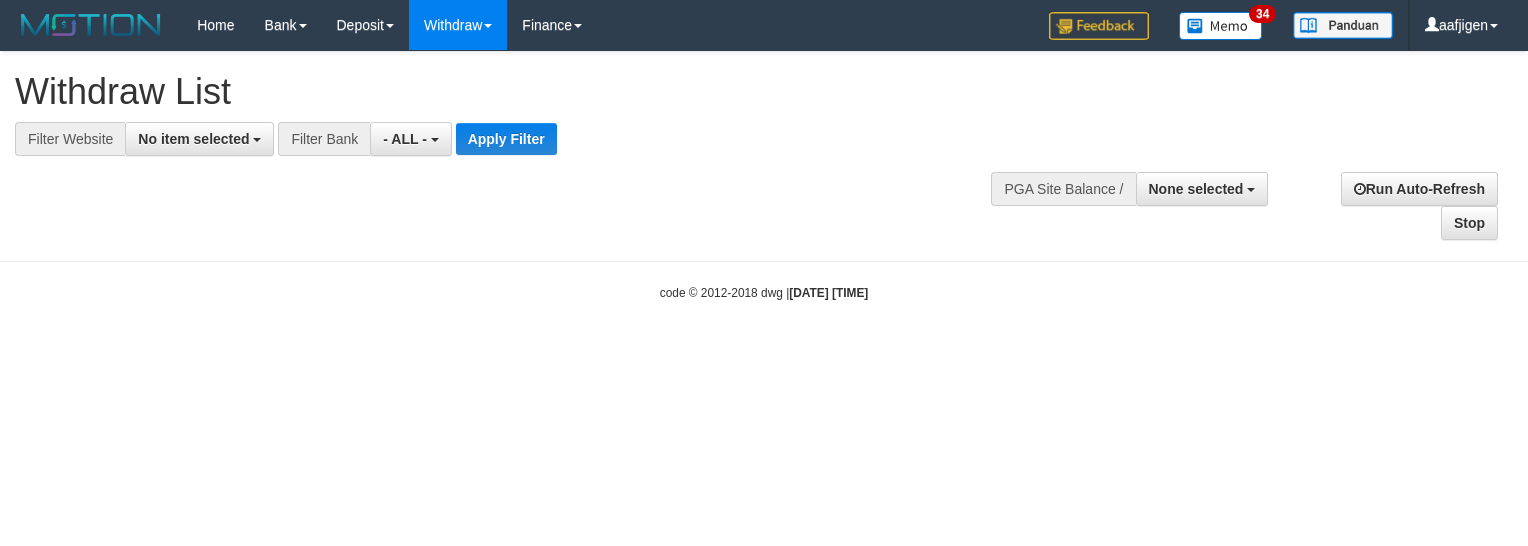 select 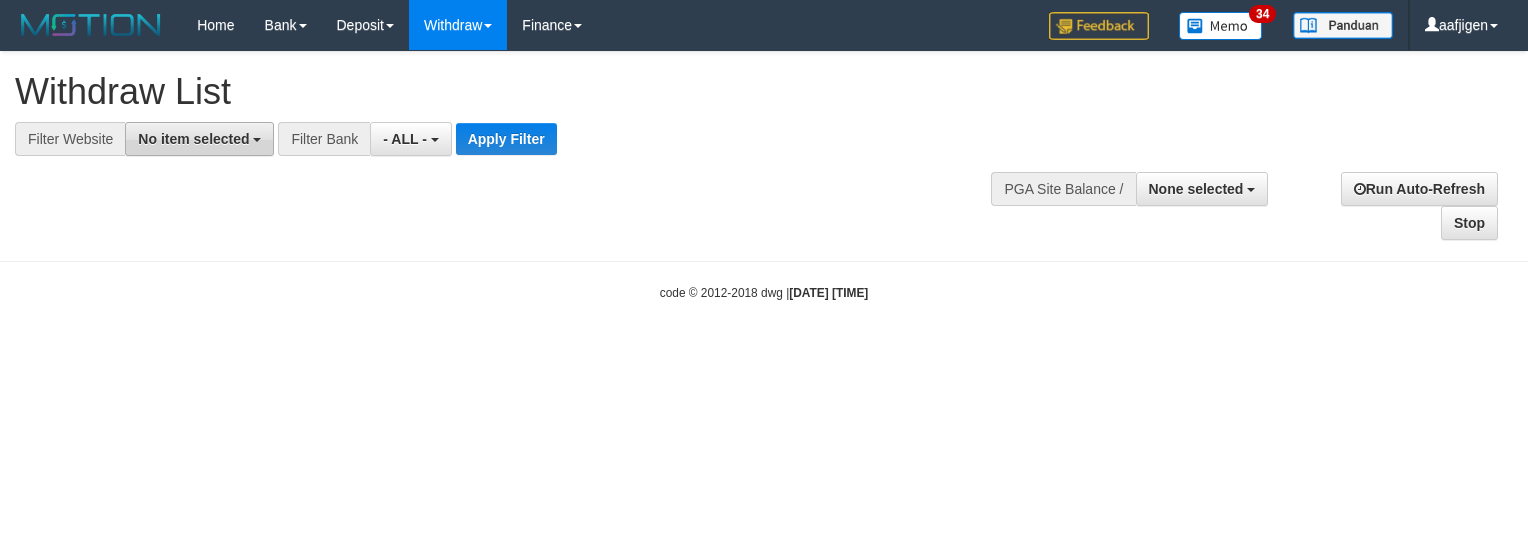 scroll, scrollTop: 0, scrollLeft: 0, axis: both 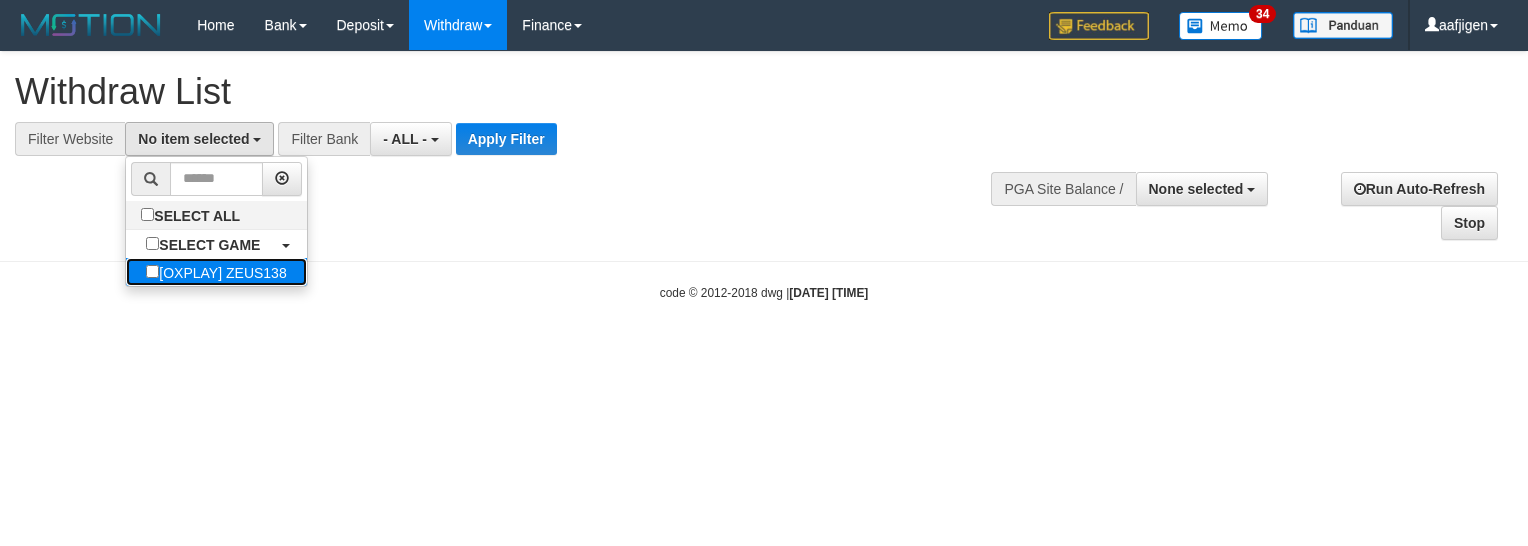 click on "[OXPLAY] ZEUS138" at bounding box center [216, 272] 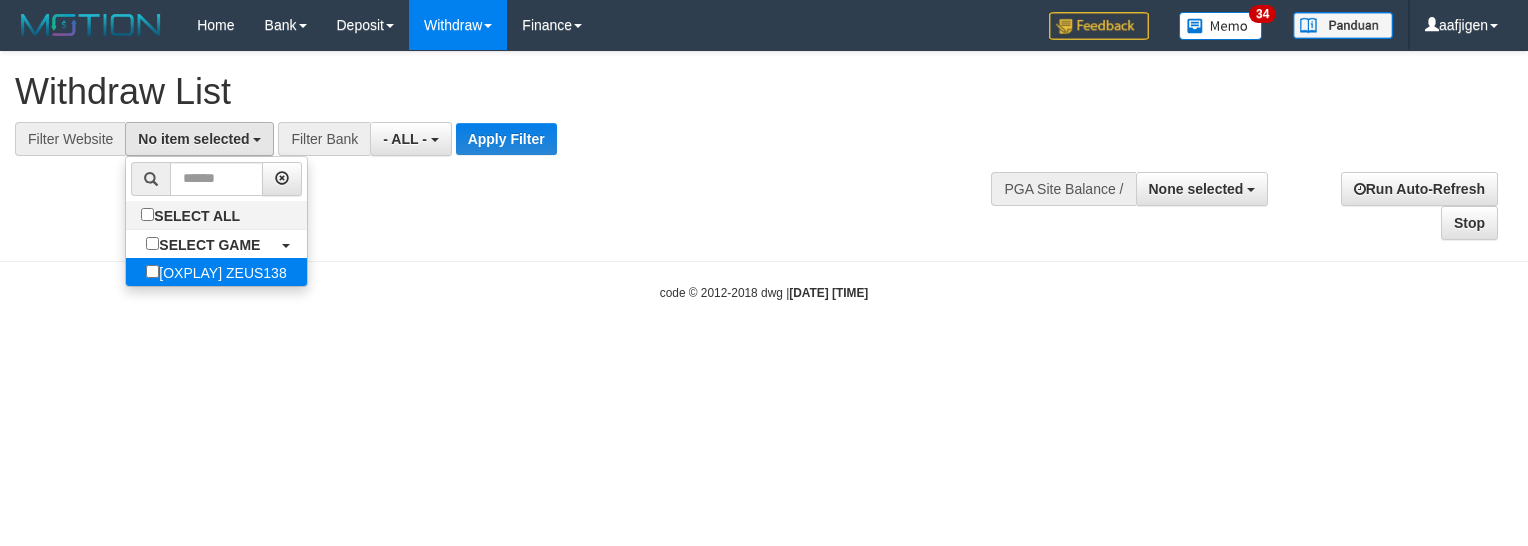 select on "***" 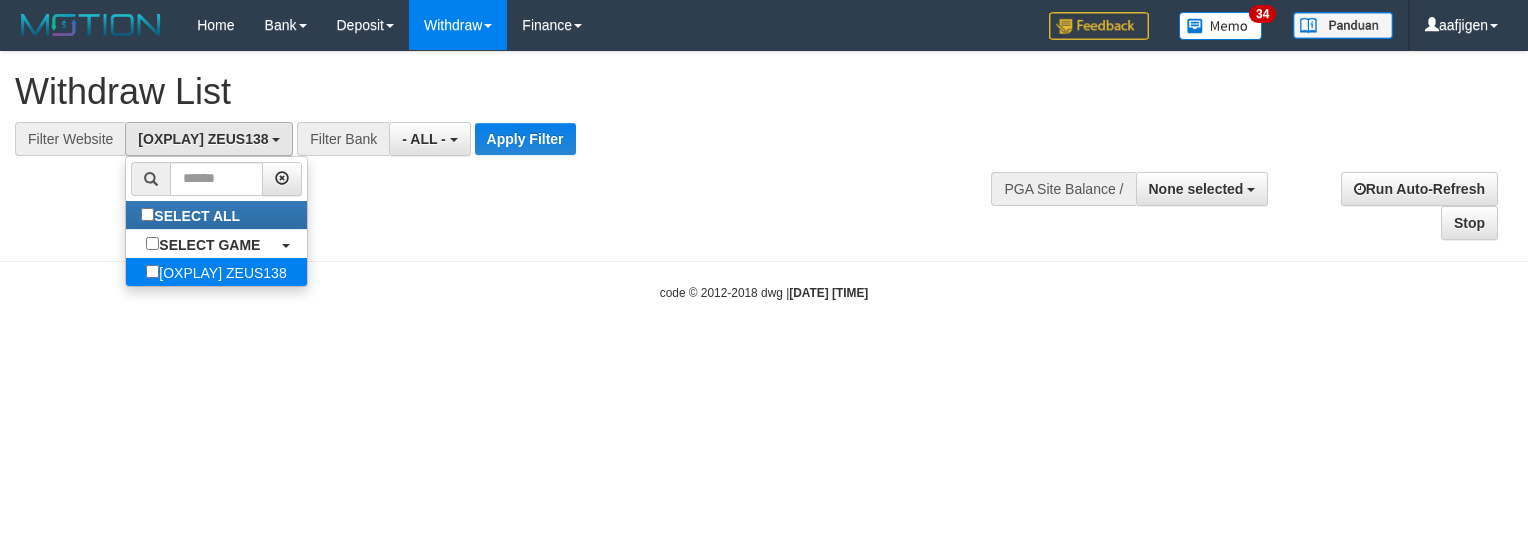 scroll, scrollTop: 17, scrollLeft: 0, axis: vertical 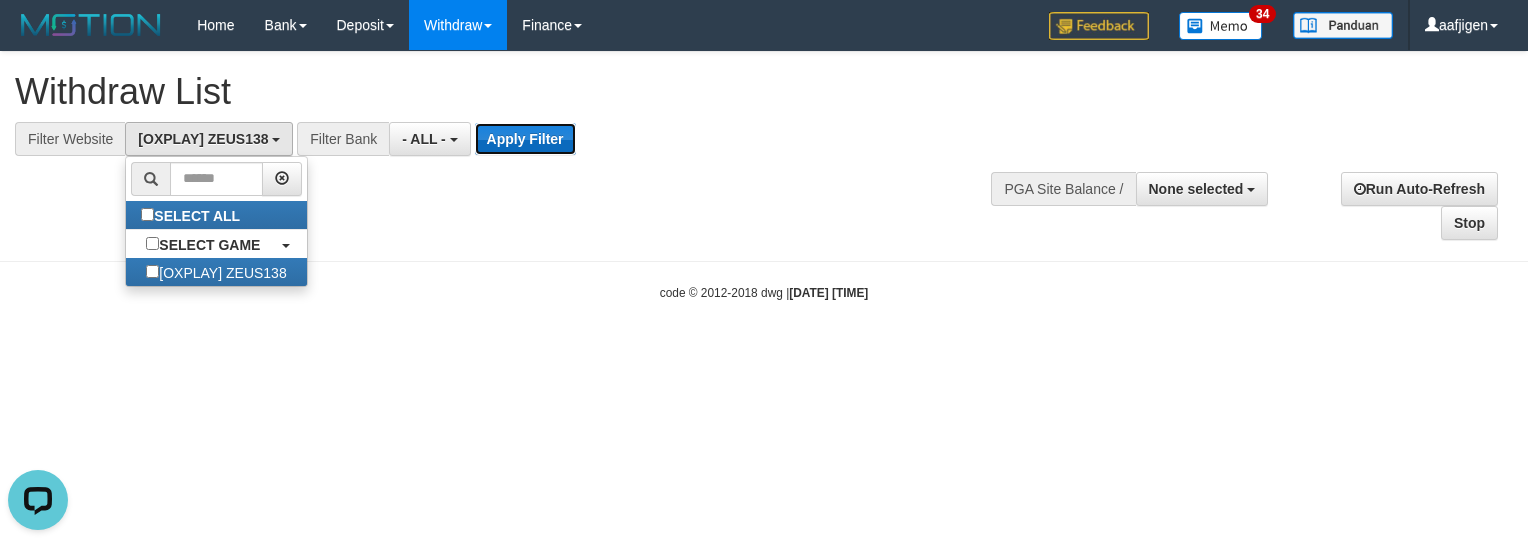 click on "Apply Filter" at bounding box center [525, 139] 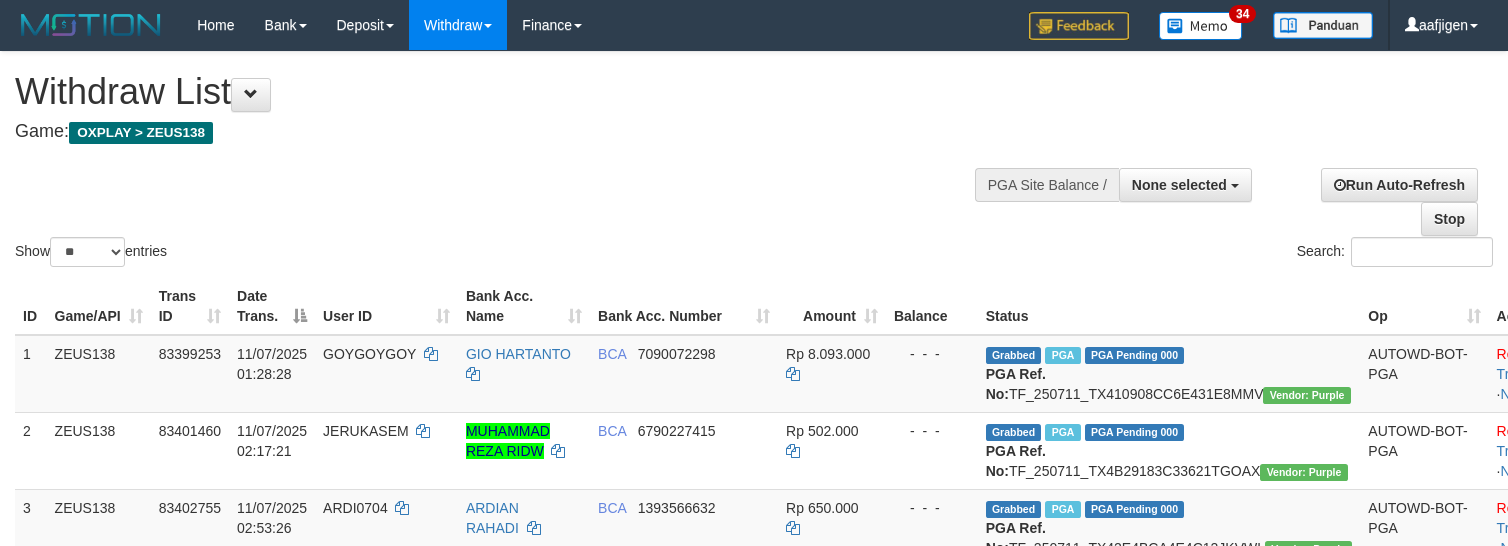 select 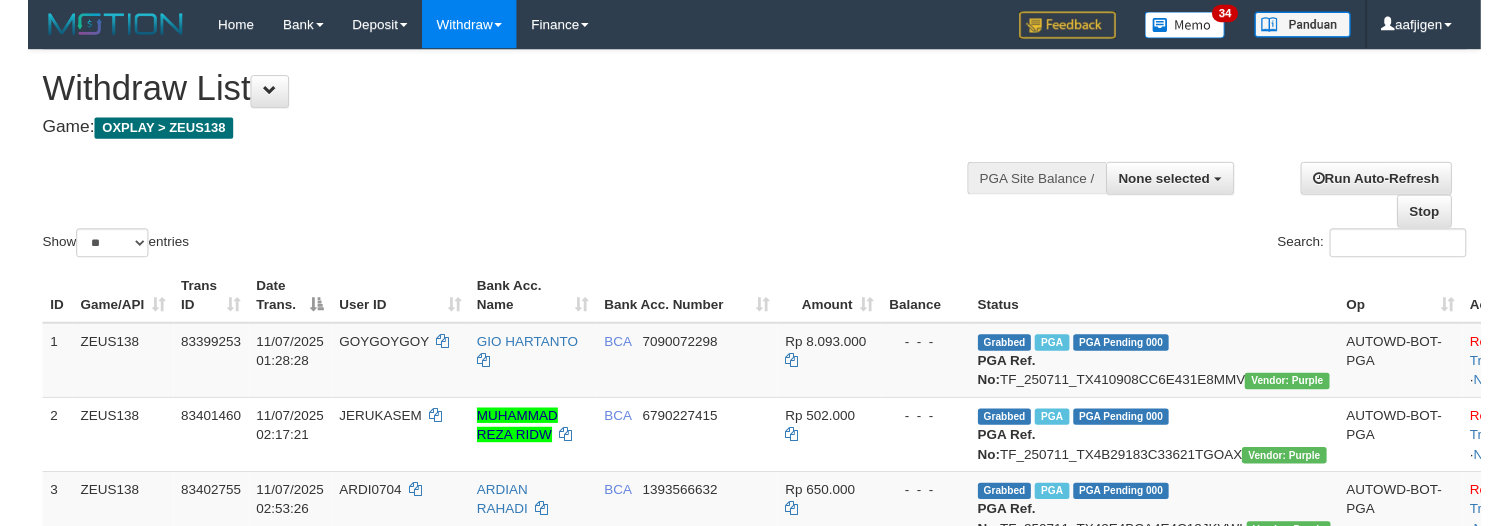 scroll, scrollTop: 0, scrollLeft: 0, axis: both 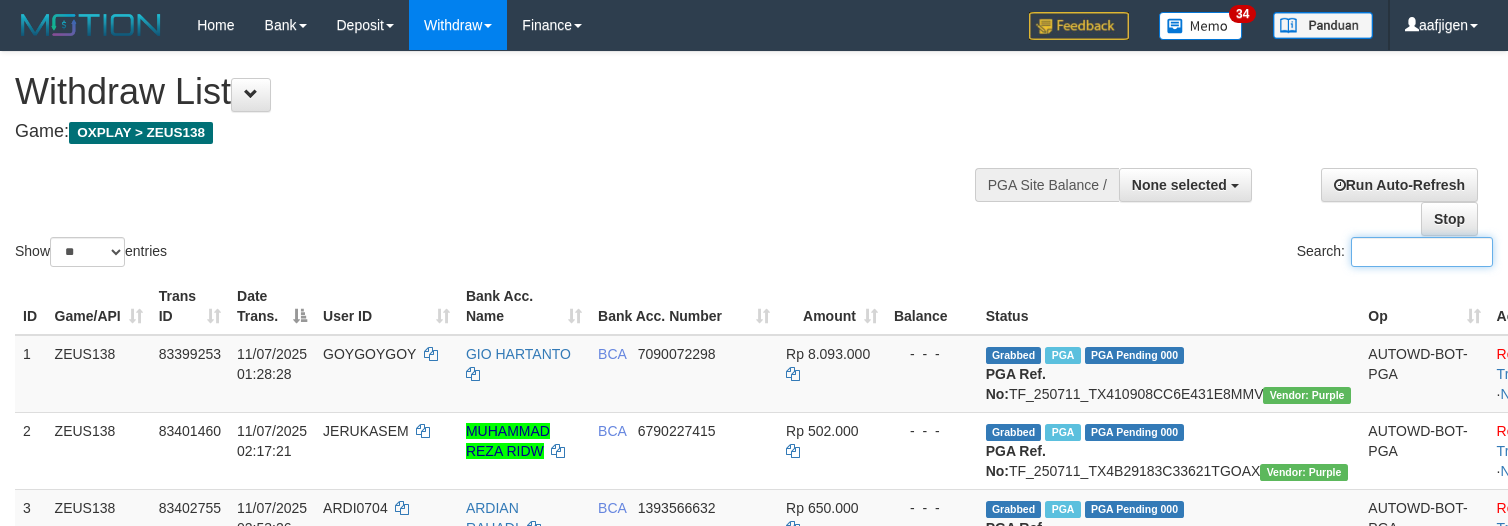 click on "Search:" at bounding box center [1422, 252] 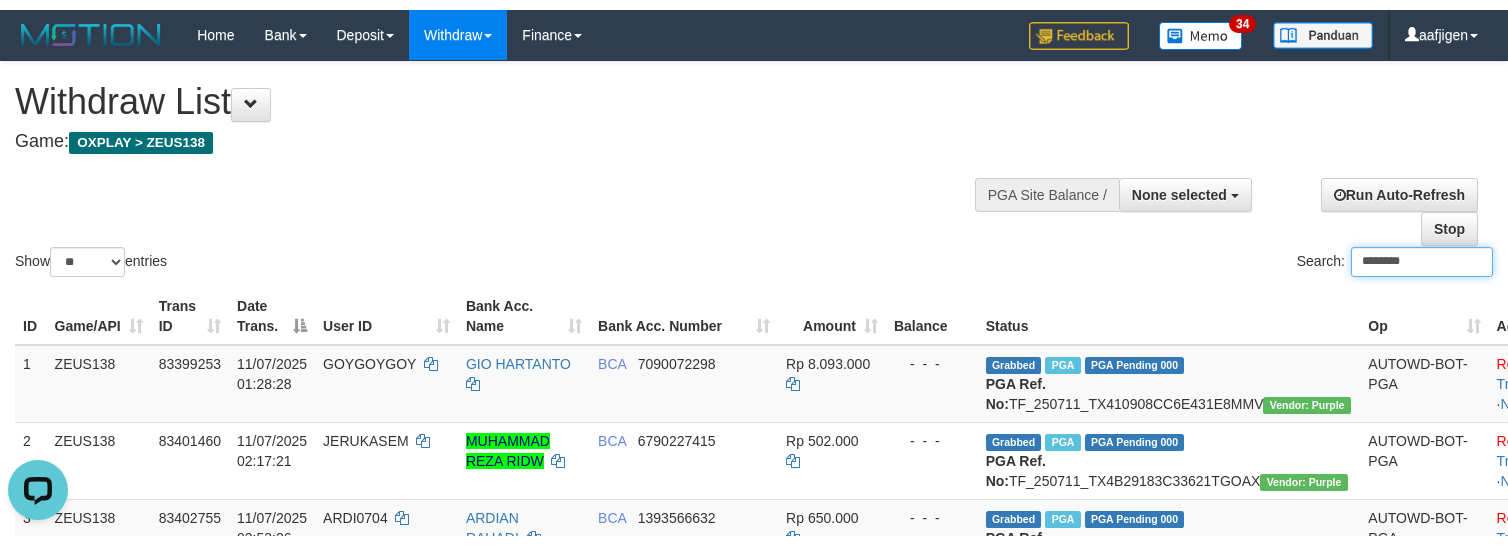 scroll, scrollTop: 0, scrollLeft: 0, axis: both 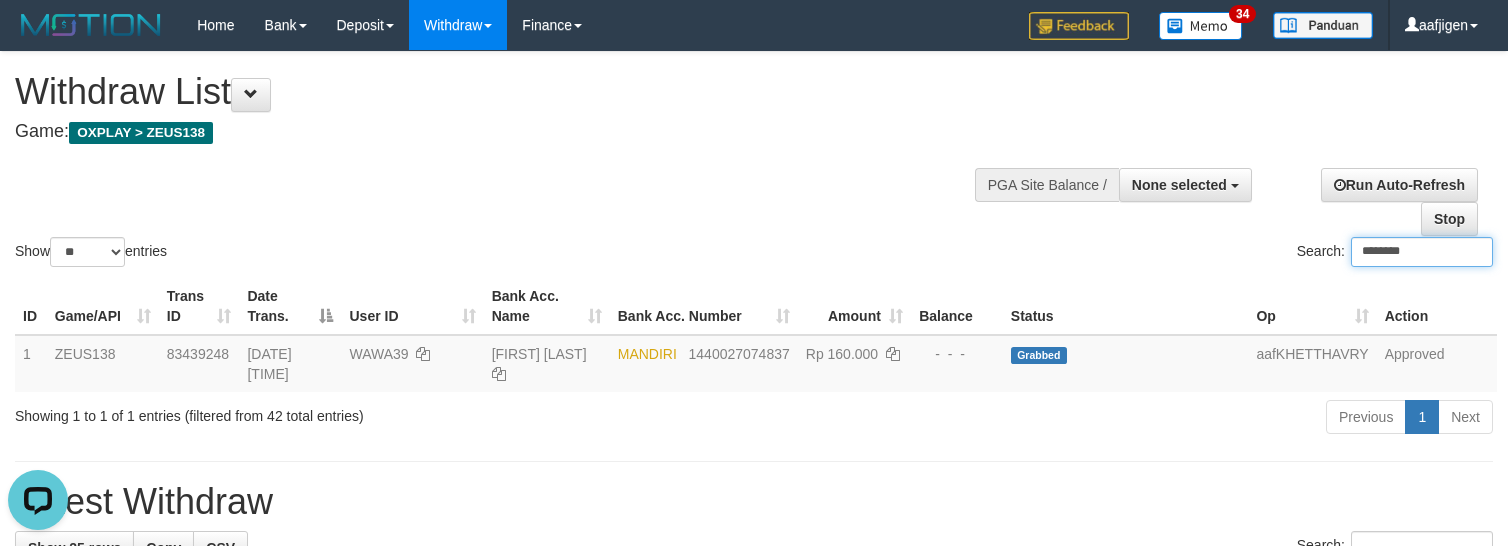 click on "********" at bounding box center [1422, 252] 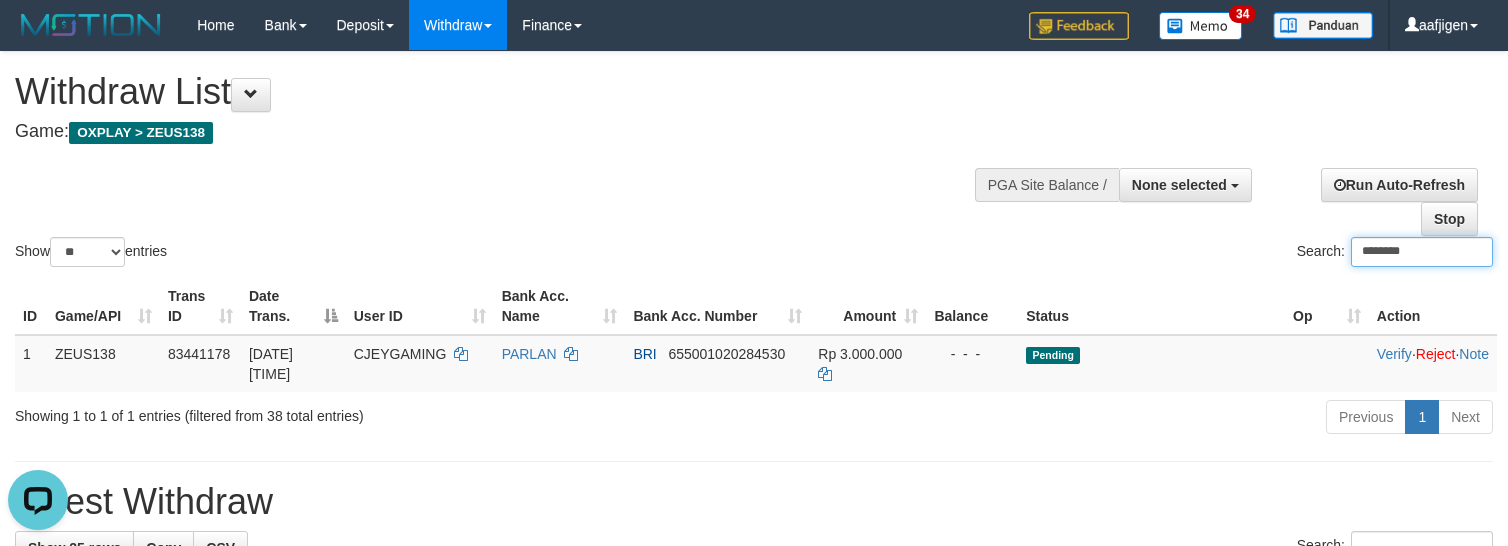 type on "********" 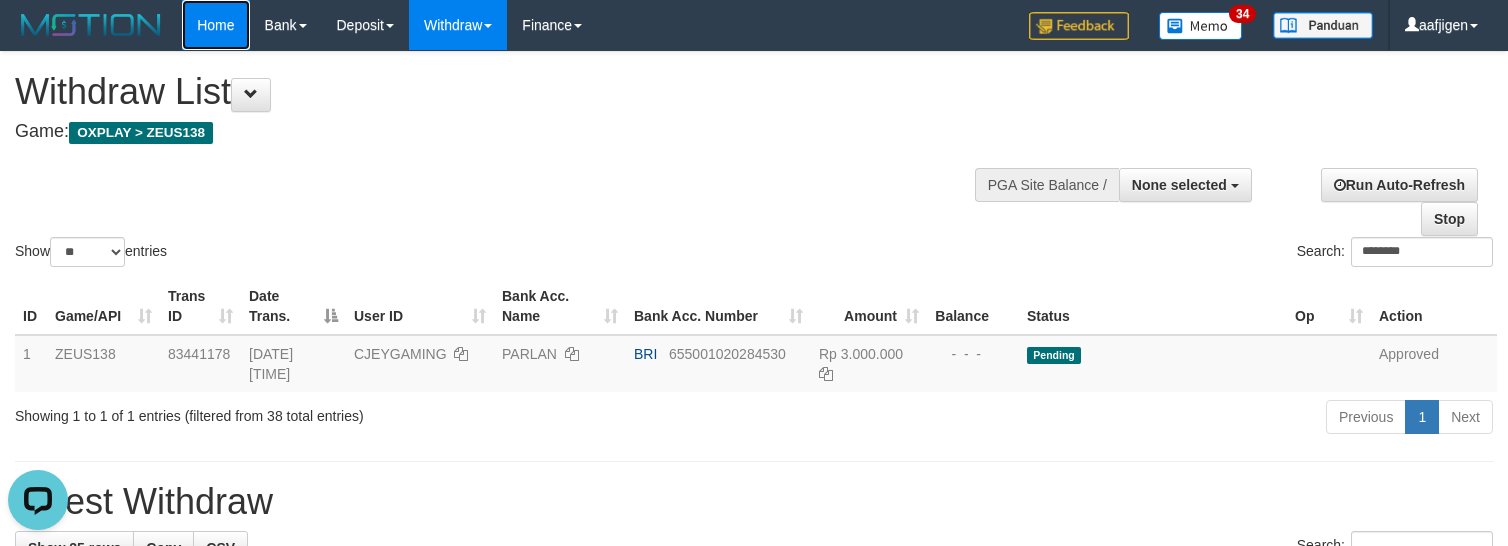click on "Home" at bounding box center (215, 25) 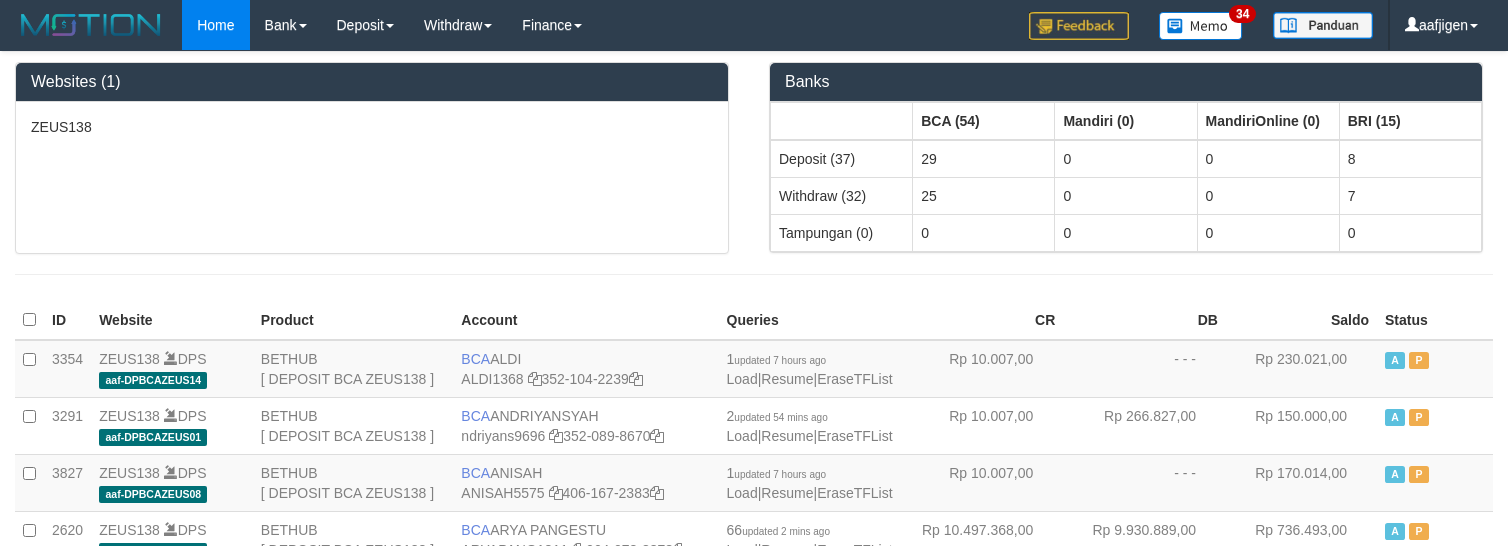 scroll, scrollTop: 0, scrollLeft: 0, axis: both 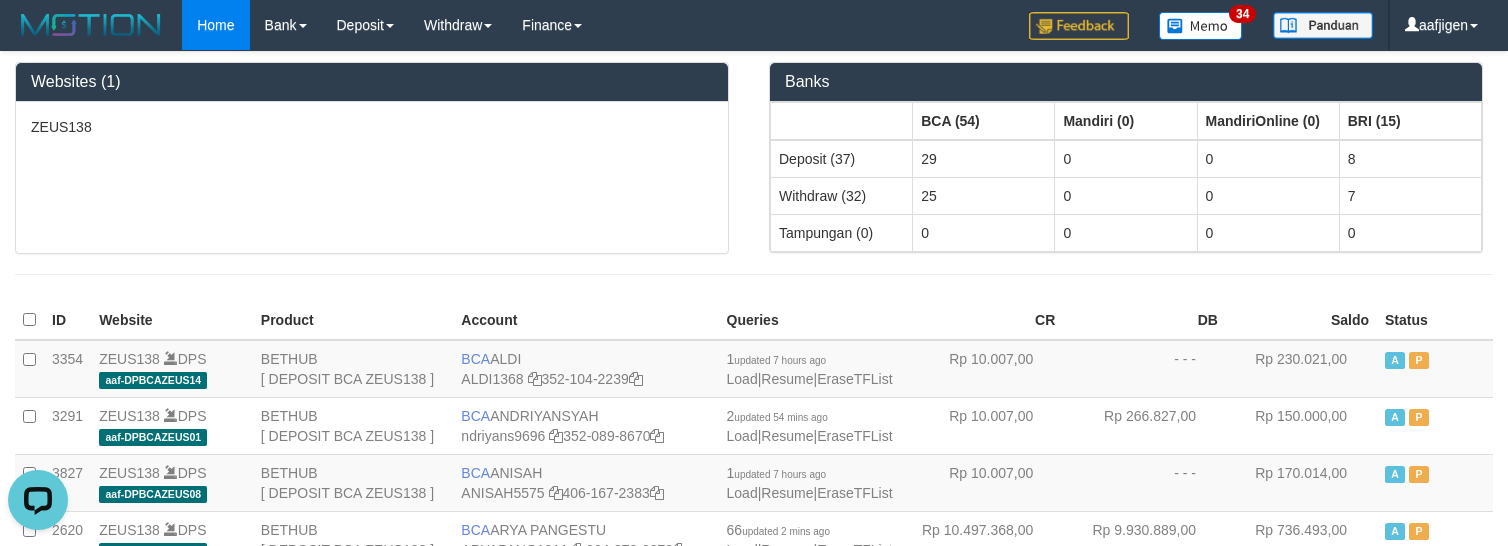 click at bounding box center (754, 274) 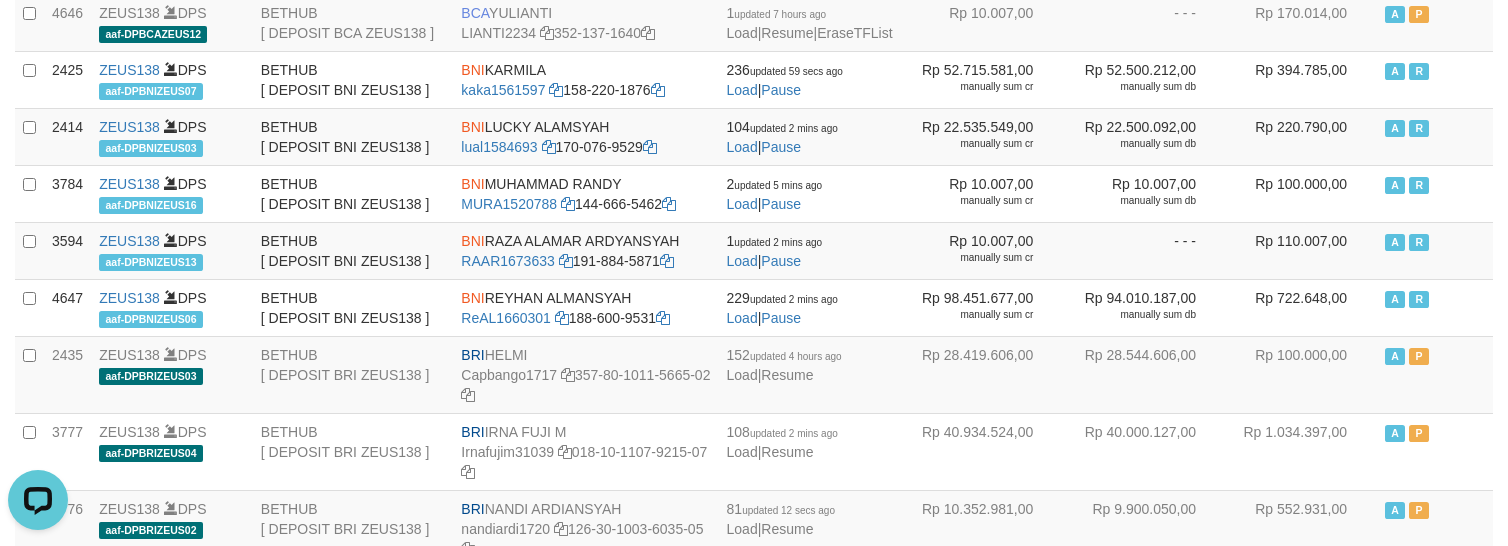 click on "TENGKUZA2212" at bounding box center (514, -195) 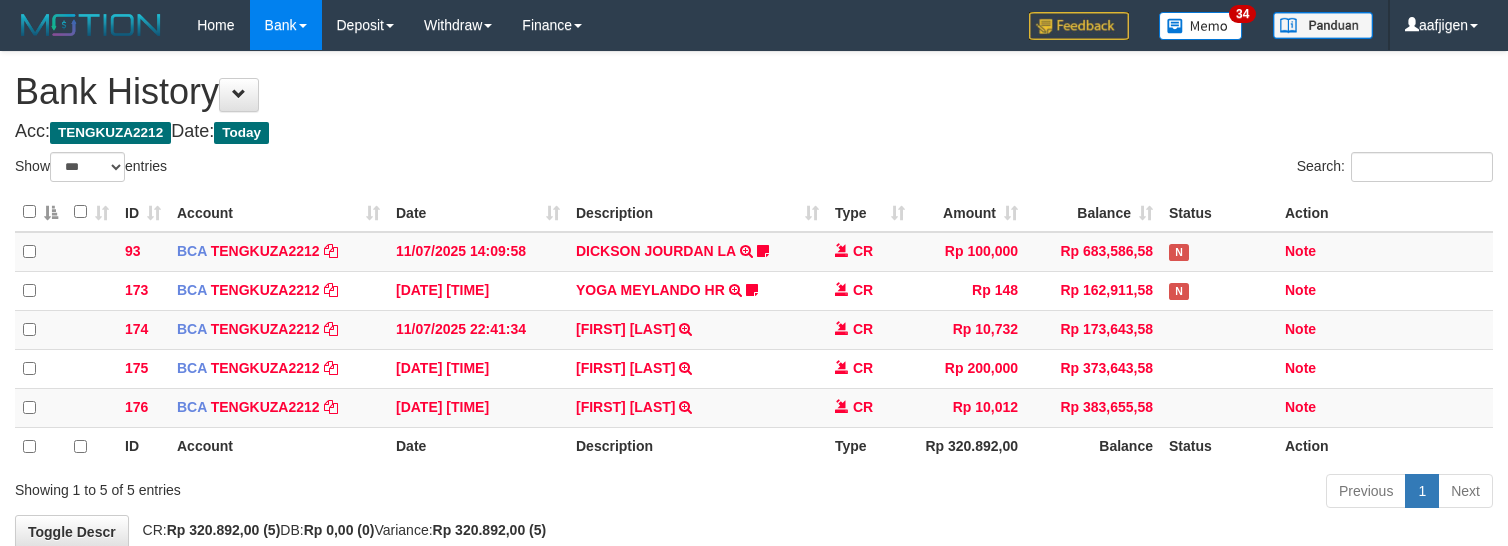 select on "***" 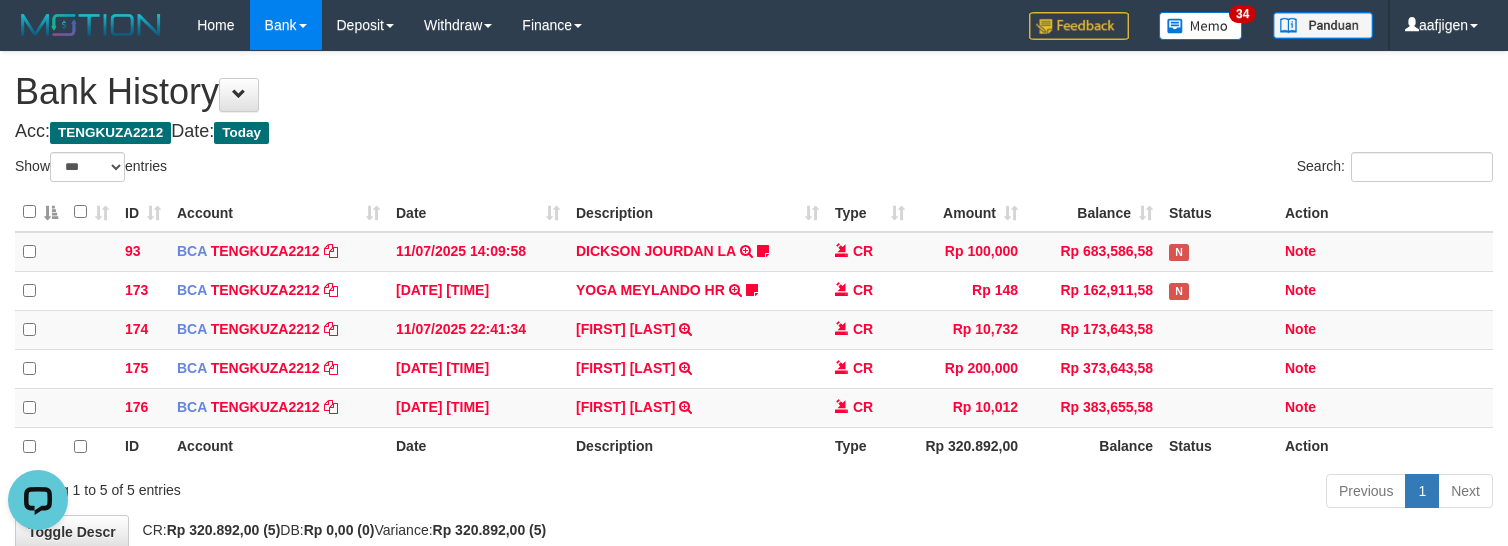 scroll, scrollTop: 0, scrollLeft: 0, axis: both 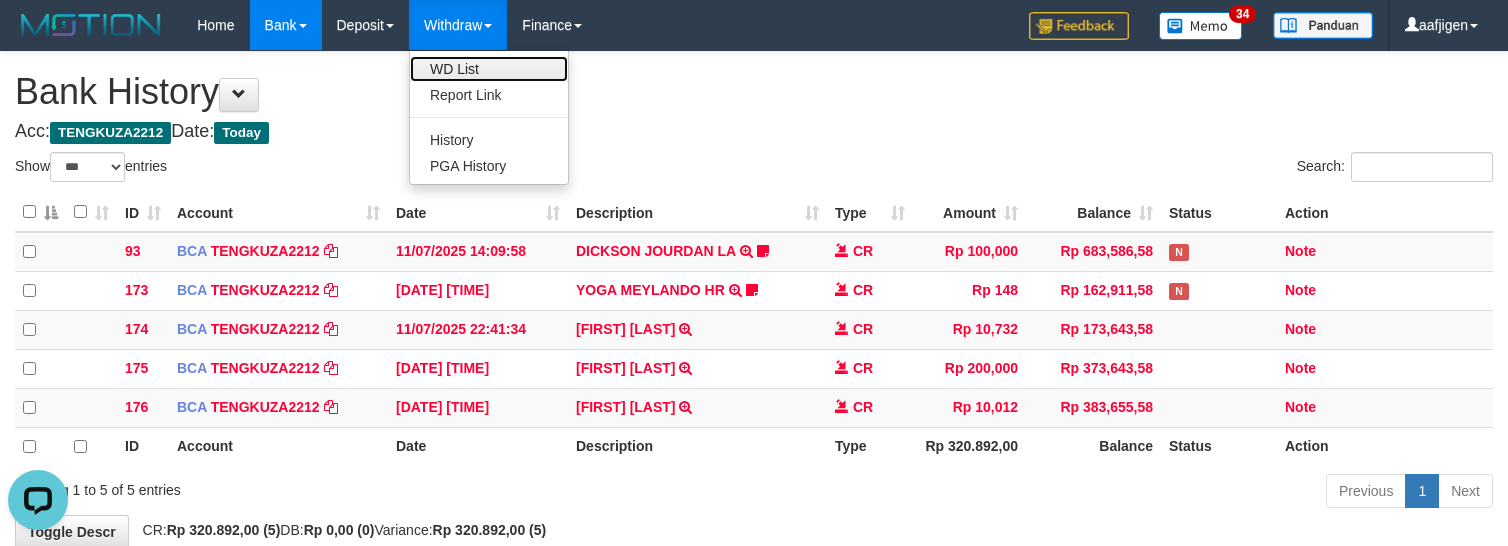 click on "WD List" at bounding box center [489, 69] 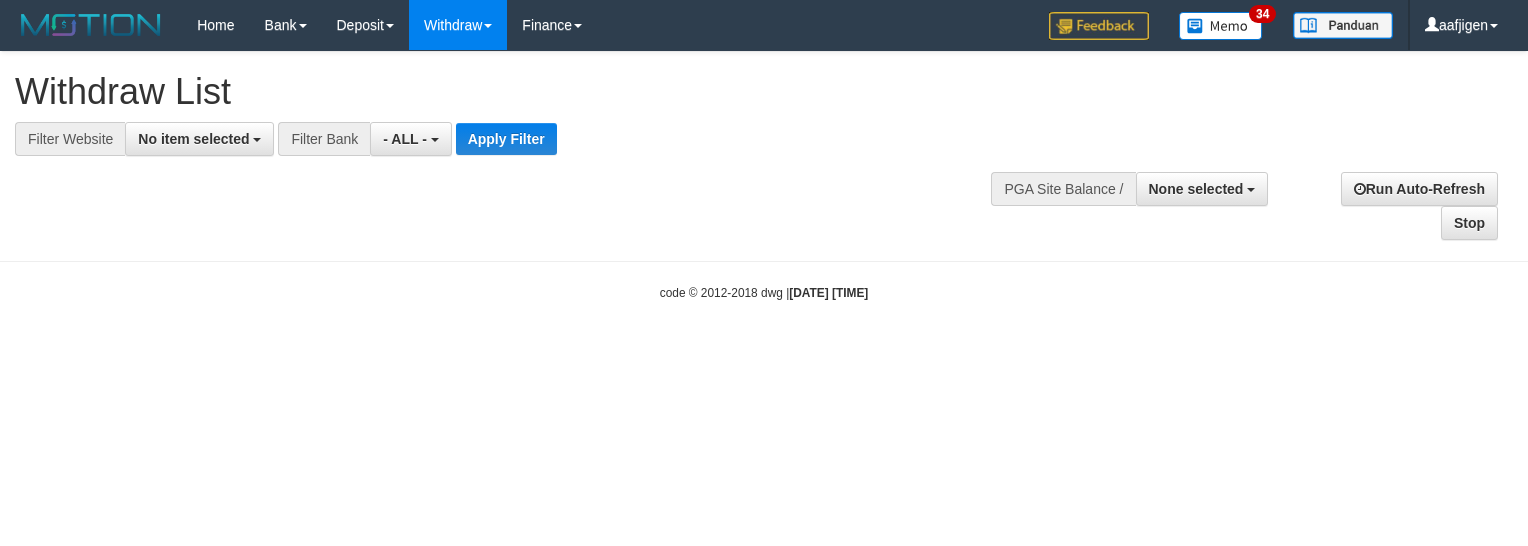 select 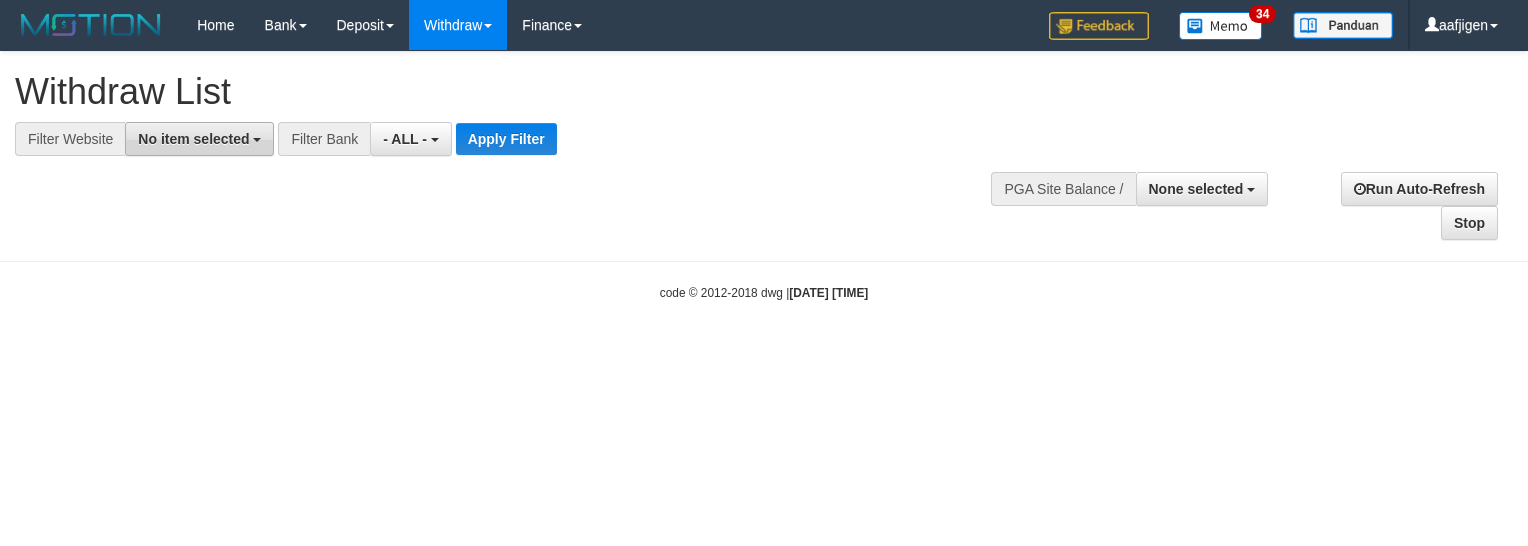 click on "No item selected" at bounding box center [193, 139] 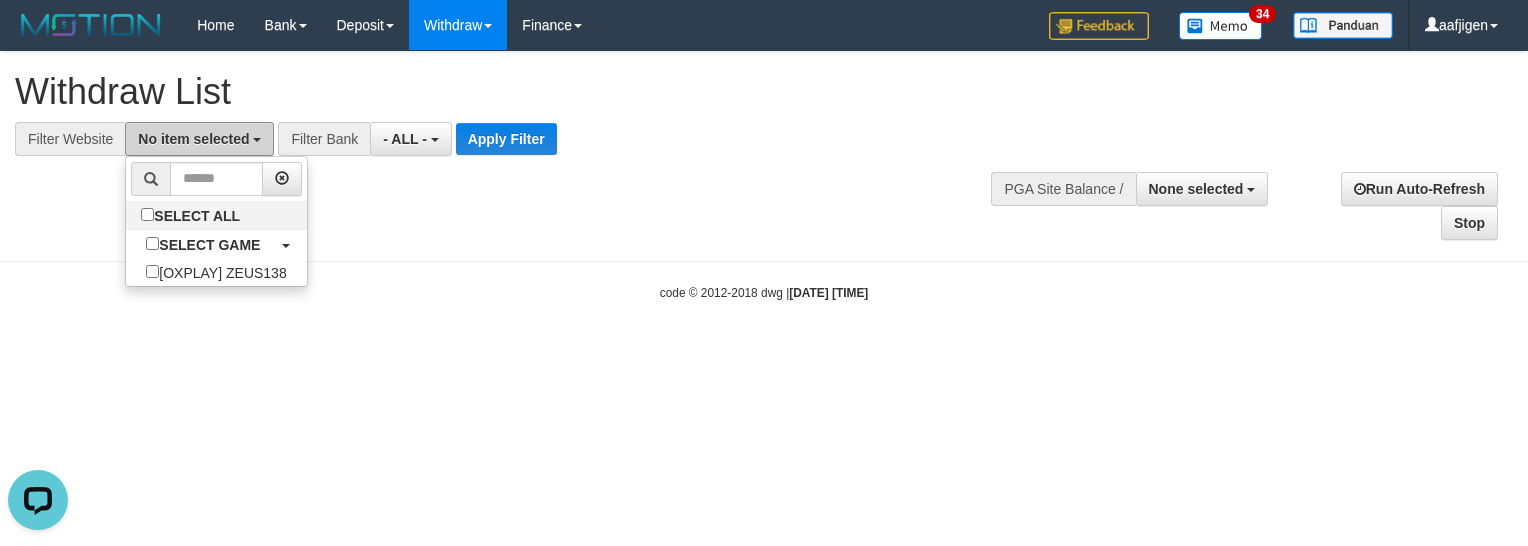 scroll, scrollTop: 0, scrollLeft: 0, axis: both 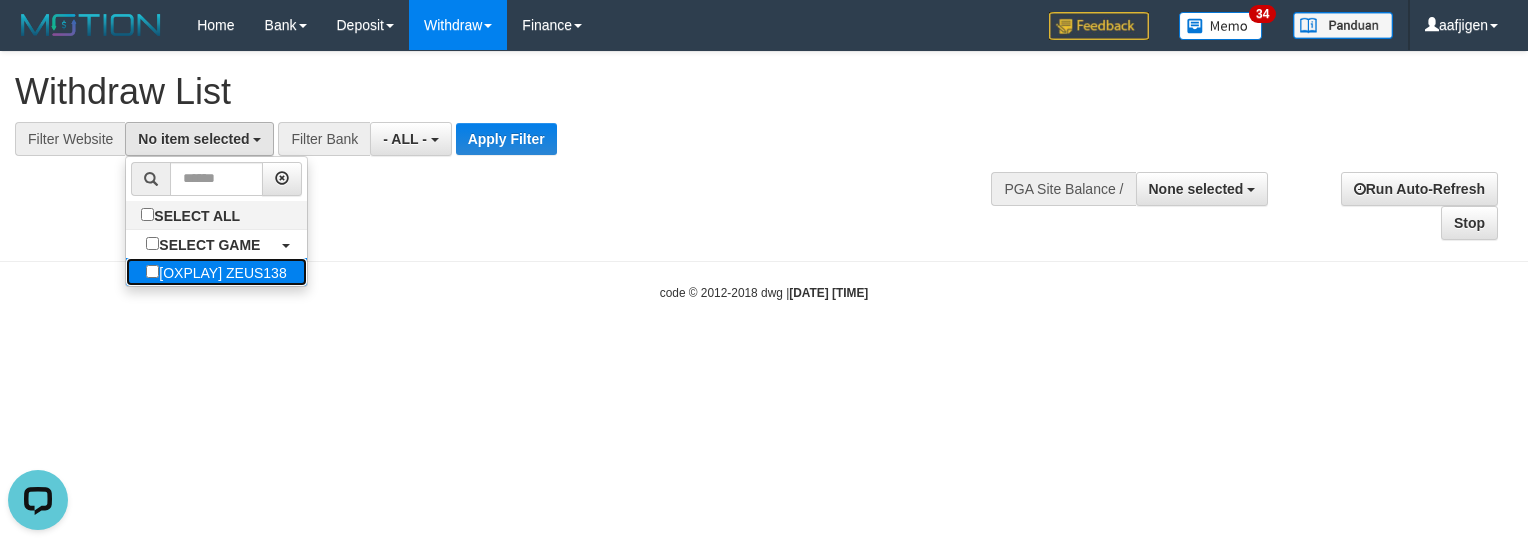 click on "[OXPLAY] ZEUS138" at bounding box center [216, 272] 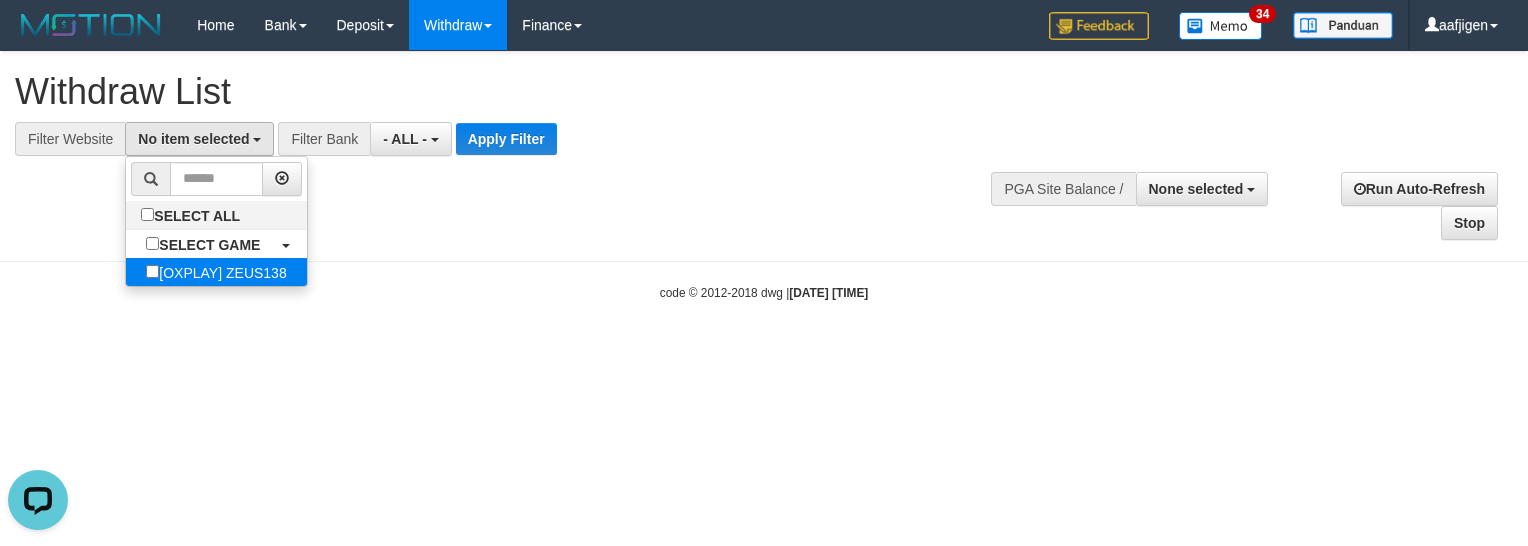 select on "***" 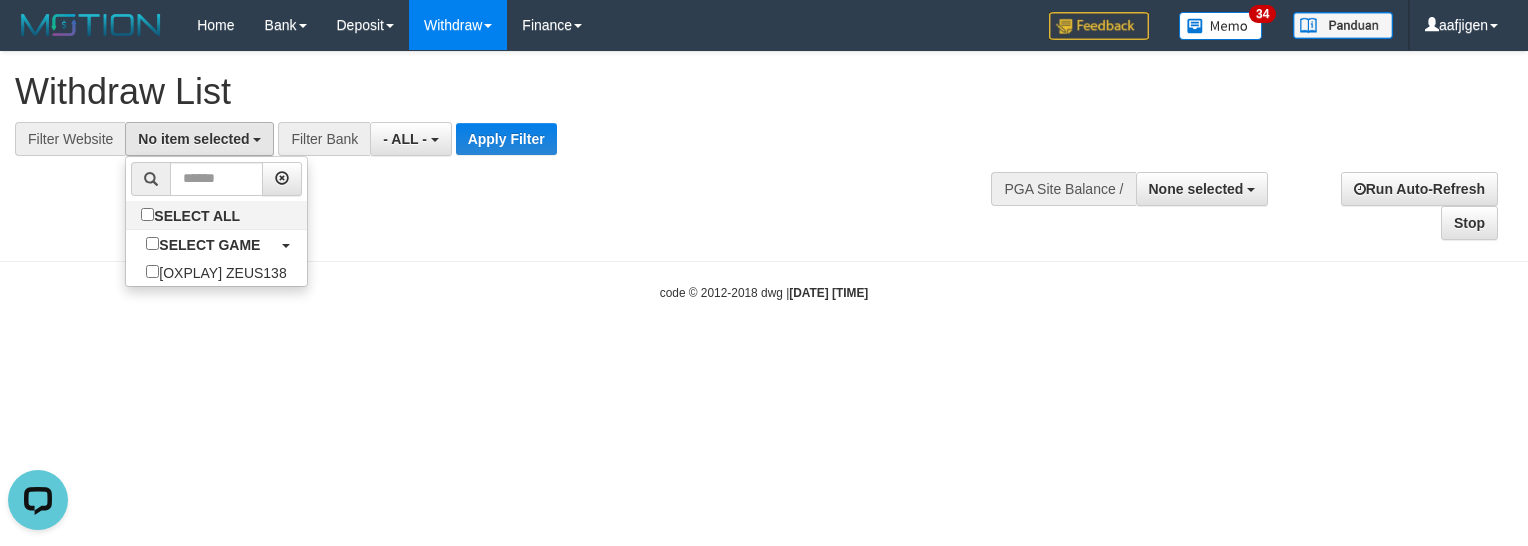 scroll, scrollTop: 17, scrollLeft: 0, axis: vertical 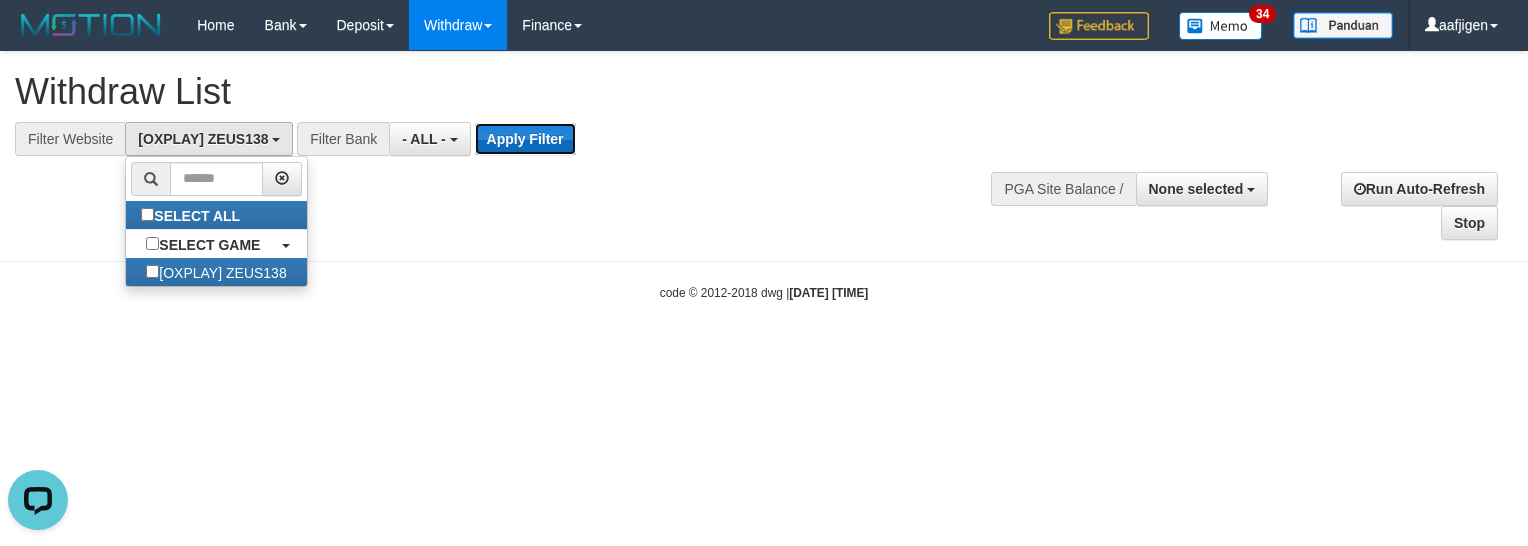 click on "Apply Filter" at bounding box center [525, 139] 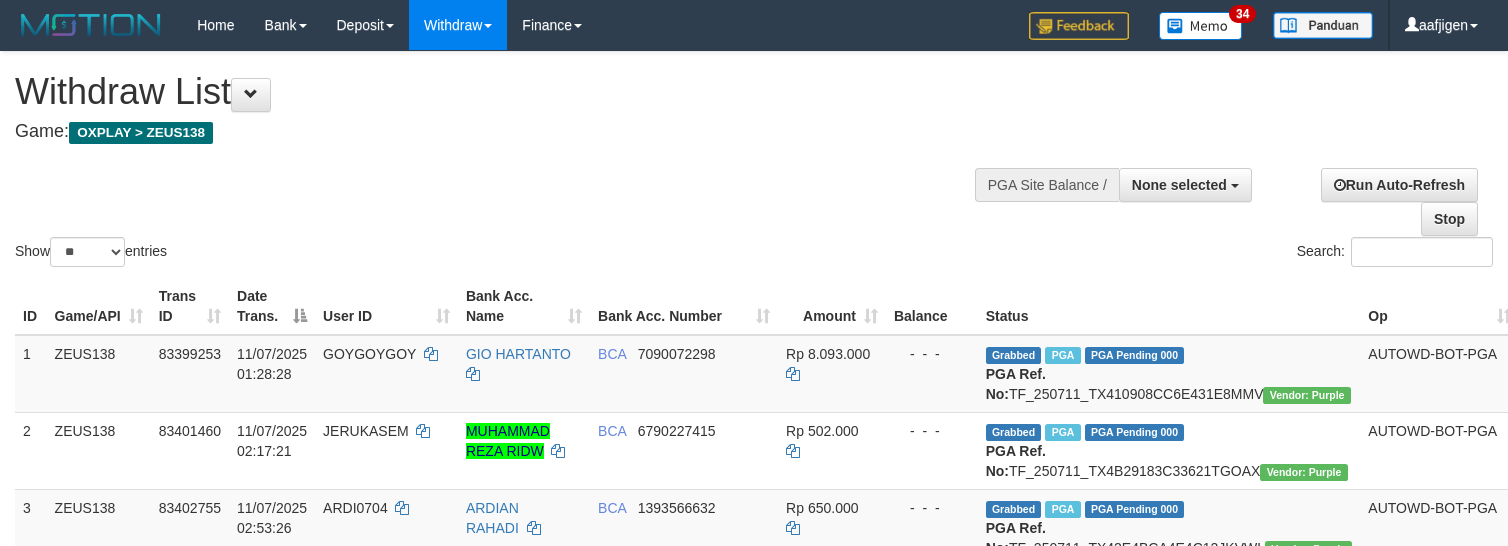 select 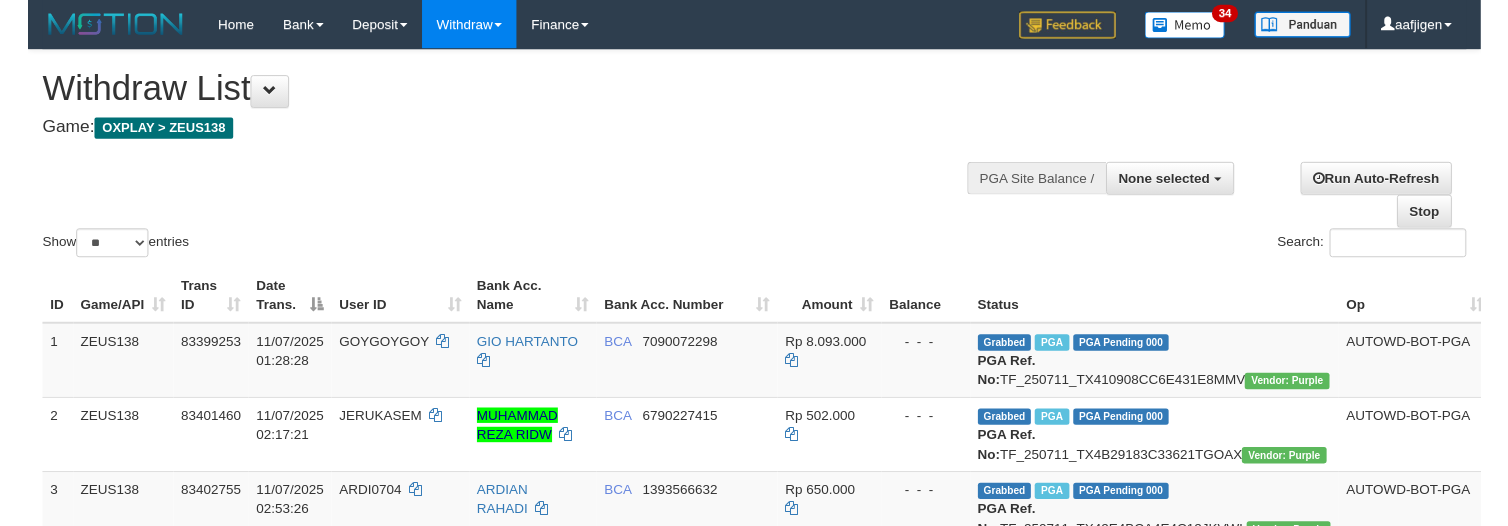 scroll, scrollTop: 0, scrollLeft: 0, axis: both 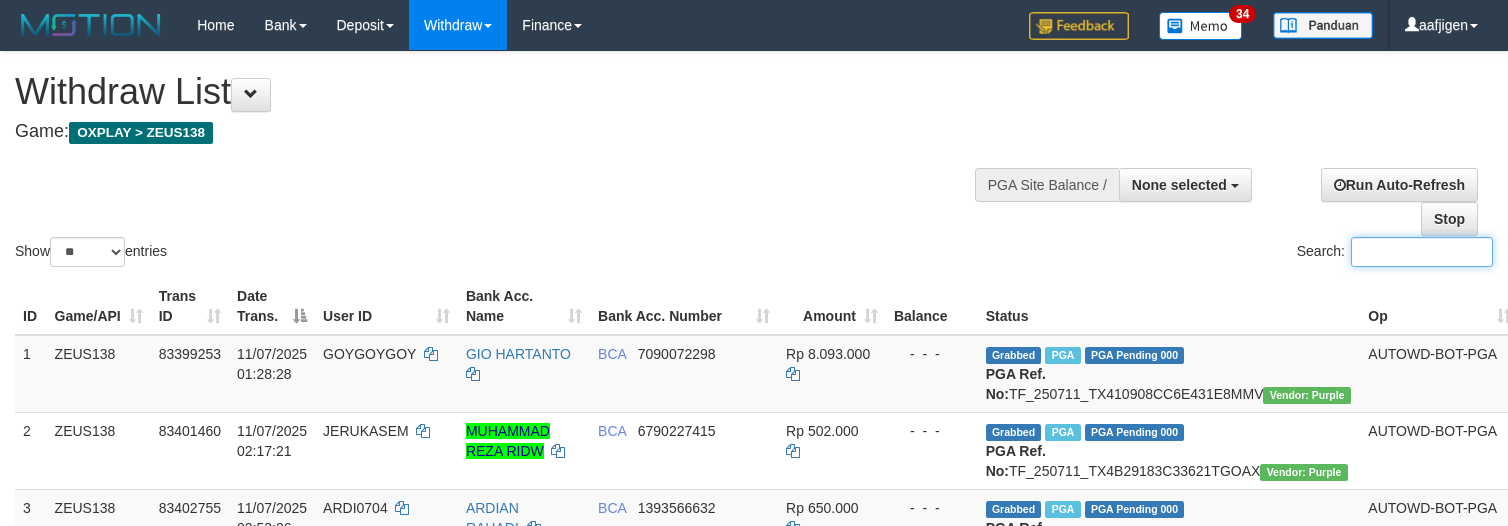 paste on "********" 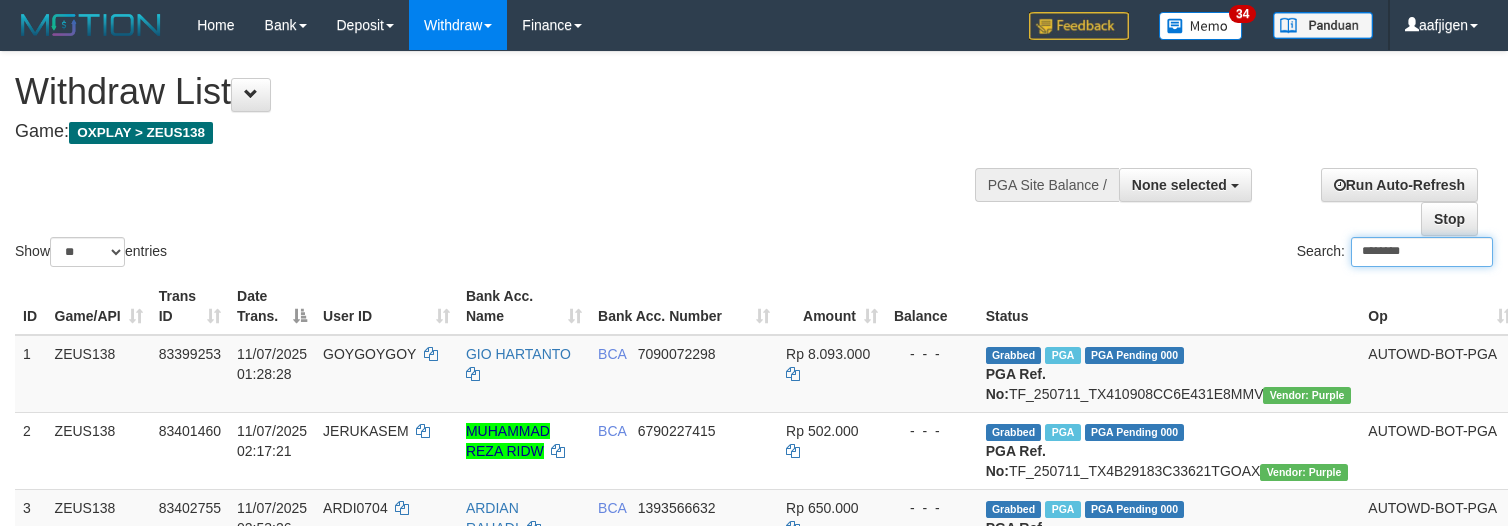 click on "********" at bounding box center (1422, 252) 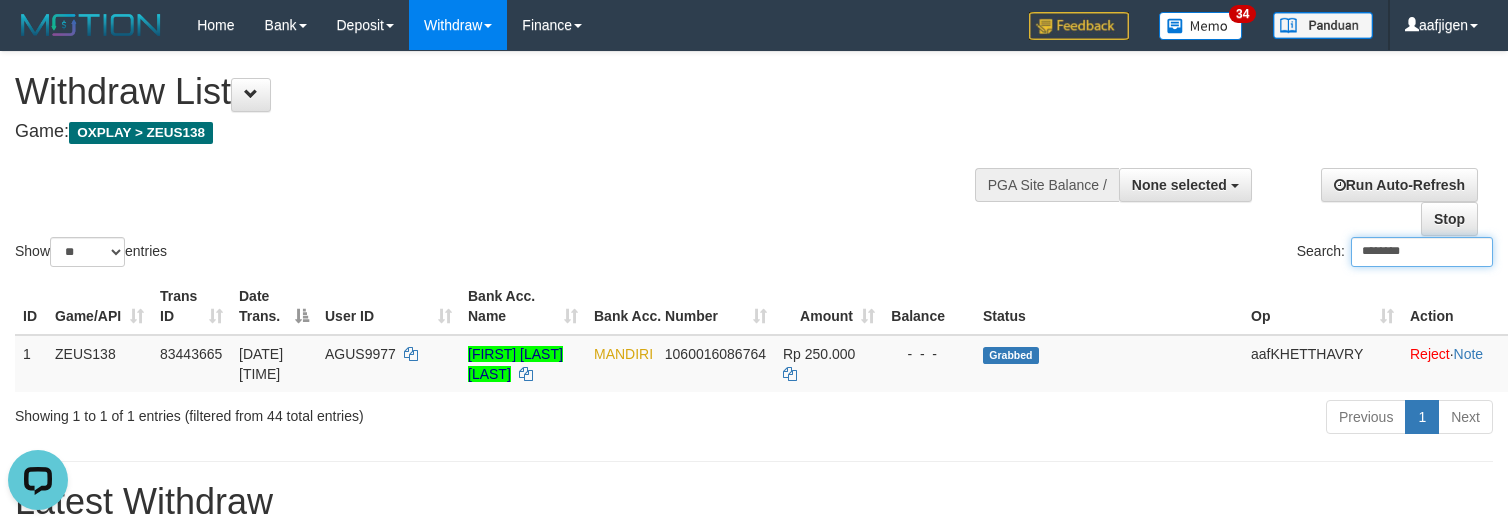 scroll, scrollTop: 0, scrollLeft: 0, axis: both 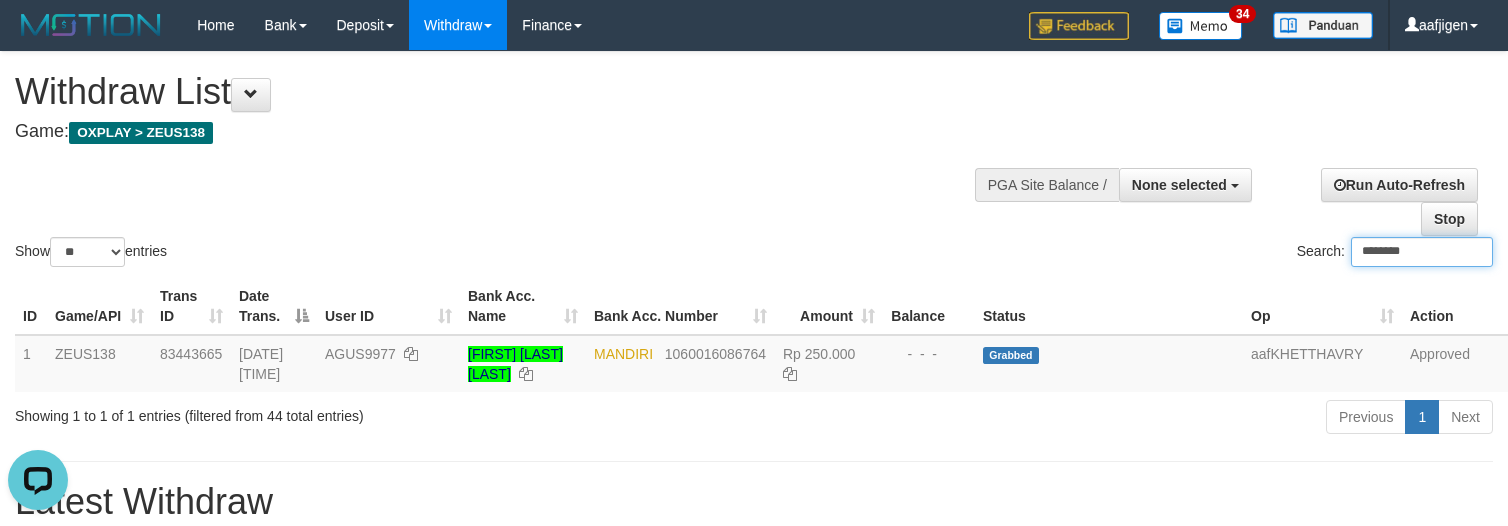 click on "********" at bounding box center [1422, 252] 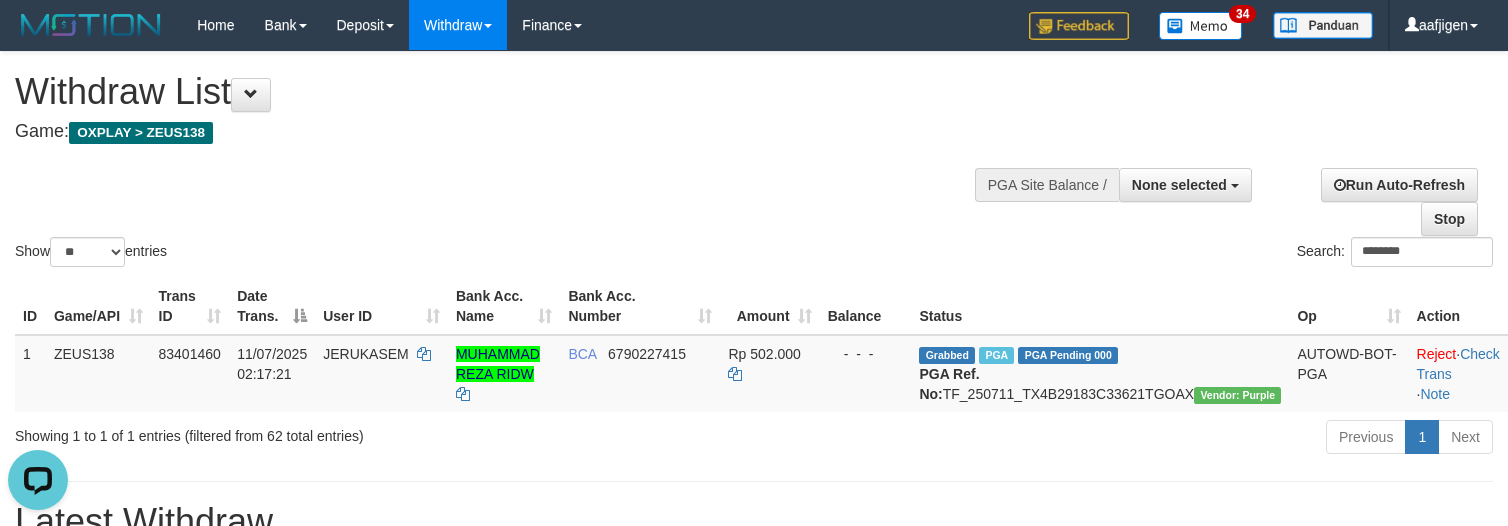 click on "Run Auto-Refresh
Stop" at bounding box center [1377, 202] 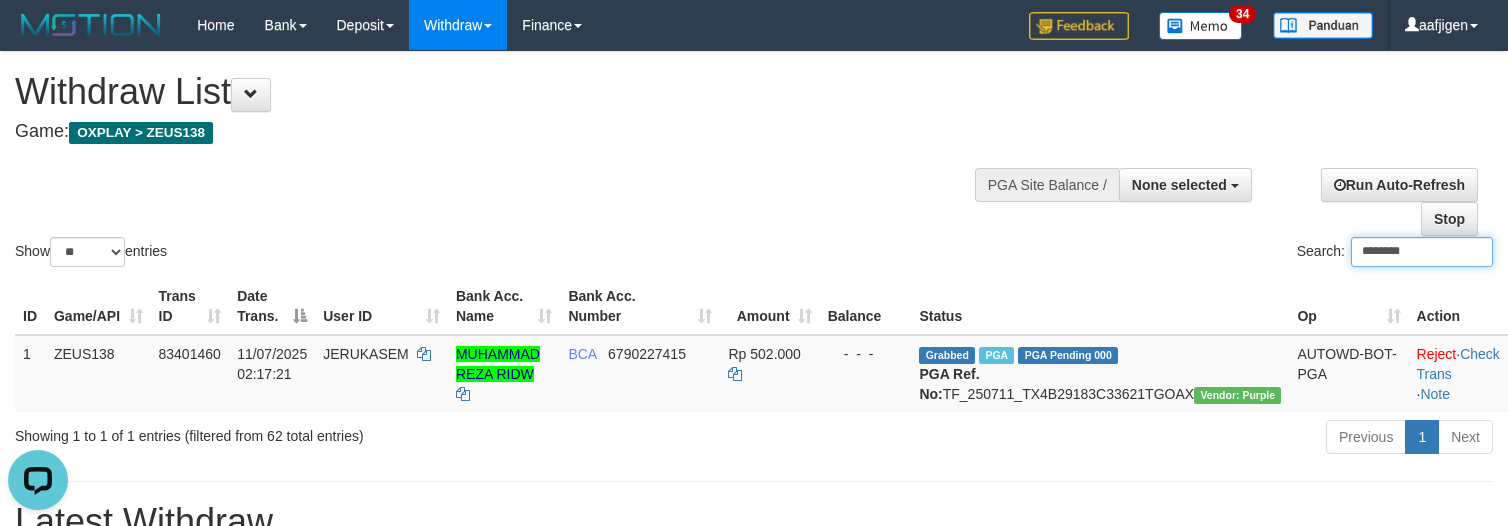 click on "********" at bounding box center (1422, 252) 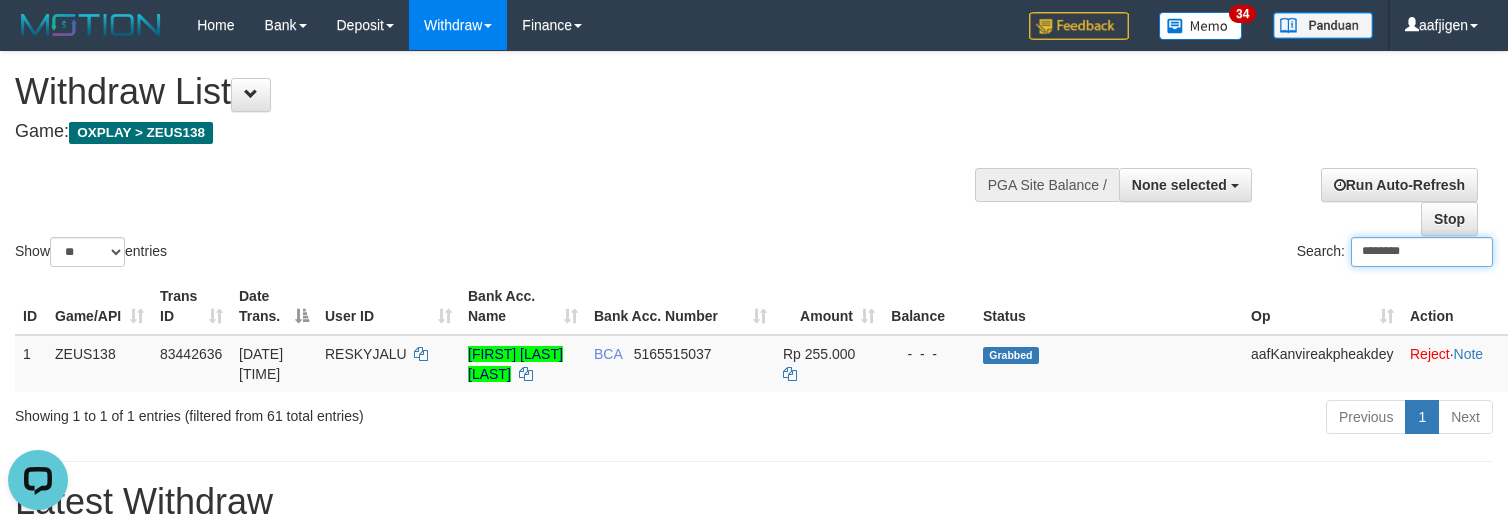 click on "********" at bounding box center (1422, 252) 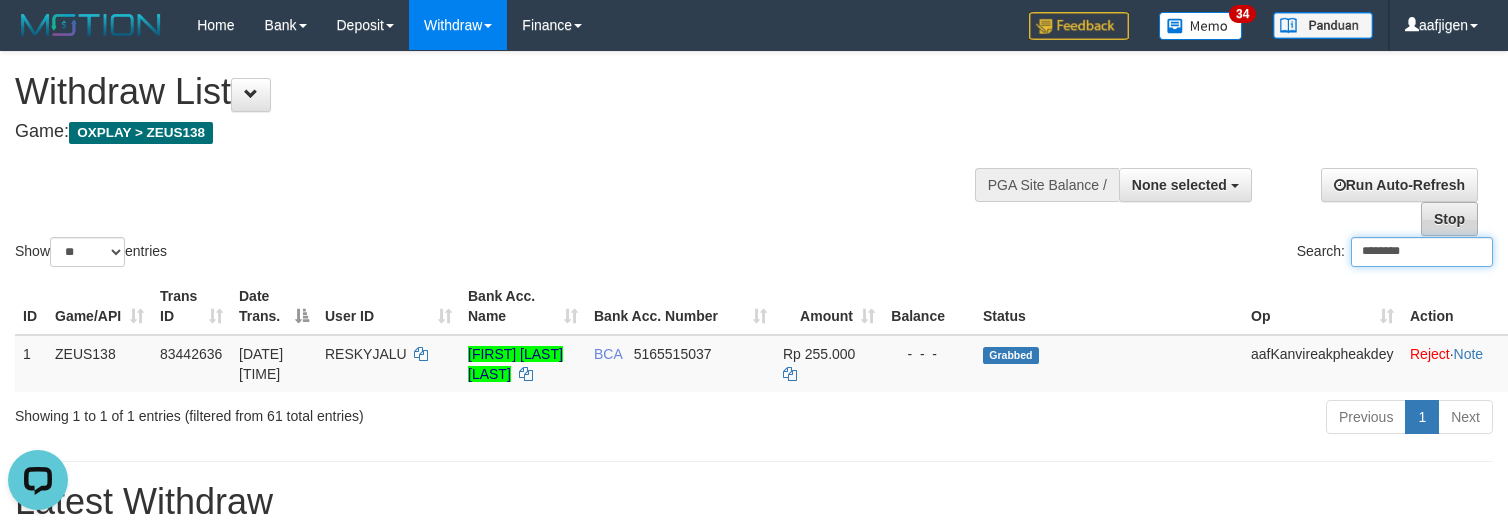 paste 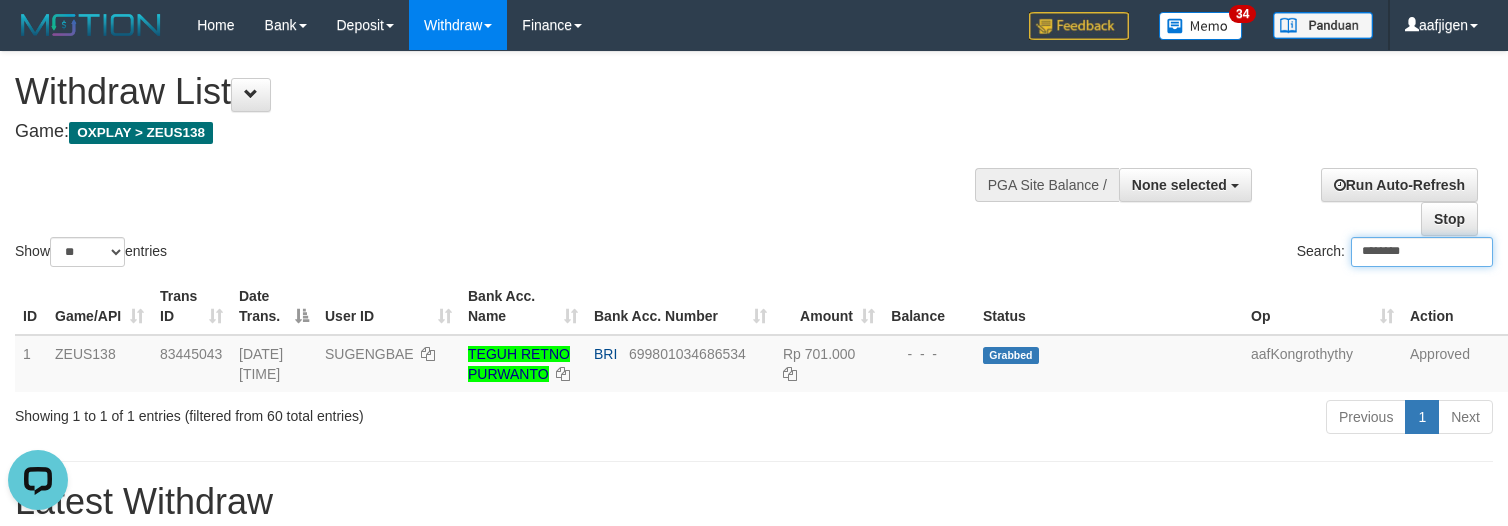 click on "********" at bounding box center (1422, 252) 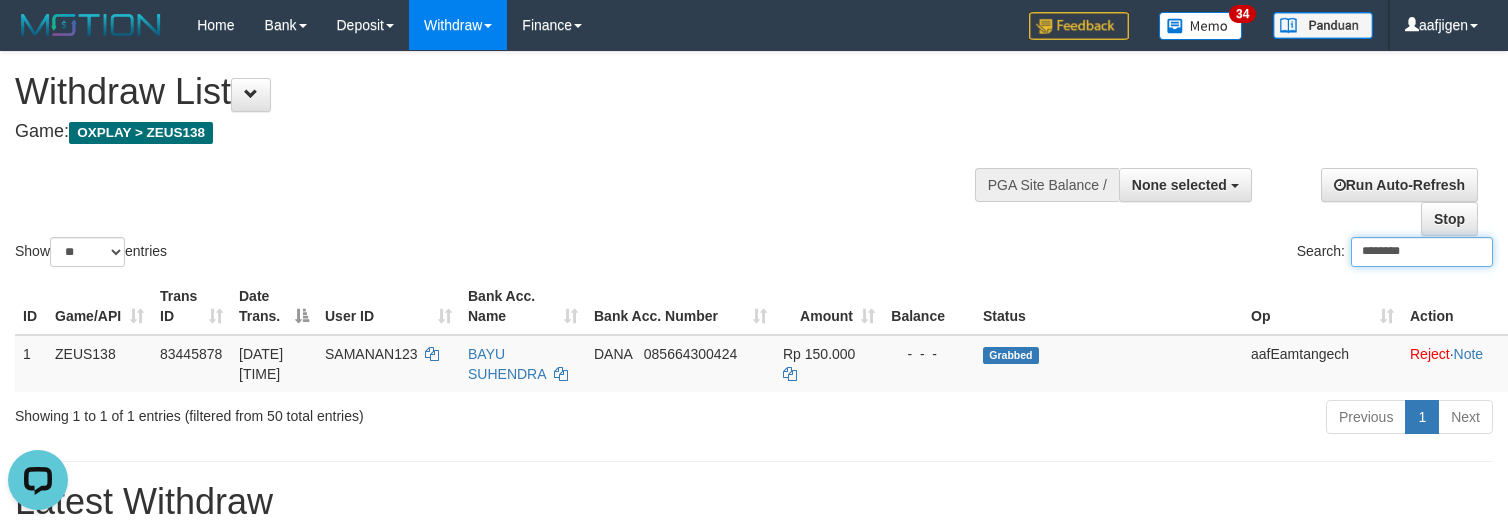type on "********" 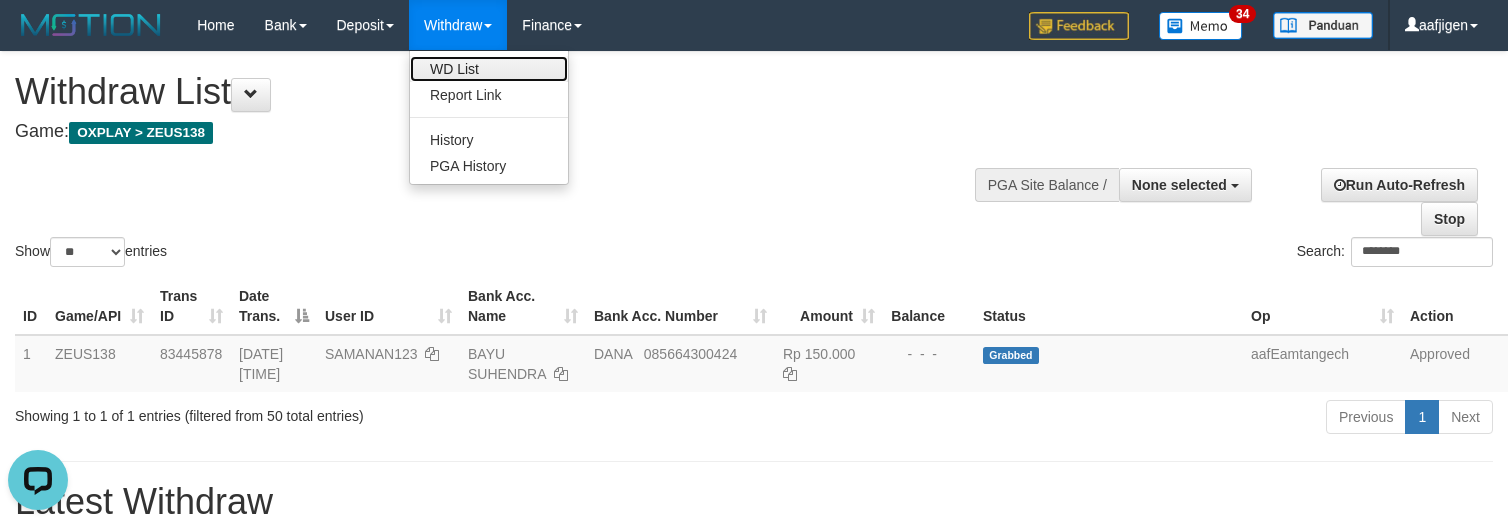 click on "WD List" at bounding box center [489, 69] 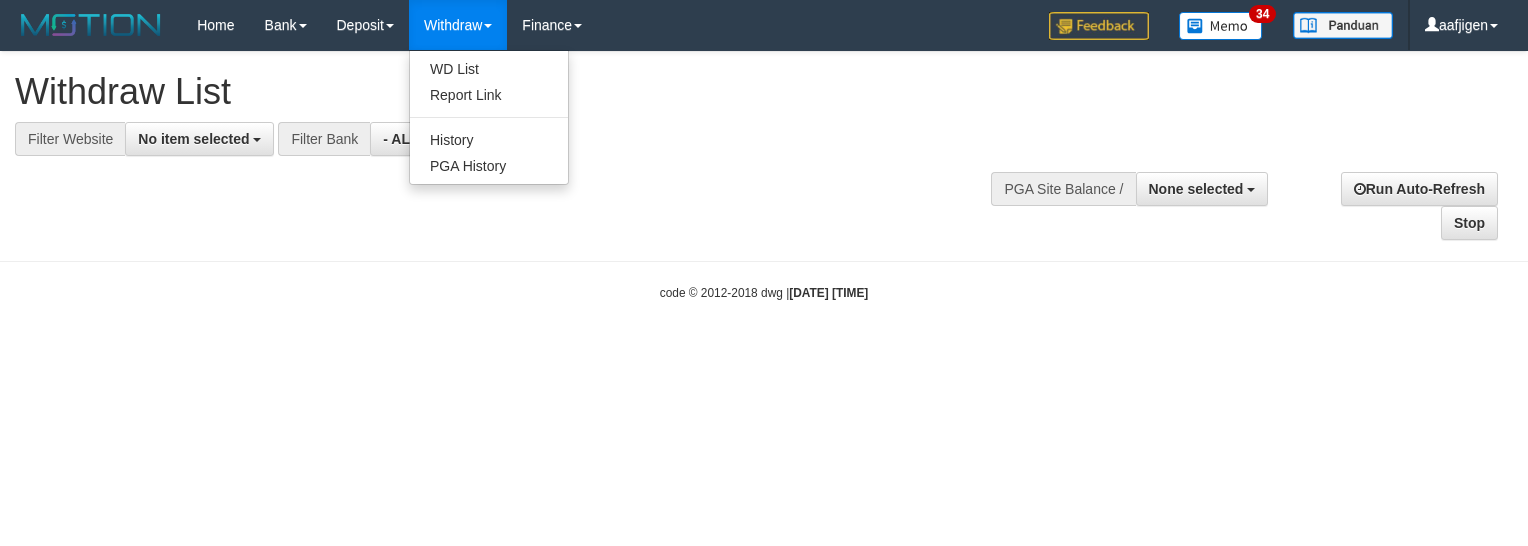 select 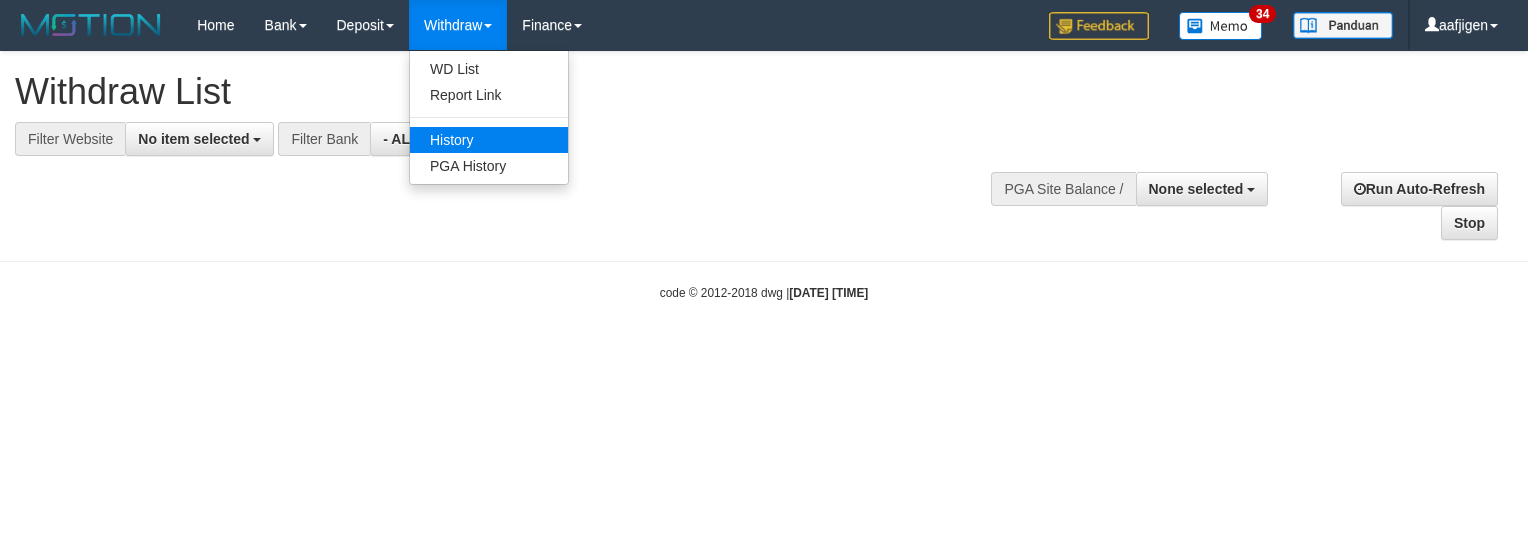 scroll, scrollTop: 0, scrollLeft: 0, axis: both 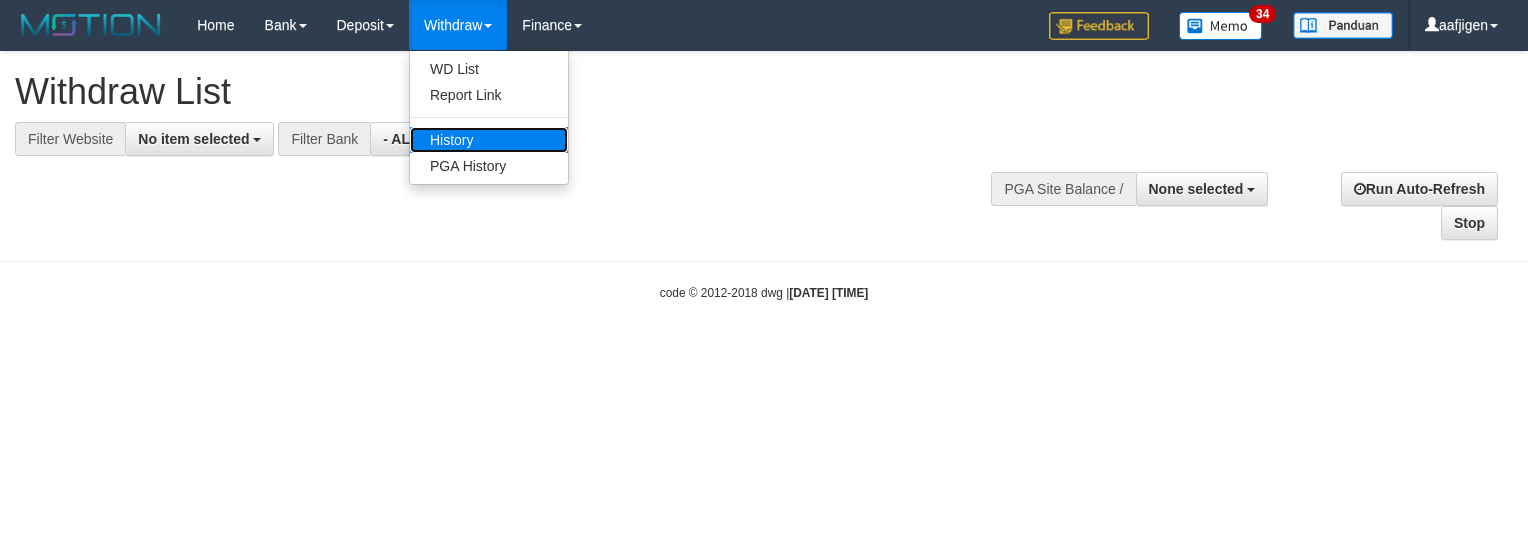 click on "History" at bounding box center [489, 140] 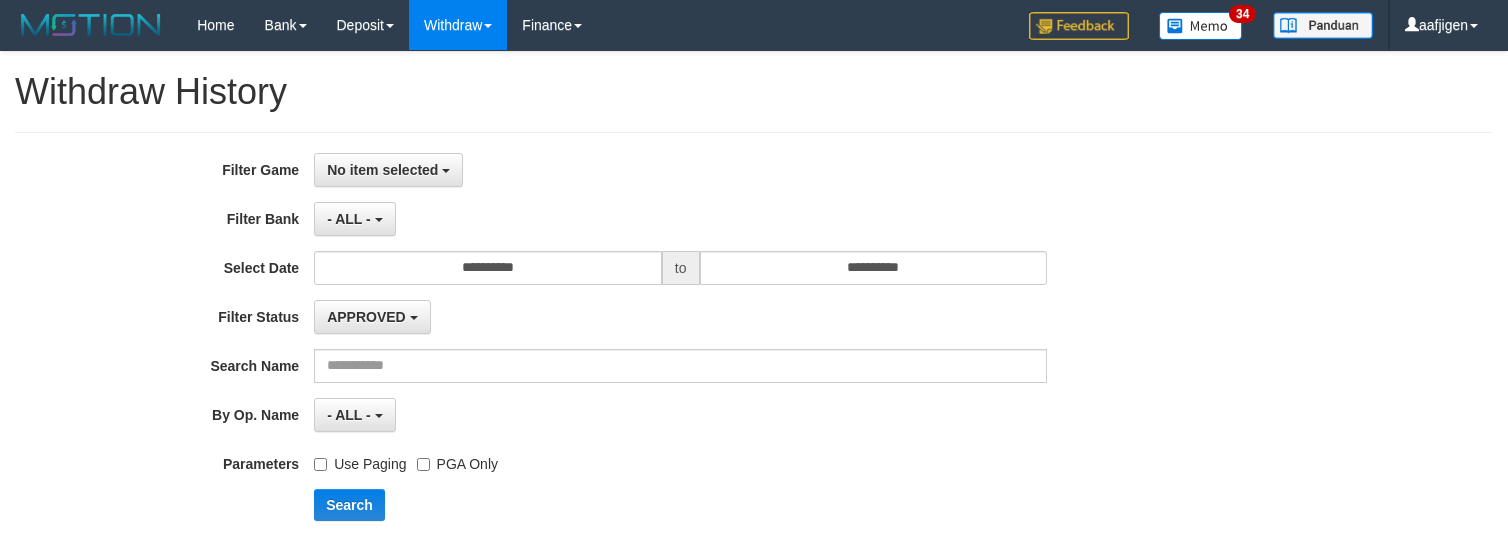 scroll, scrollTop: 0, scrollLeft: 0, axis: both 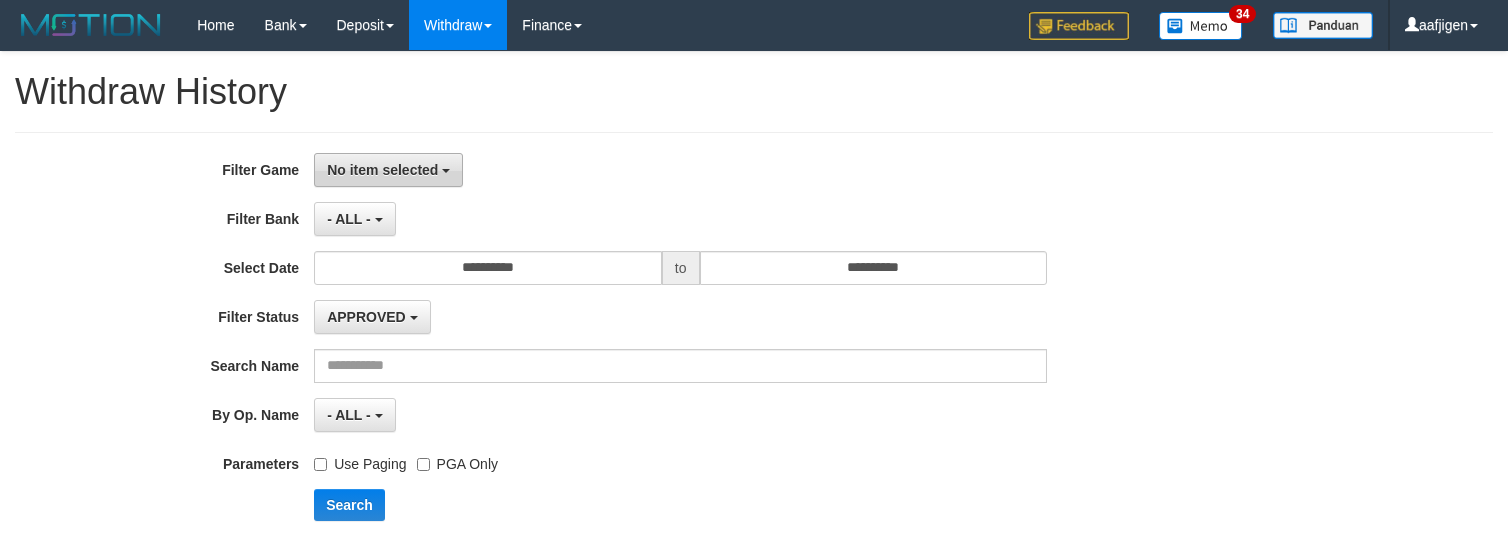 click on "No item selected" at bounding box center [382, 170] 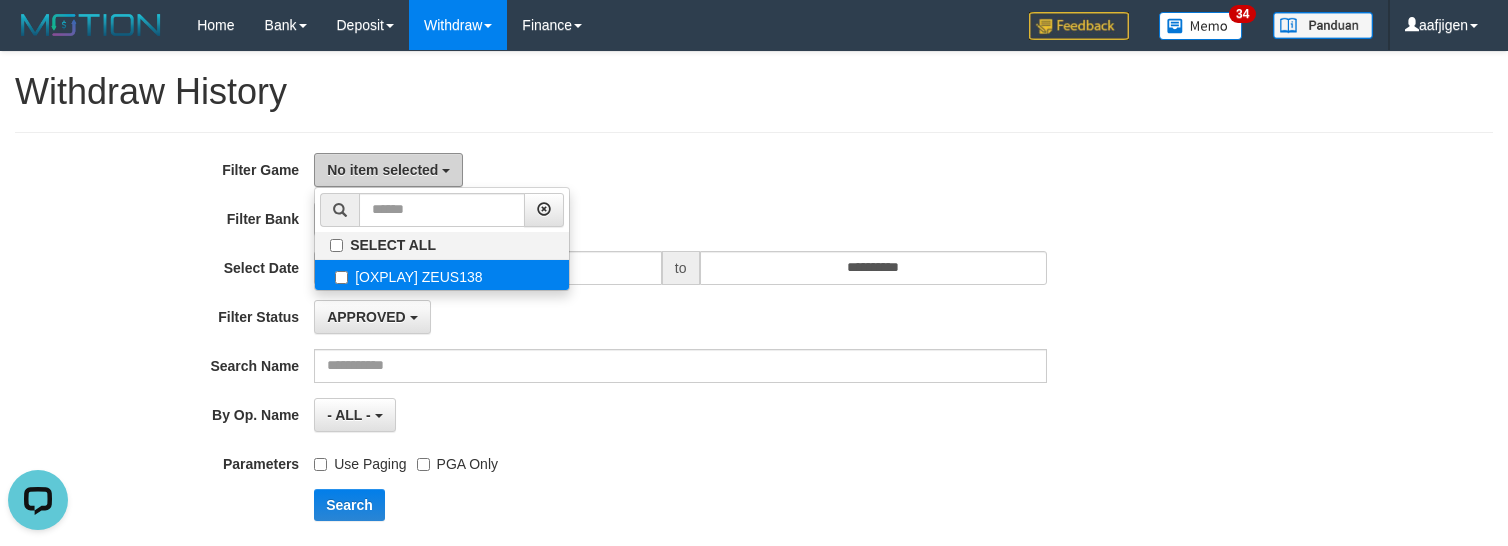 scroll, scrollTop: 0, scrollLeft: 0, axis: both 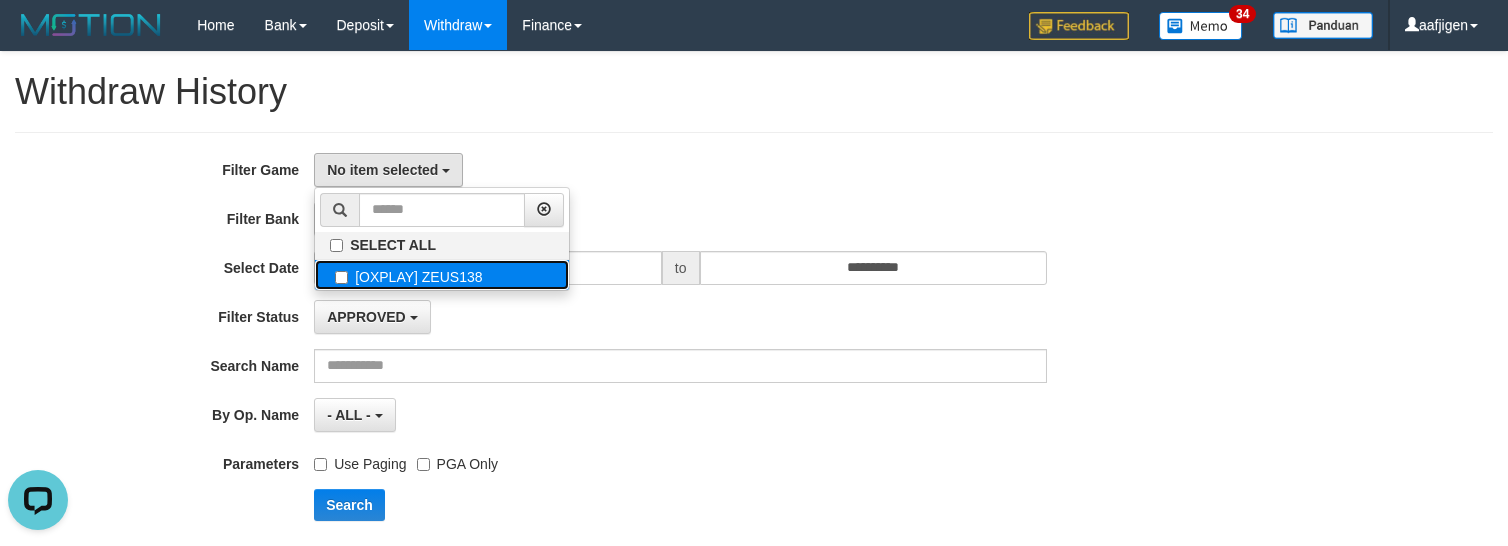 click on "[OXPLAY] ZEUS138" at bounding box center (442, 275) 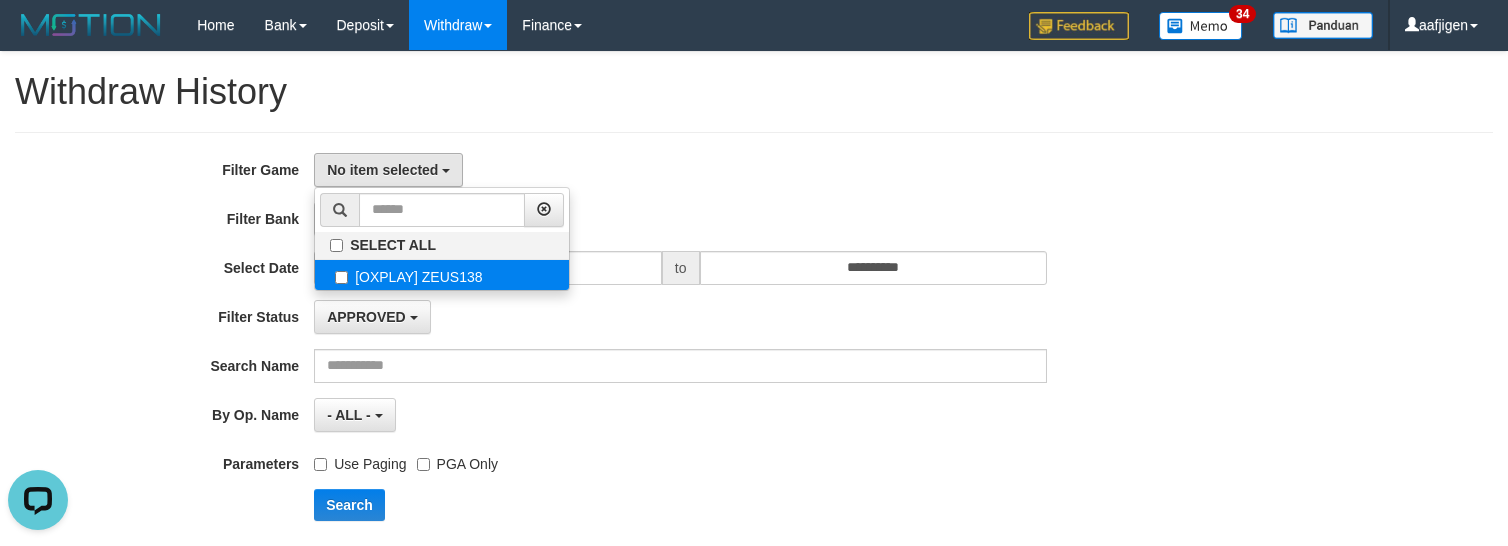 select on "***" 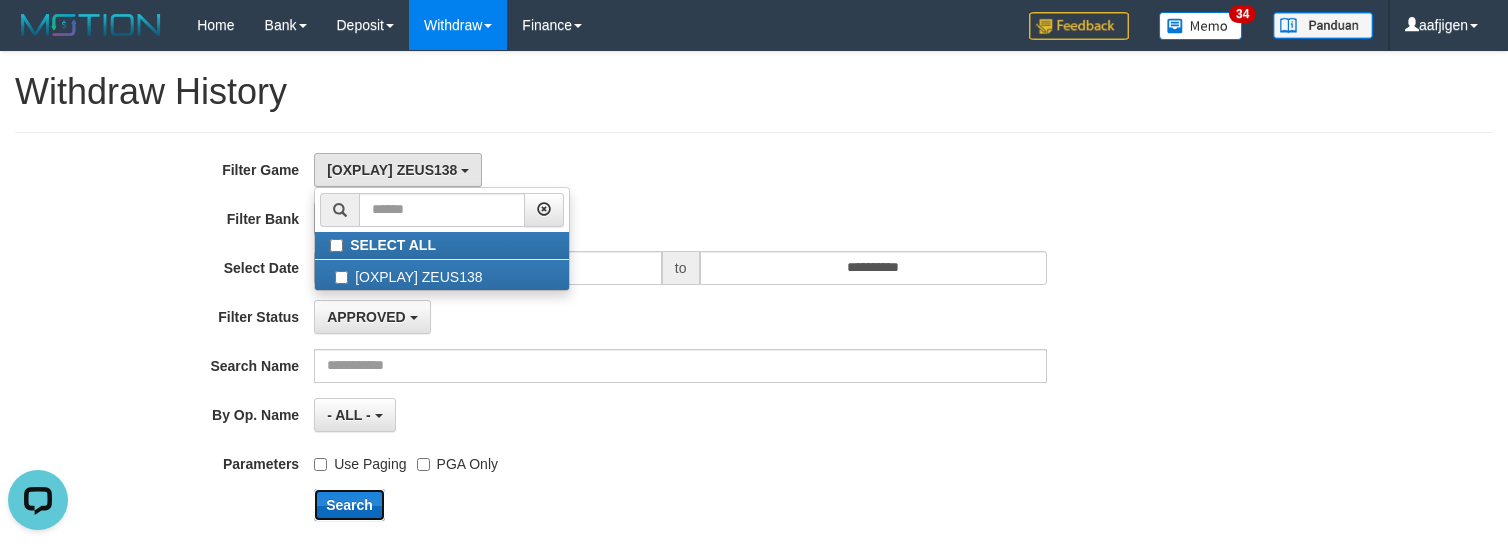 click on "Search" at bounding box center (349, 505) 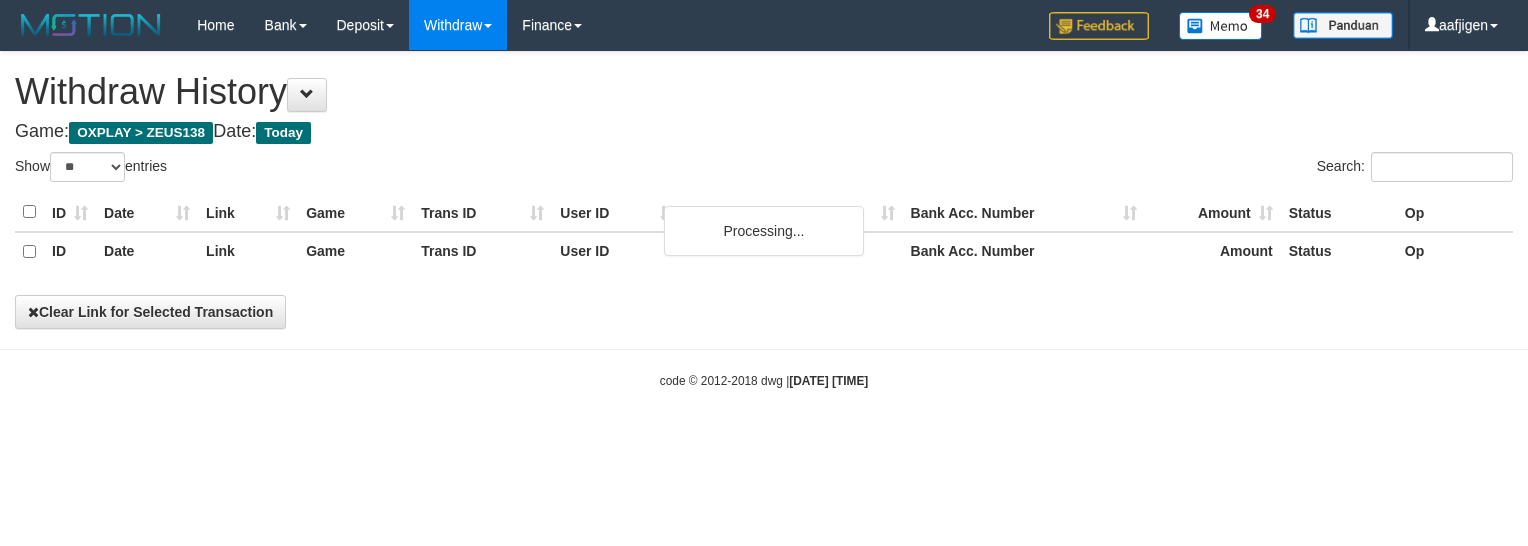 select on "**" 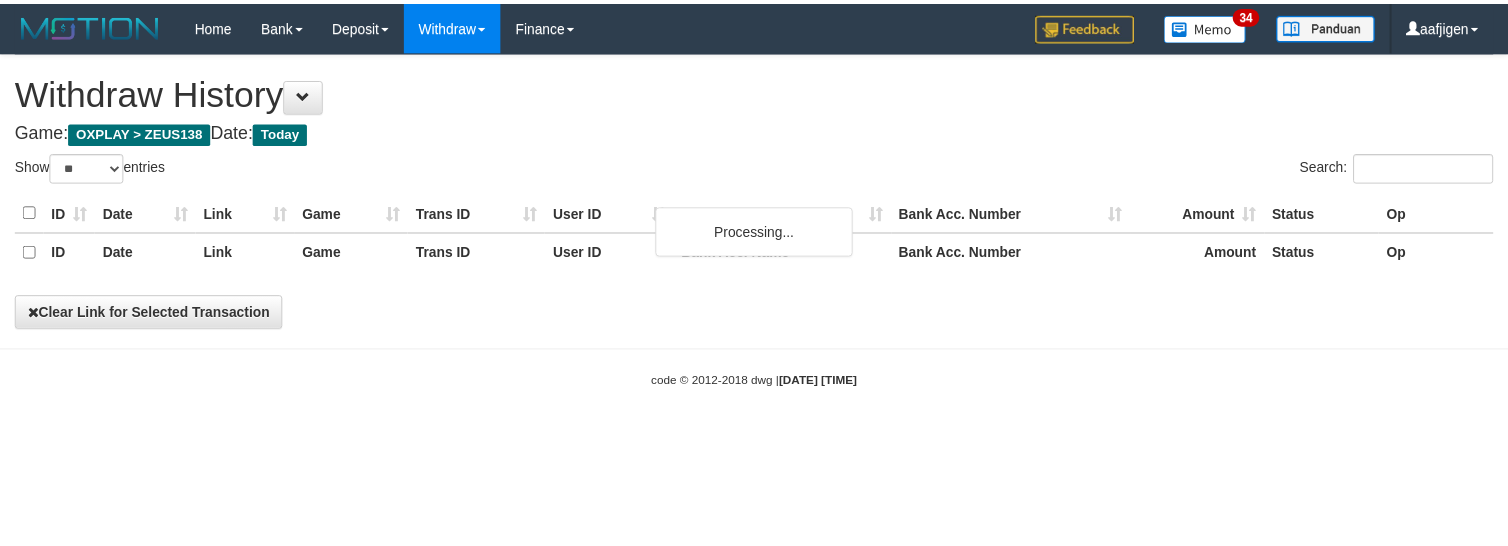 scroll, scrollTop: 0, scrollLeft: 0, axis: both 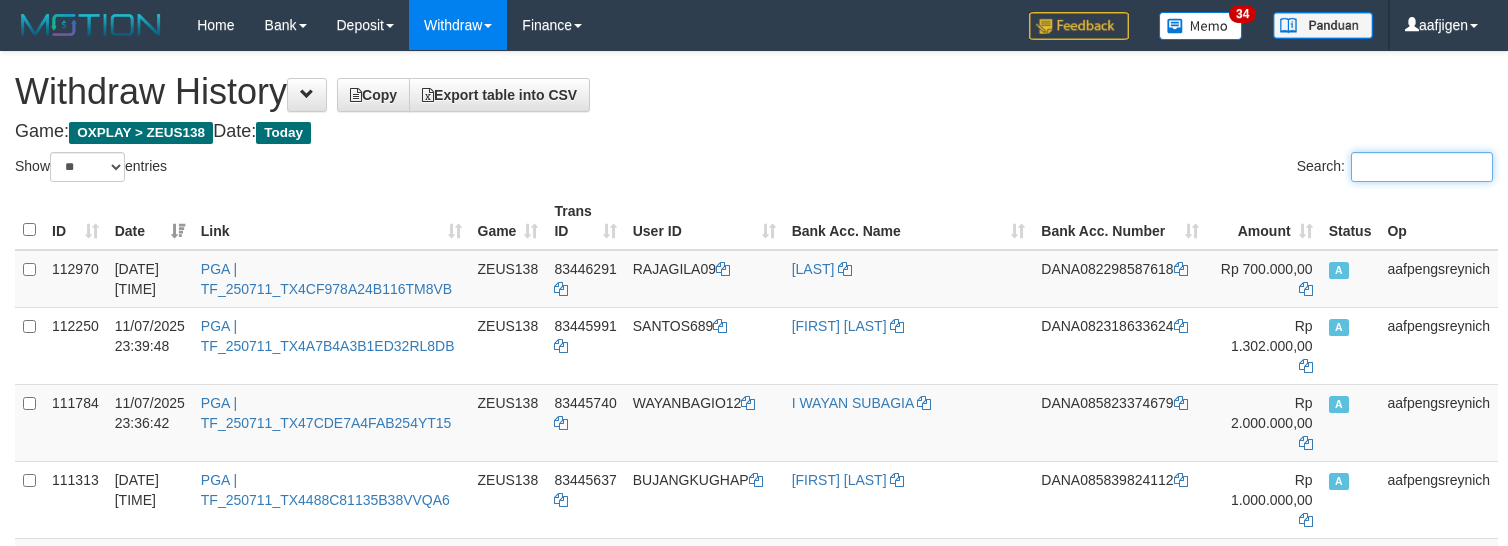 click on "Search:" at bounding box center [1422, 167] 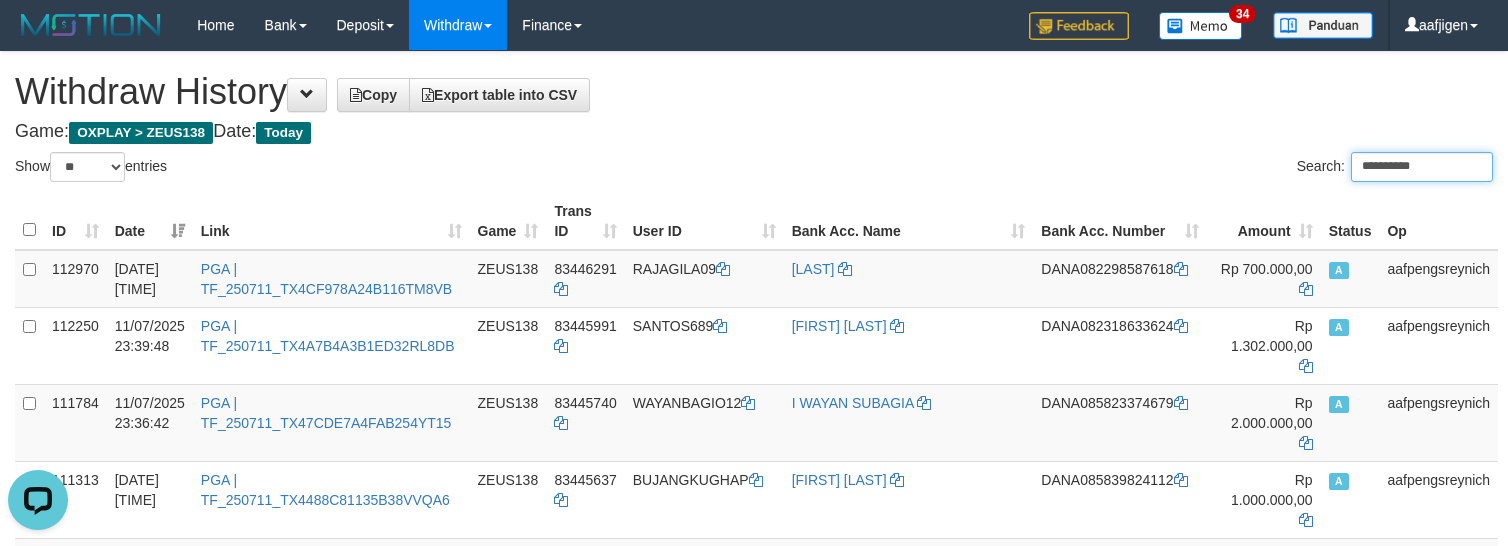 scroll, scrollTop: 0, scrollLeft: 0, axis: both 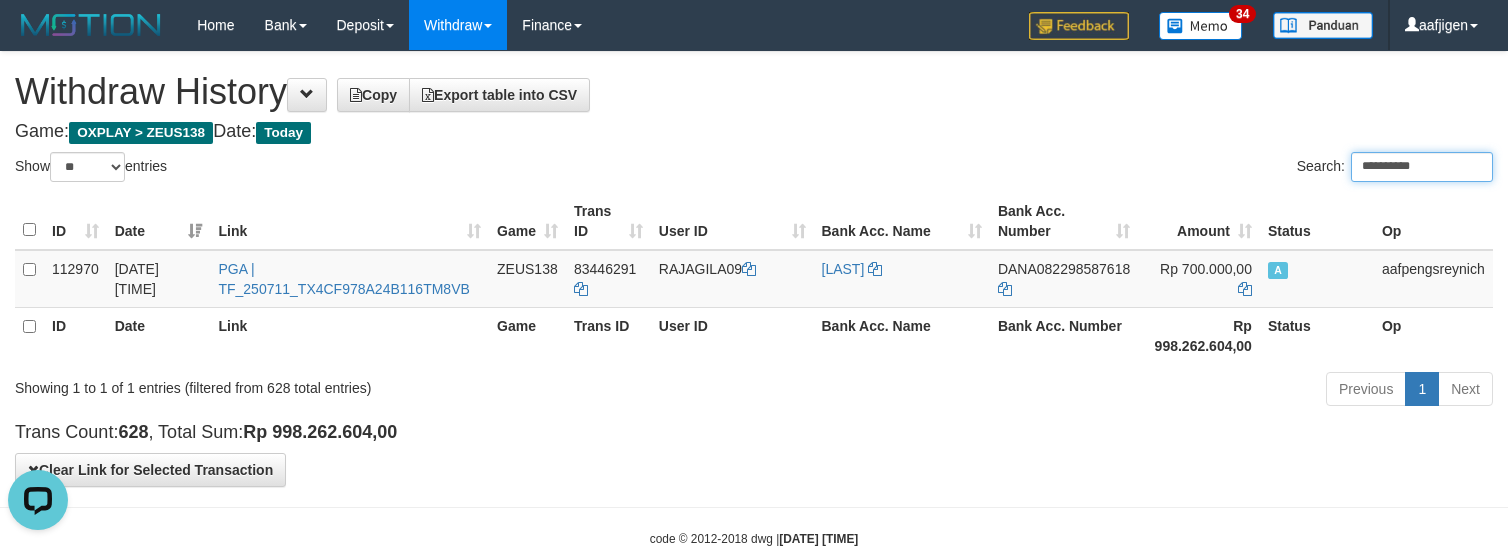 click on "**********" at bounding box center (1422, 167) 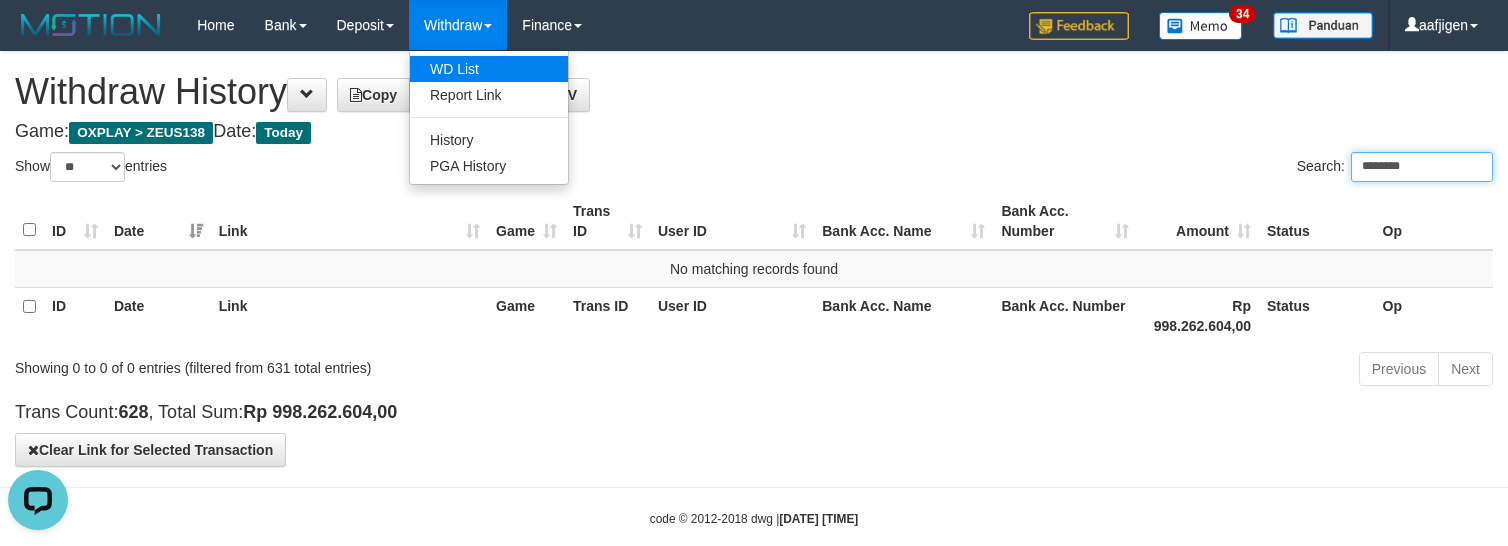 type on "********" 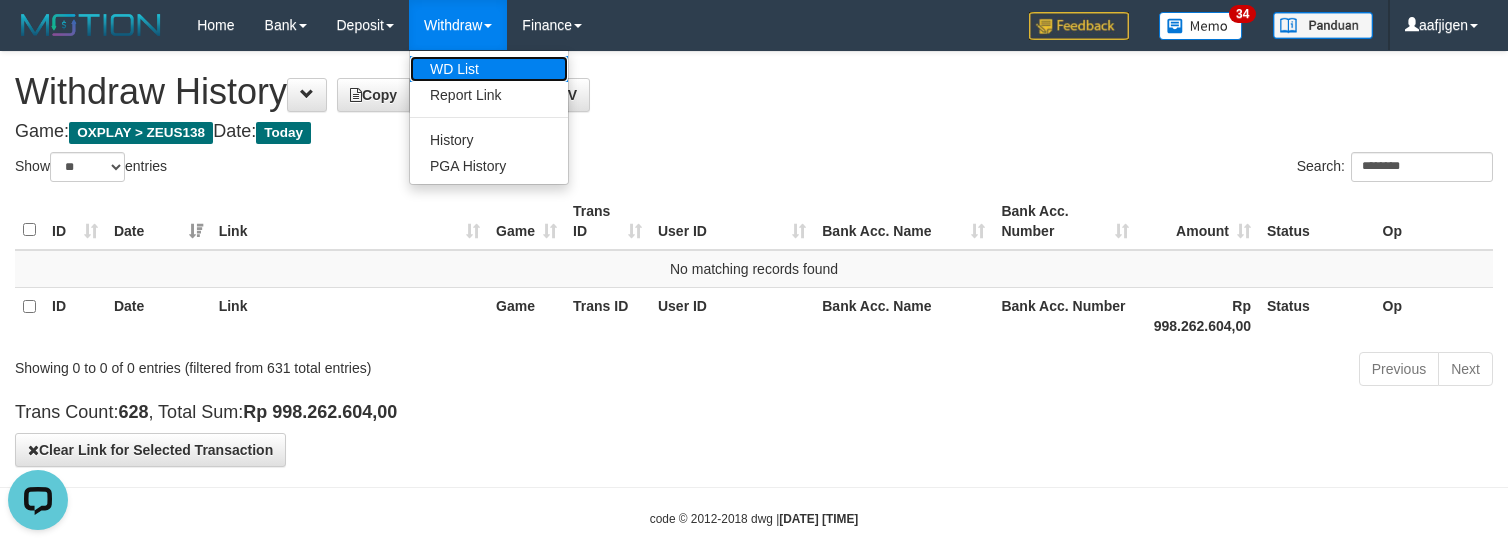 click on "WD List" at bounding box center (489, 69) 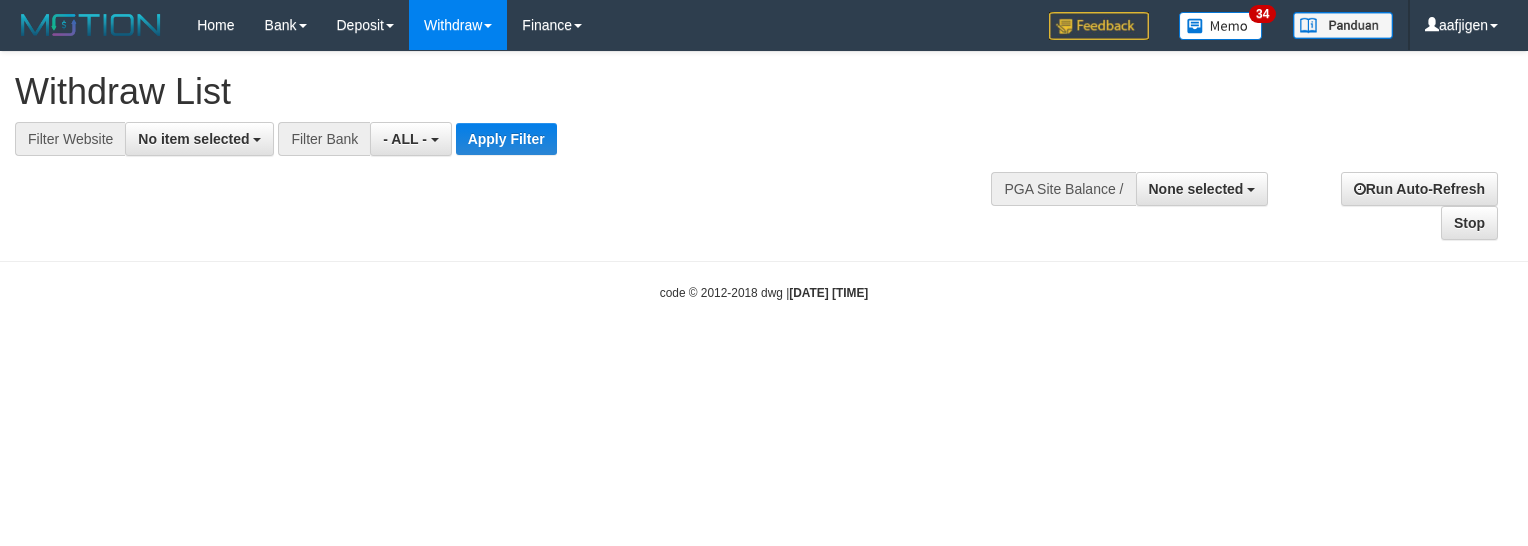 select 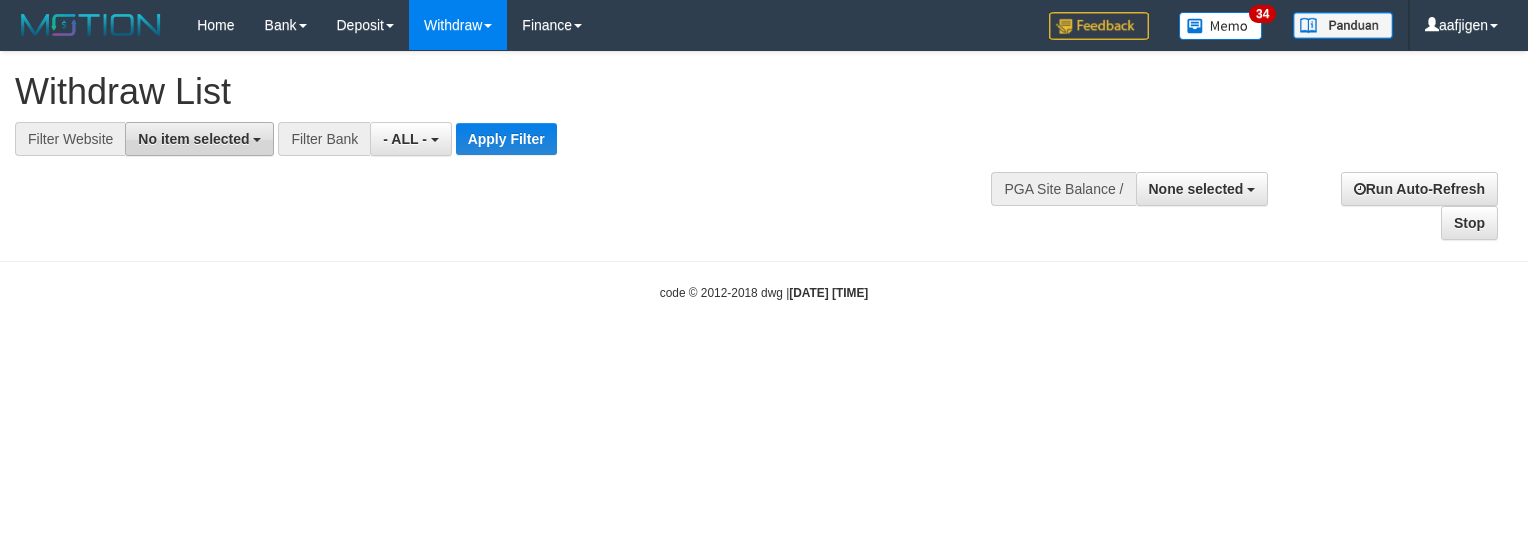 click on "No item selected" at bounding box center [199, 139] 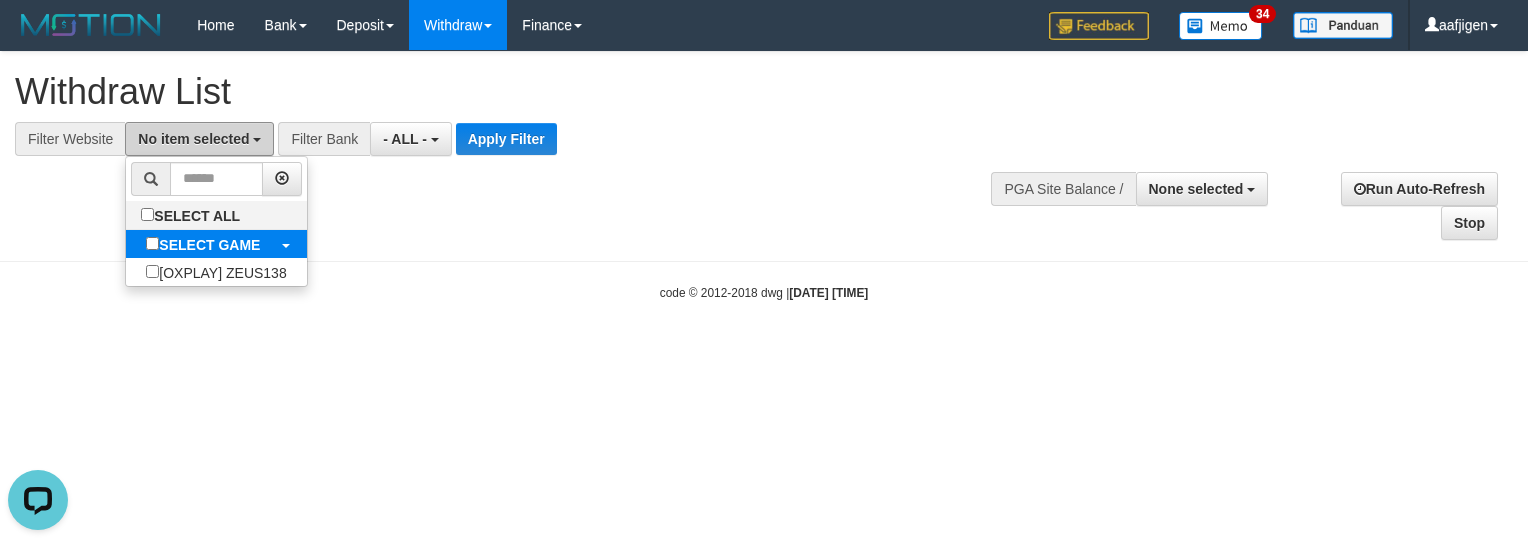 scroll, scrollTop: 0, scrollLeft: 0, axis: both 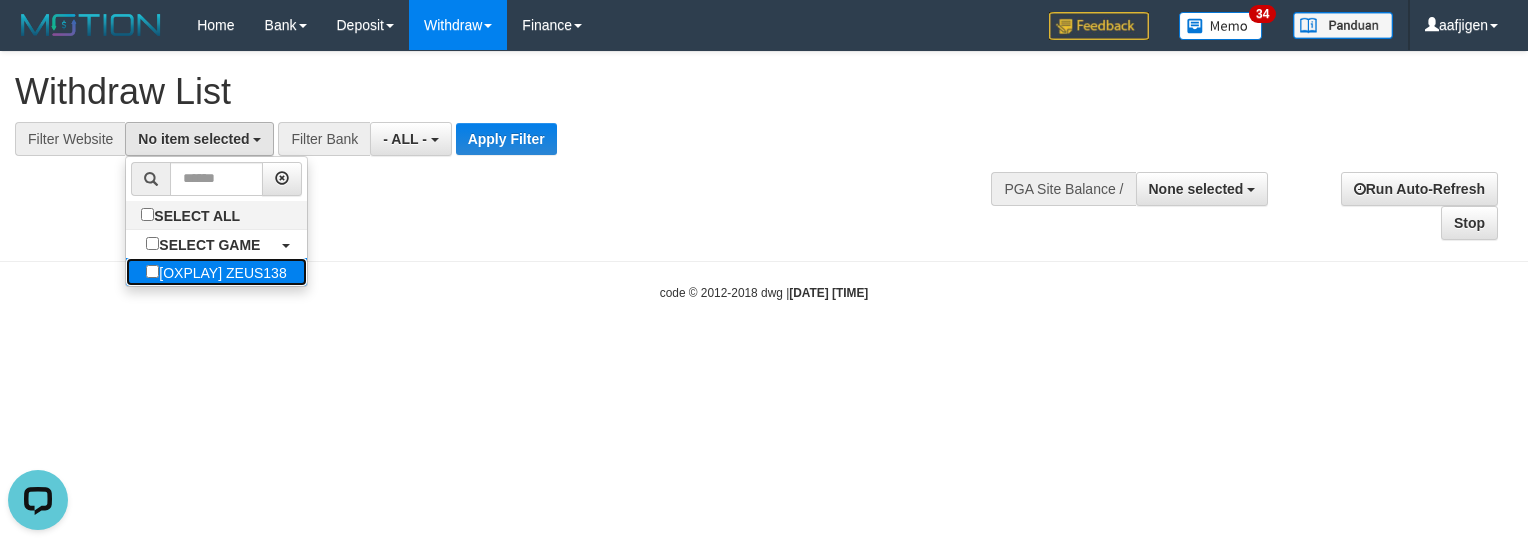 click on "[OXPLAY] ZEUS138" at bounding box center [216, 272] 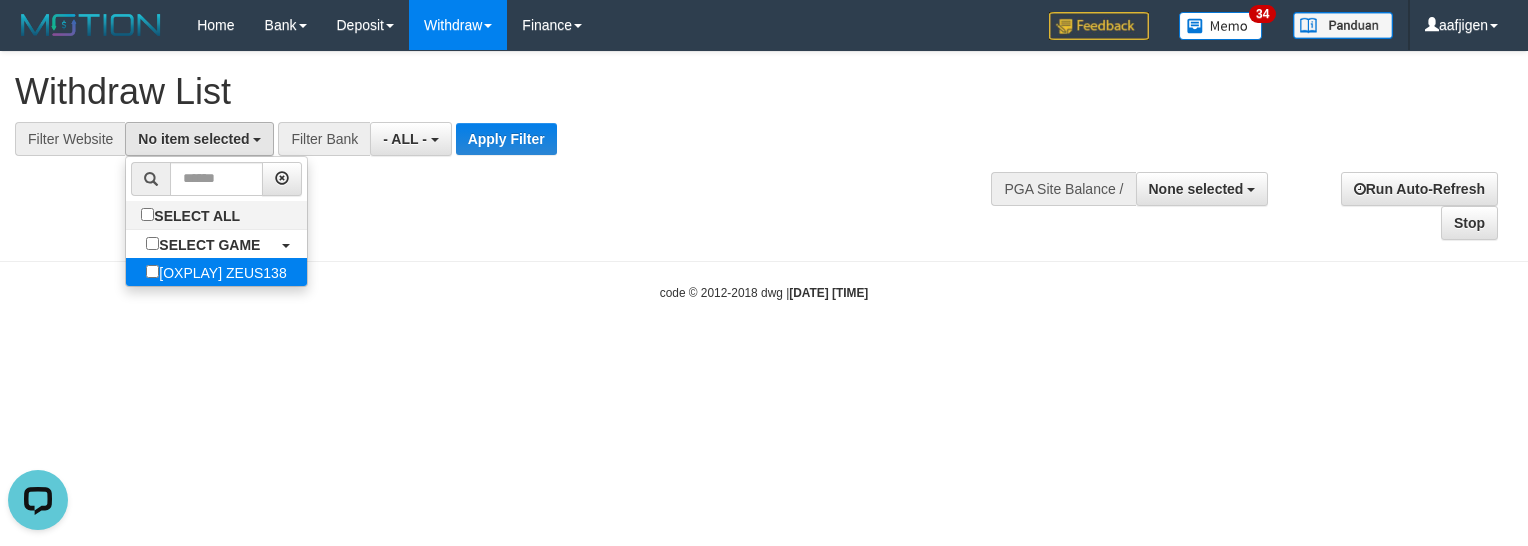 select on "***" 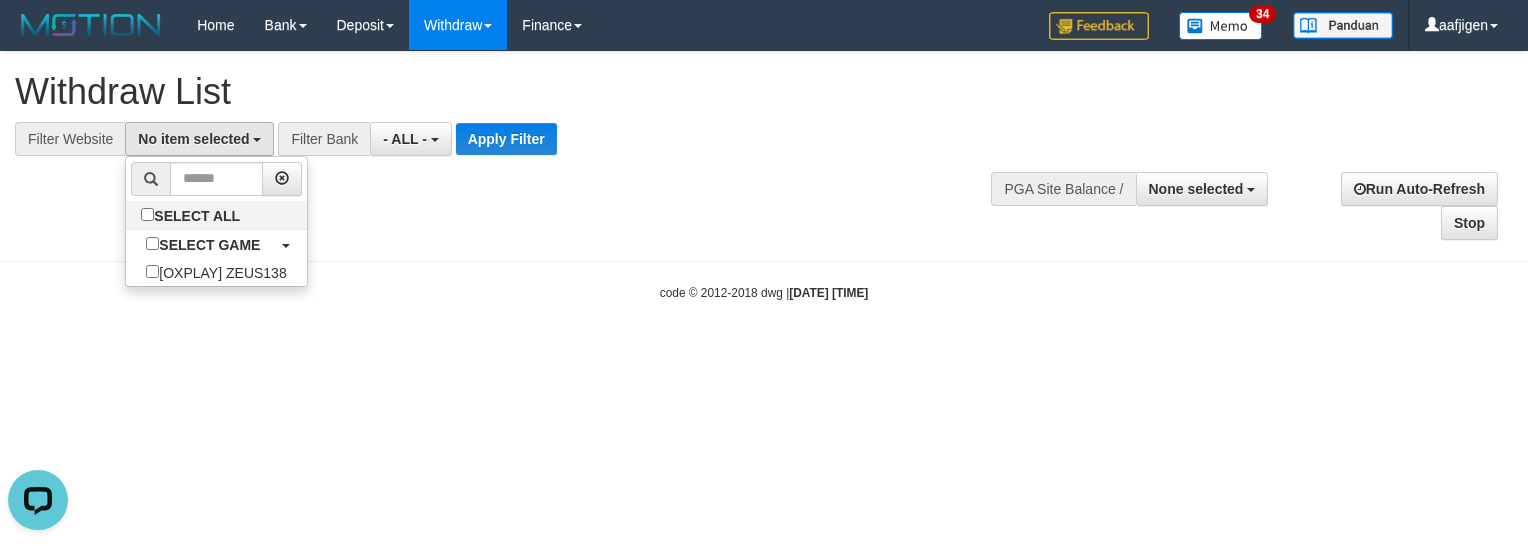 scroll, scrollTop: 17, scrollLeft: 0, axis: vertical 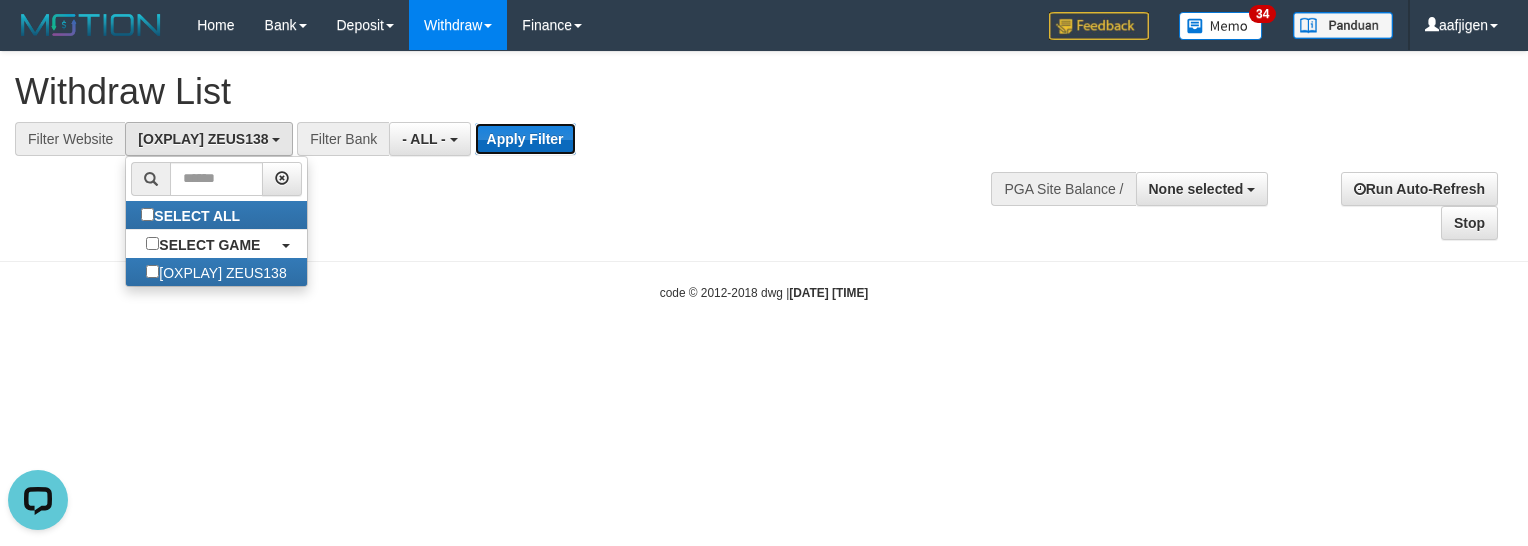 click on "Apply Filter" at bounding box center [525, 139] 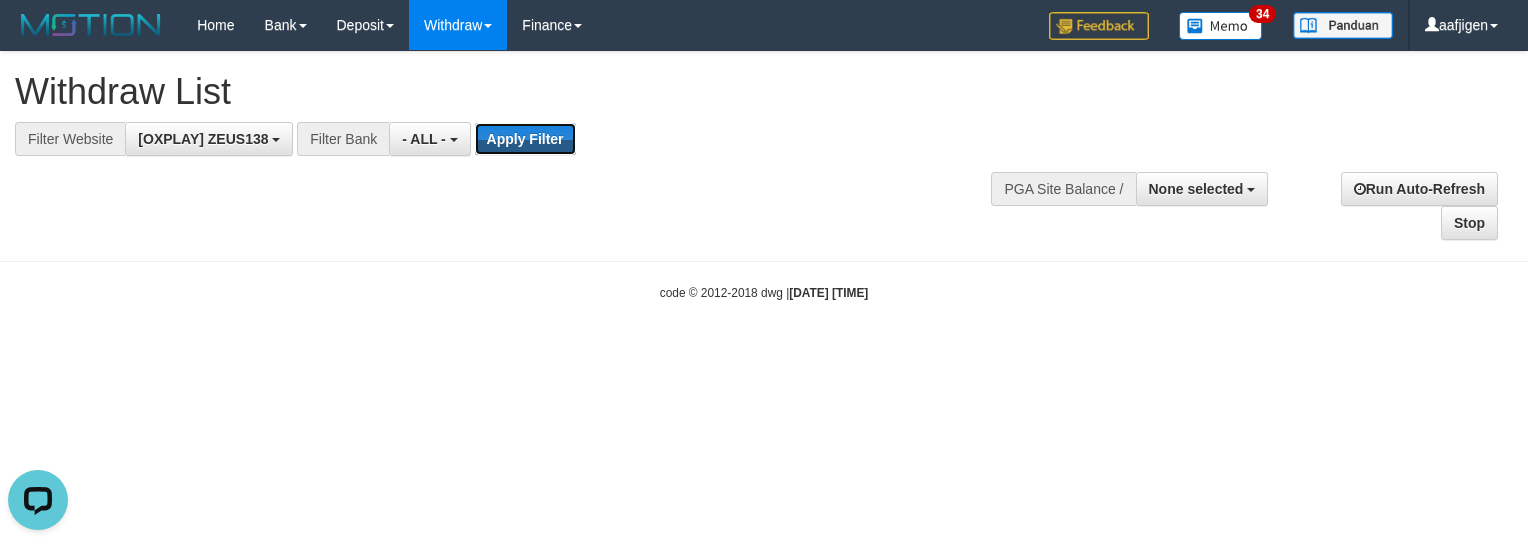 type 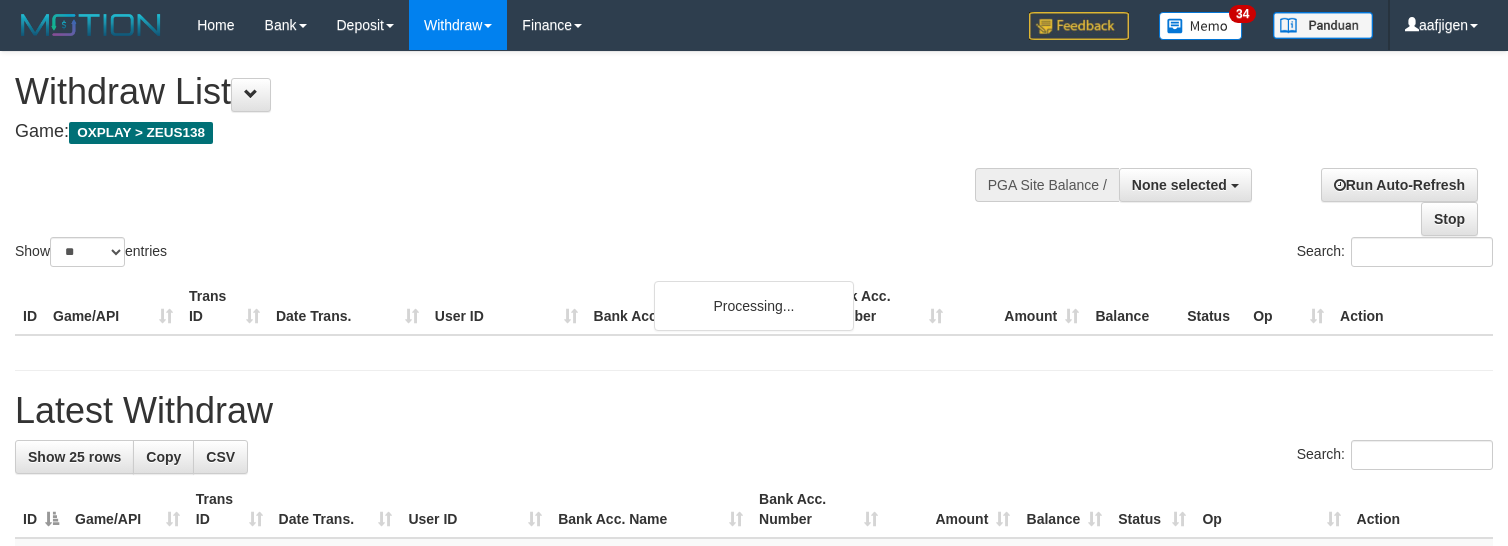 select 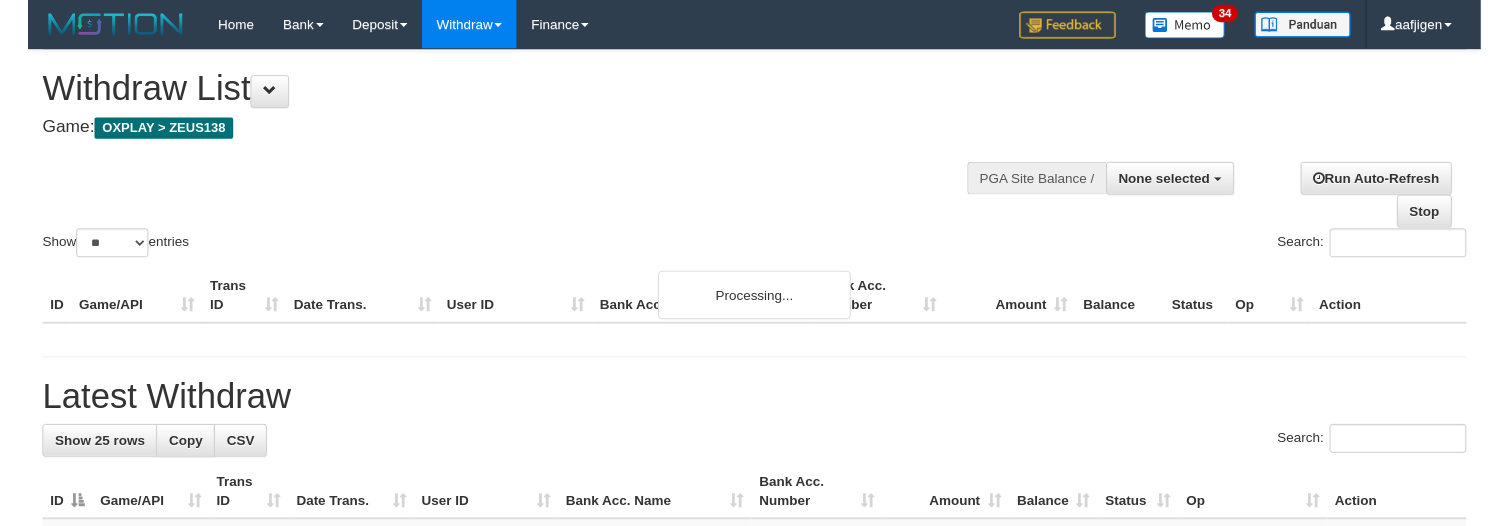 scroll, scrollTop: 0, scrollLeft: 0, axis: both 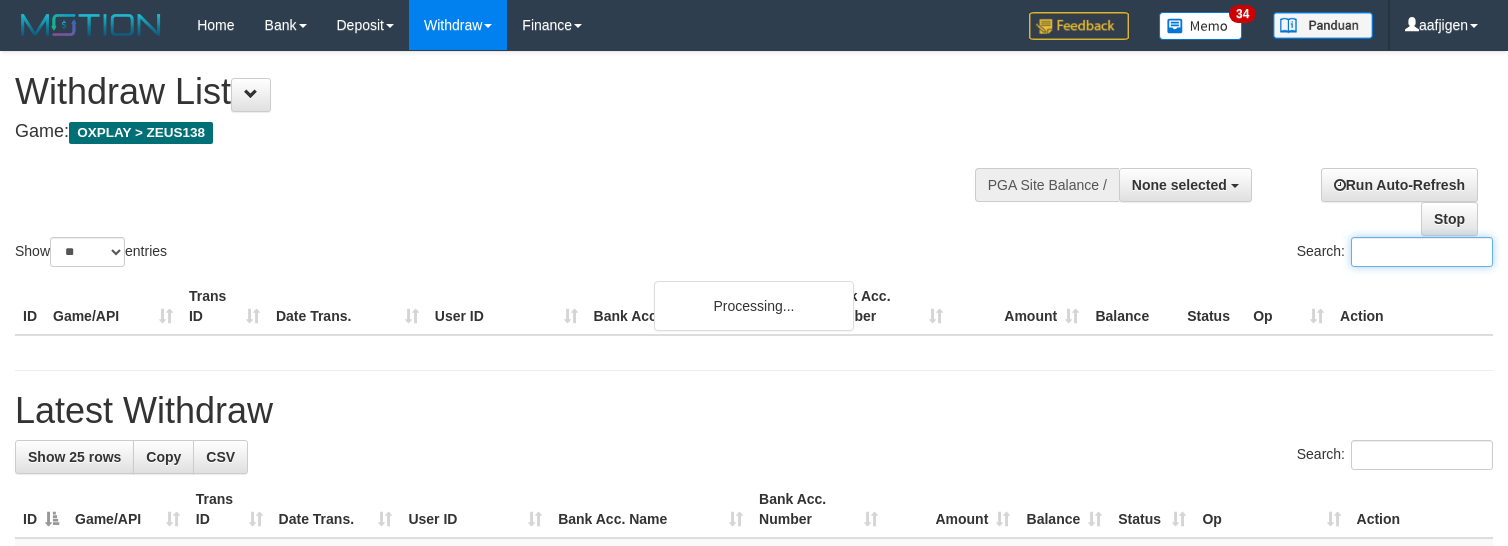 click on "Search:" at bounding box center [1422, 252] 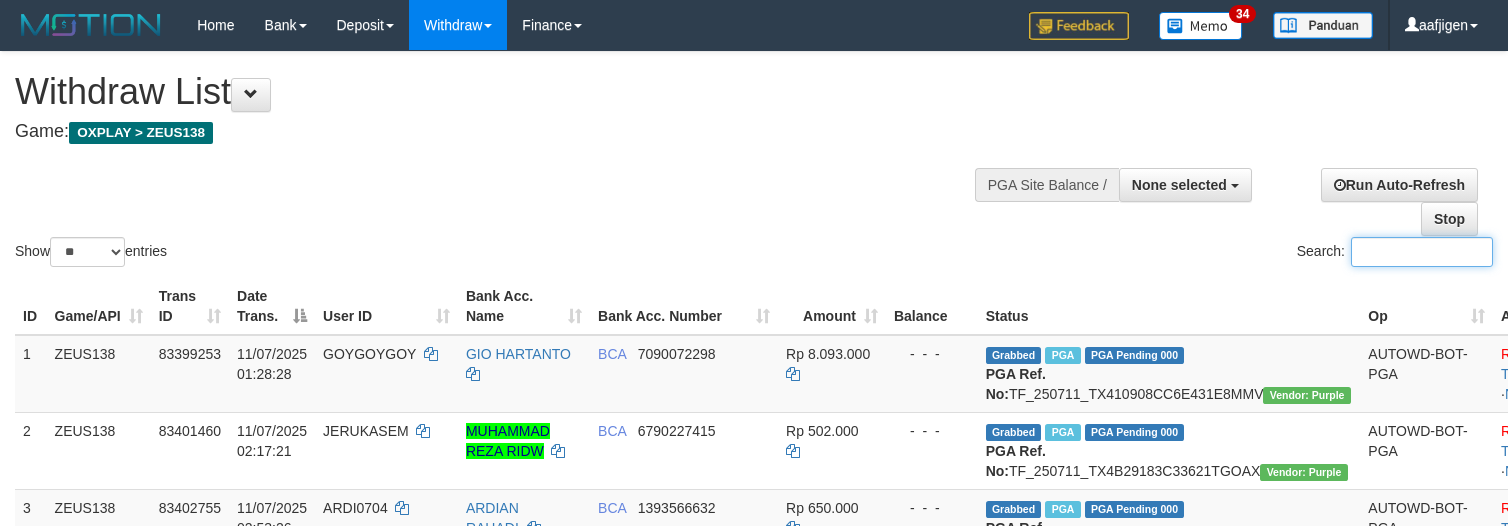 paste on "********" 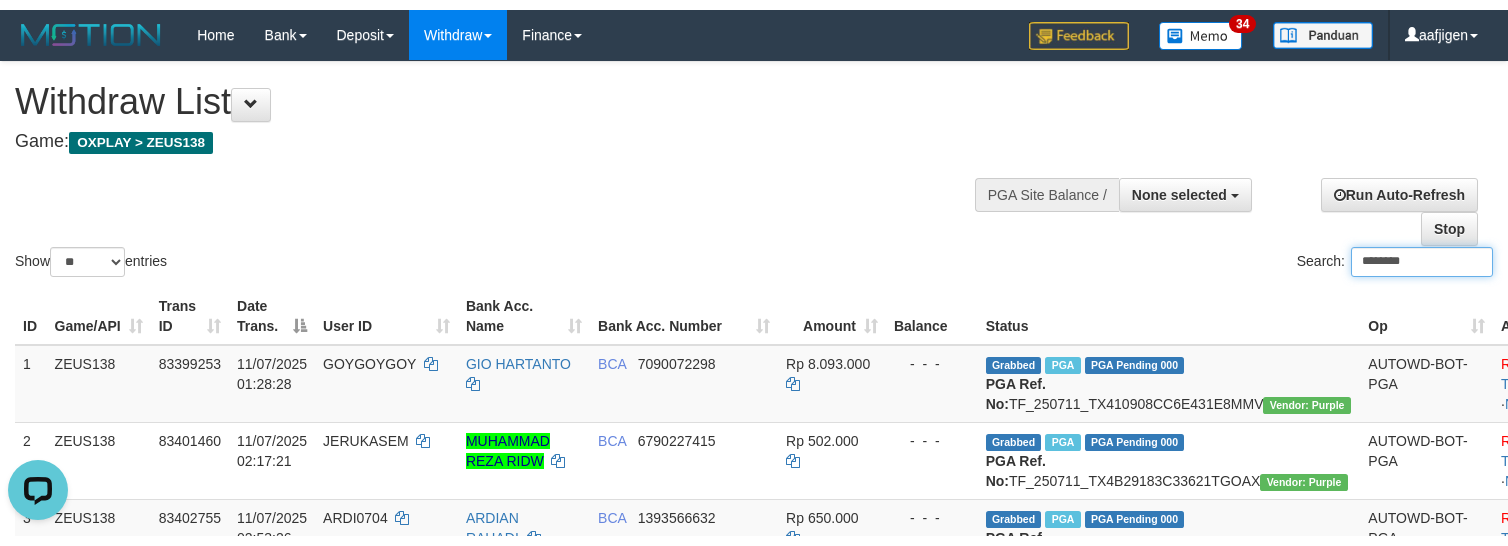scroll, scrollTop: 0, scrollLeft: 0, axis: both 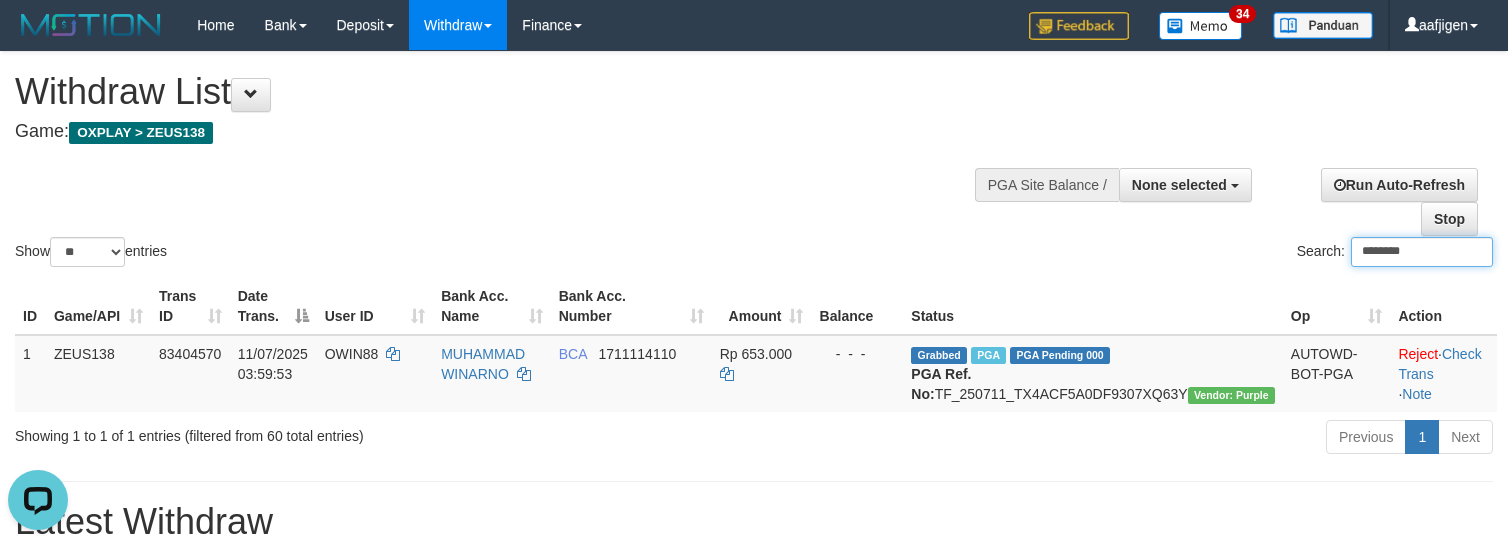 type on "********" 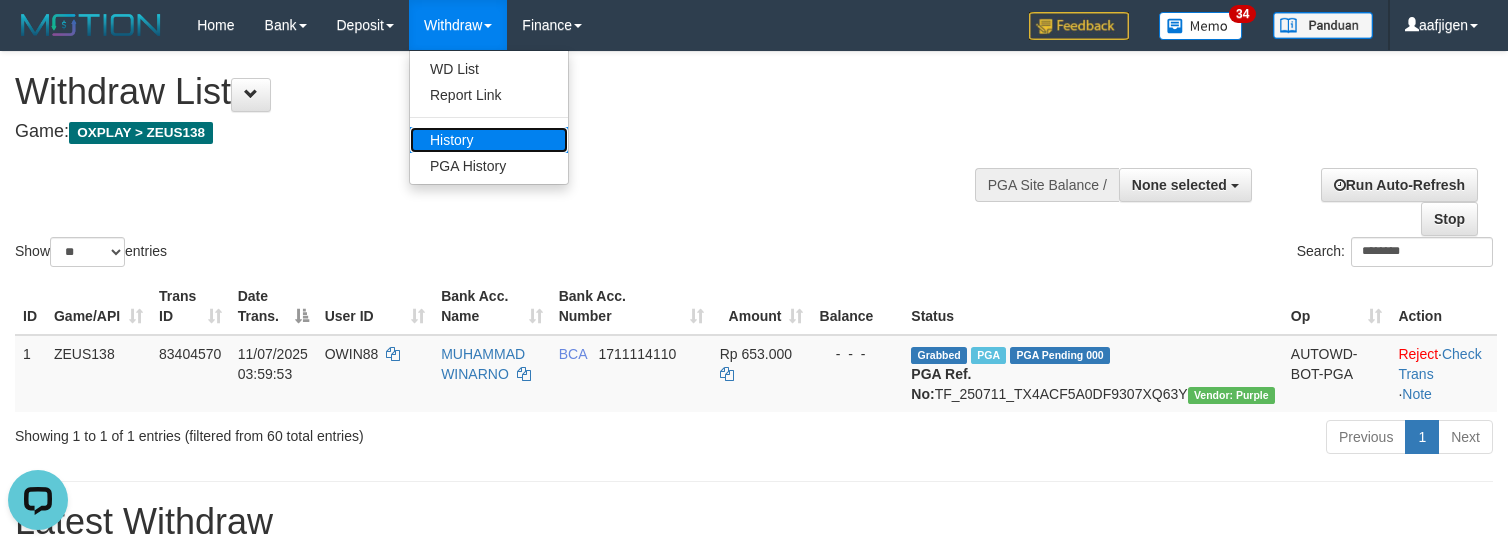 click on "History" at bounding box center (489, 140) 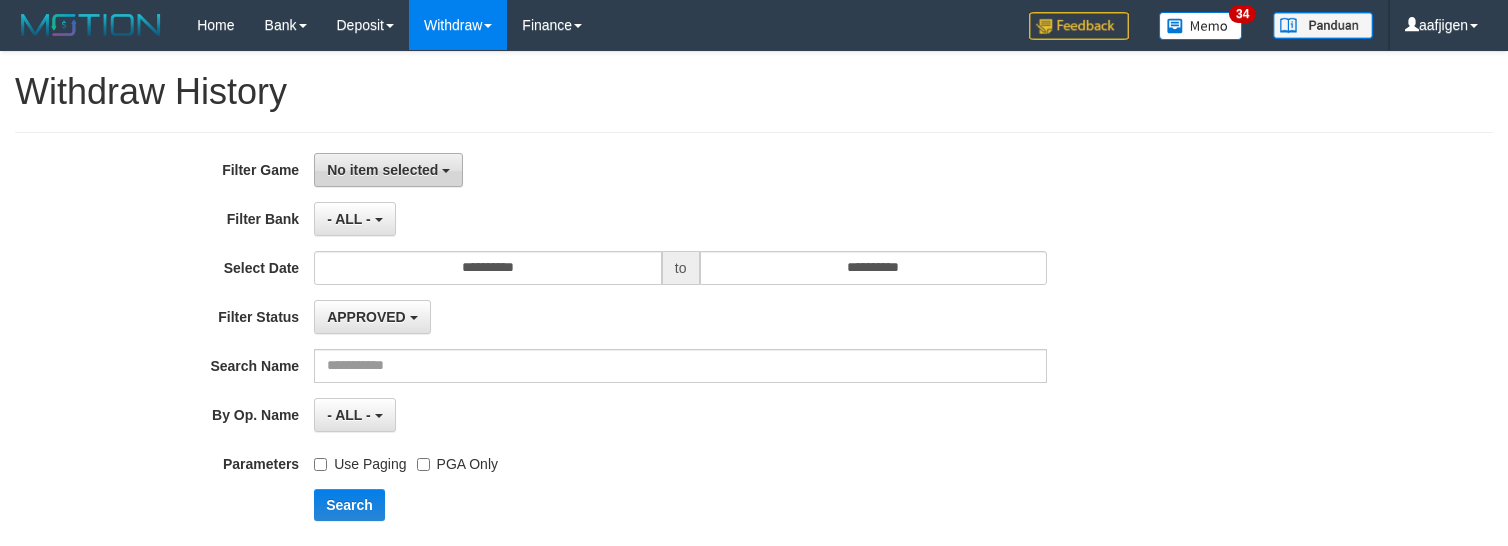 scroll, scrollTop: 0, scrollLeft: 0, axis: both 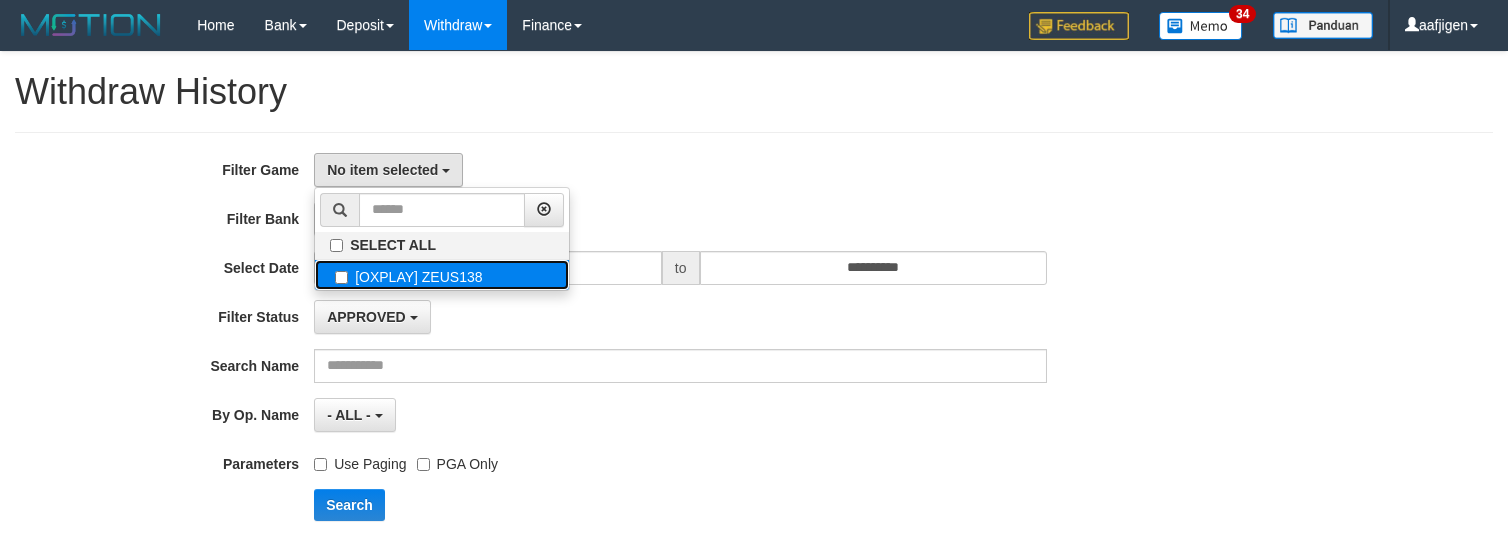 click on "[OXPLAY] ZEUS138" at bounding box center [442, 275] 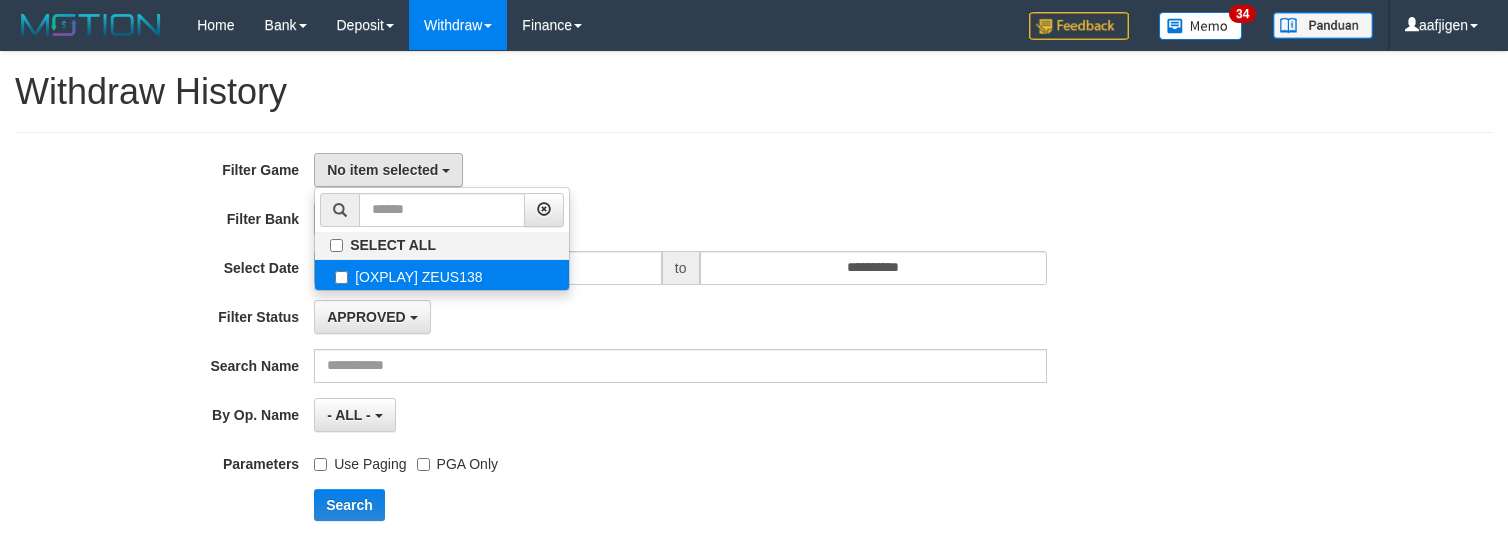 select on "***" 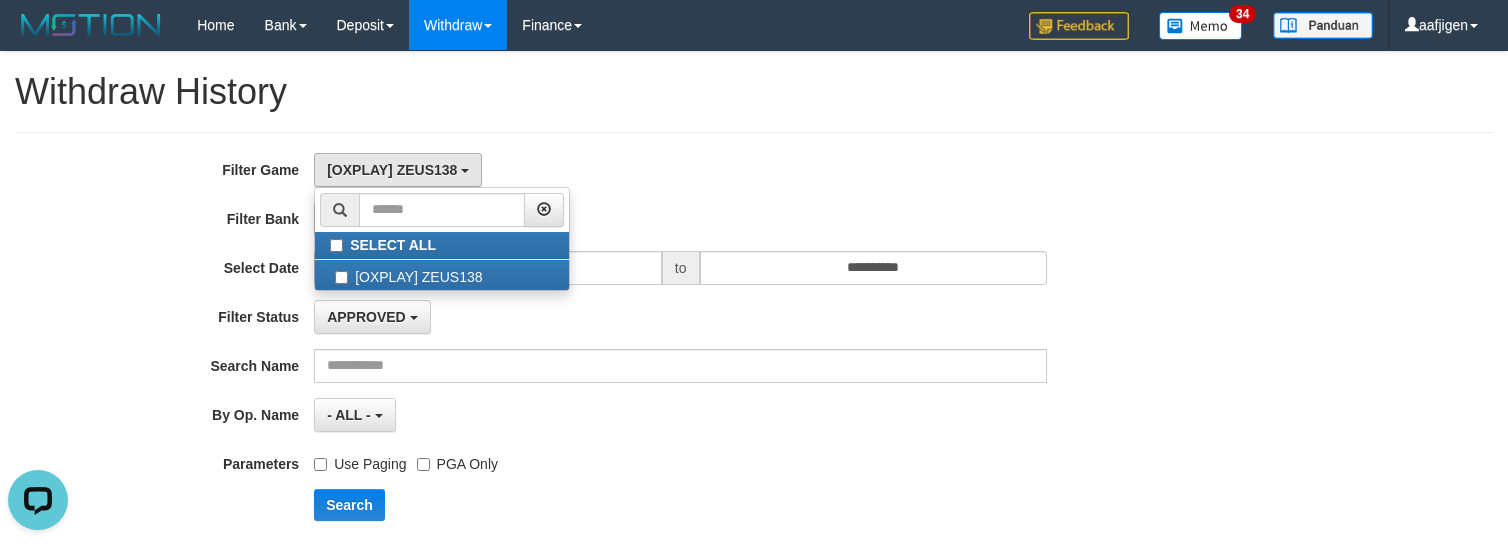 scroll, scrollTop: 0, scrollLeft: 0, axis: both 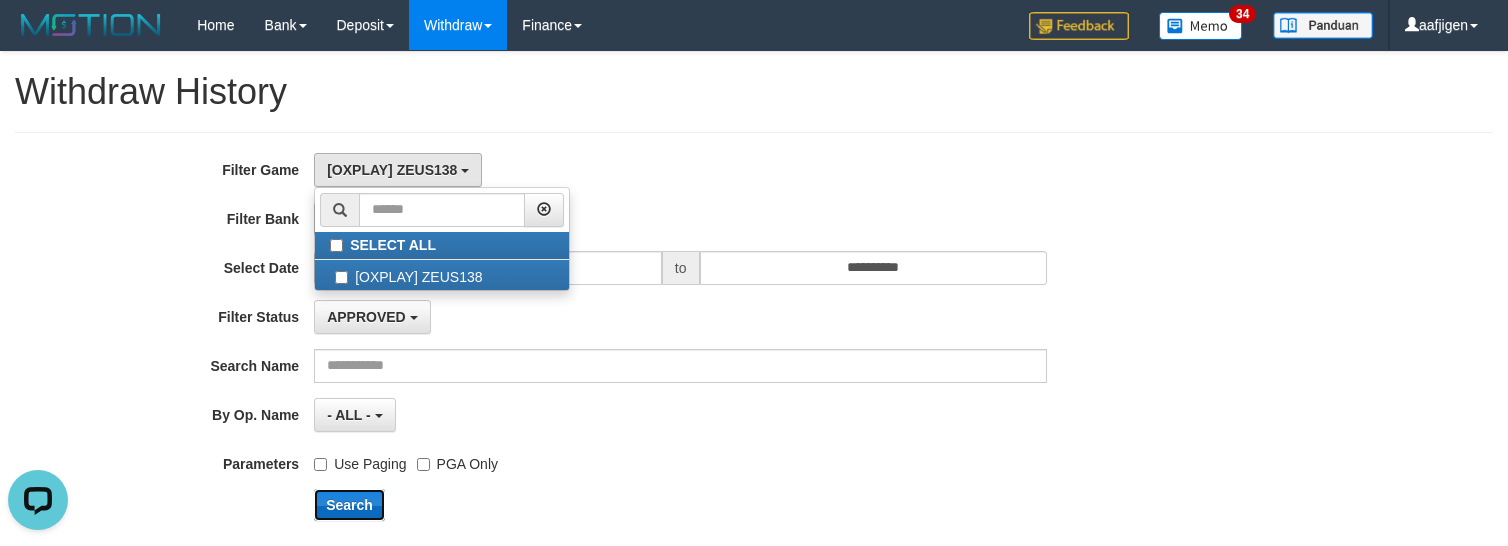 click on "Search" at bounding box center [349, 505] 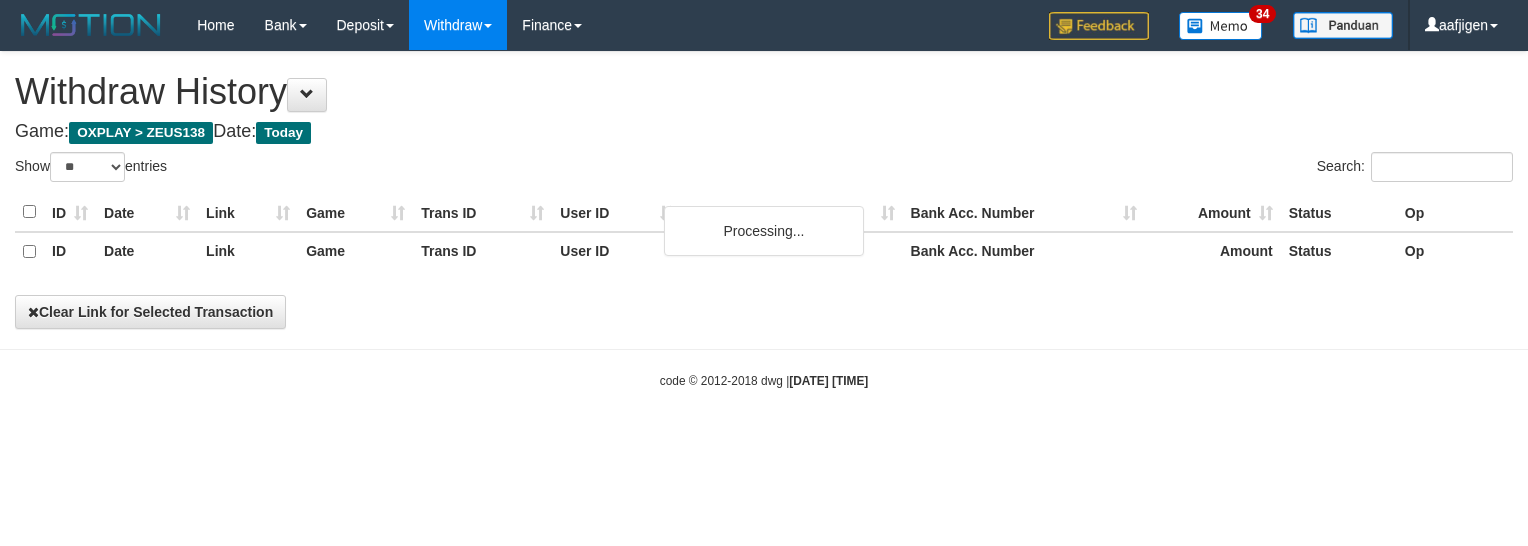 select on "**" 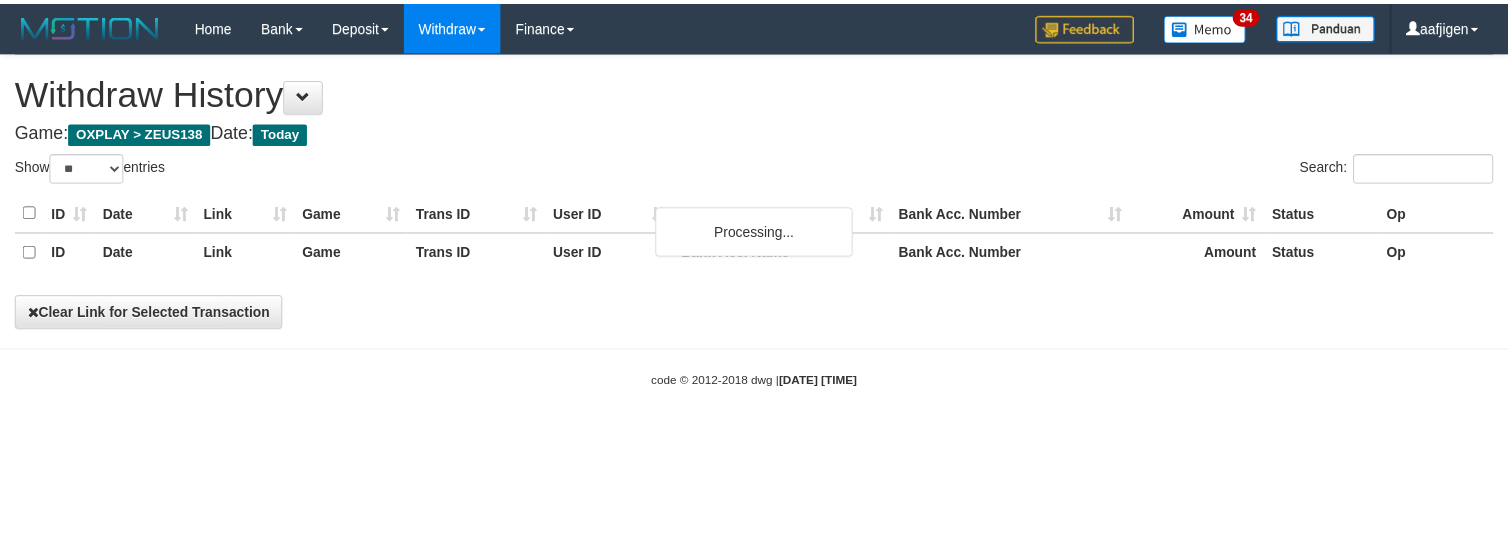 scroll, scrollTop: 0, scrollLeft: 0, axis: both 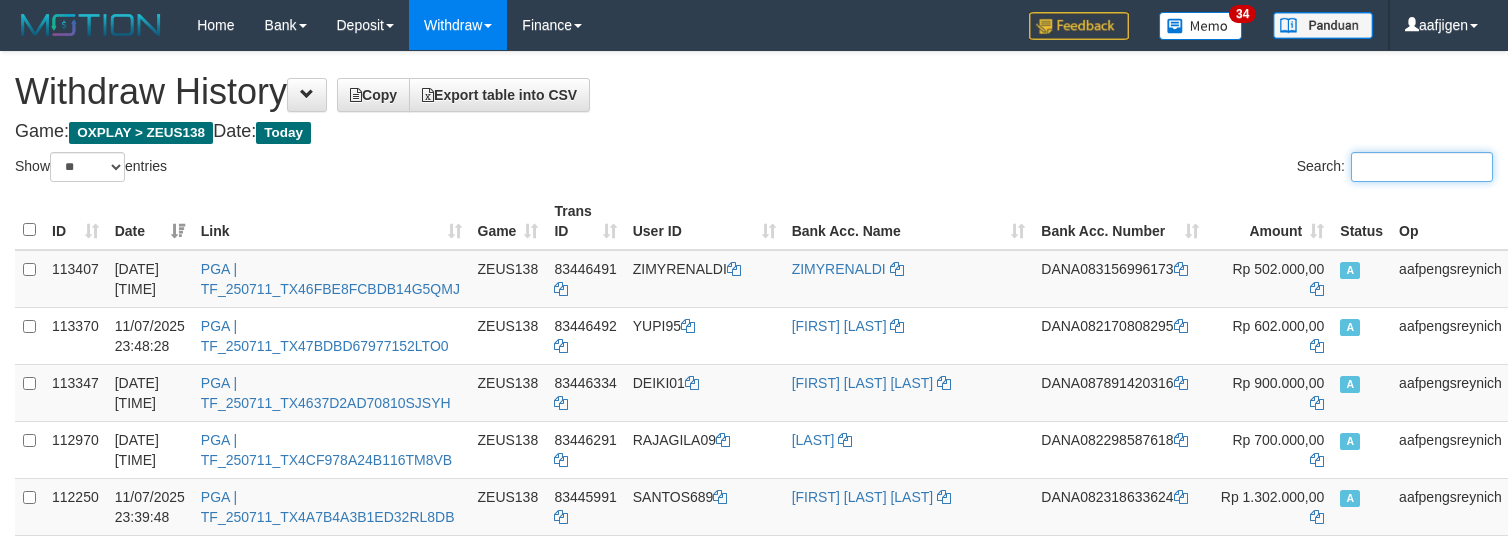 click on "Search:" at bounding box center (1422, 167) 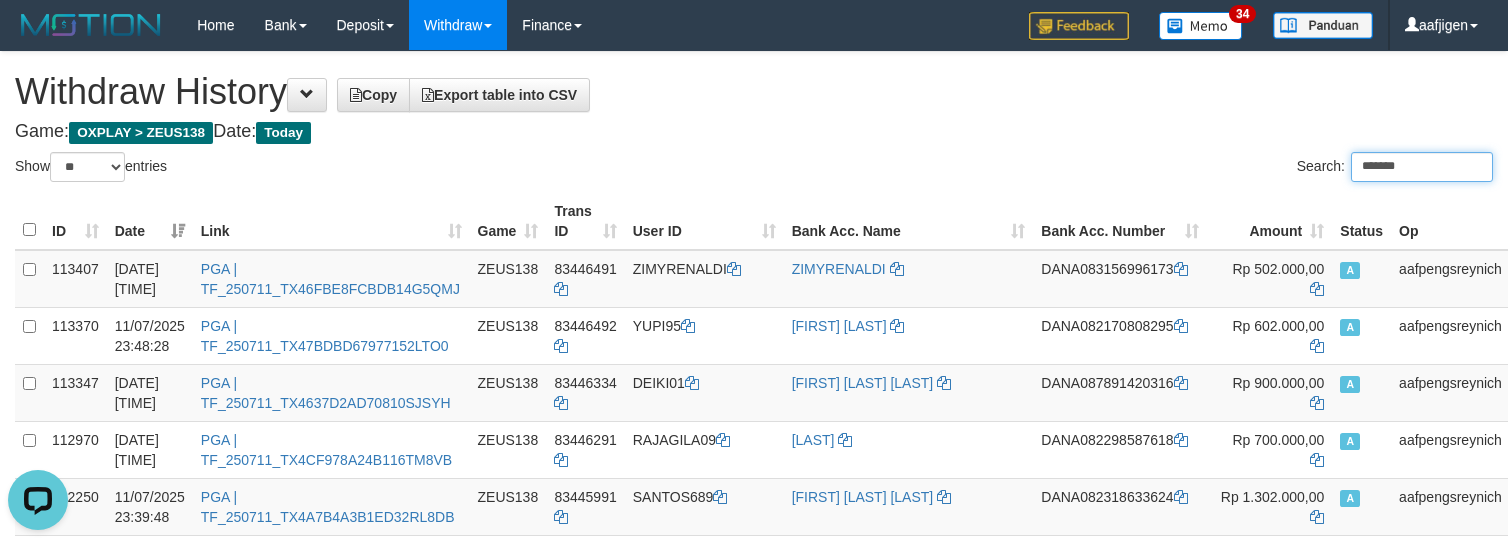 scroll, scrollTop: 0, scrollLeft: 0, axis: both 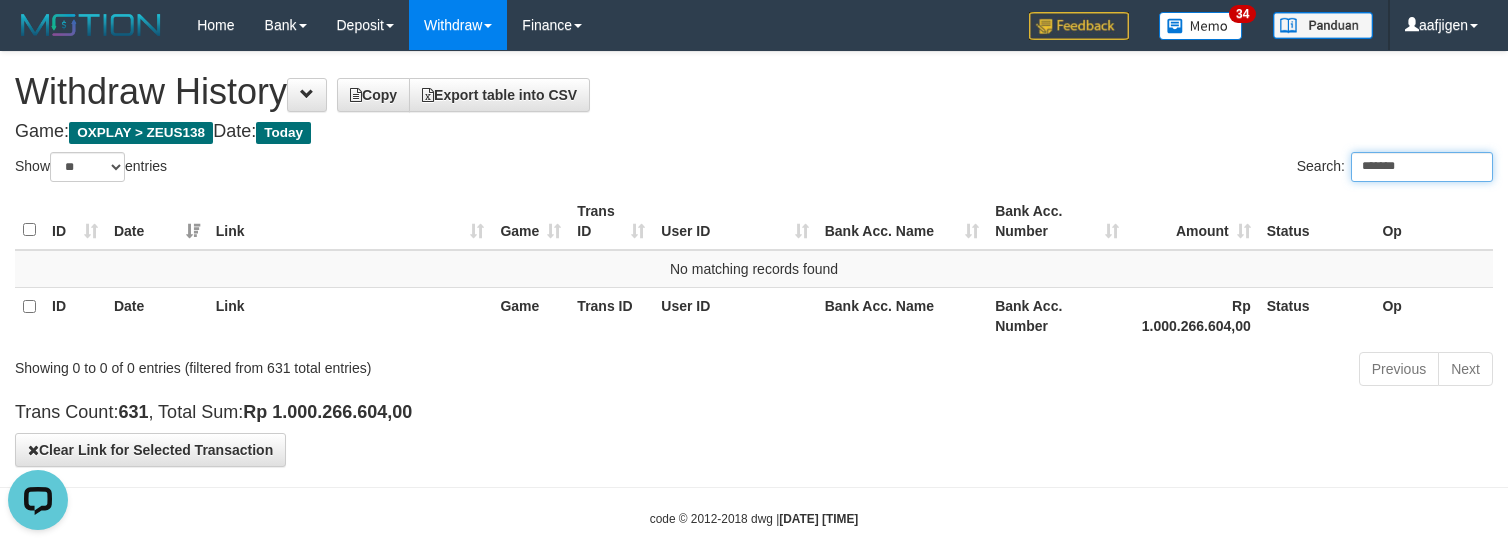 type on "*******" 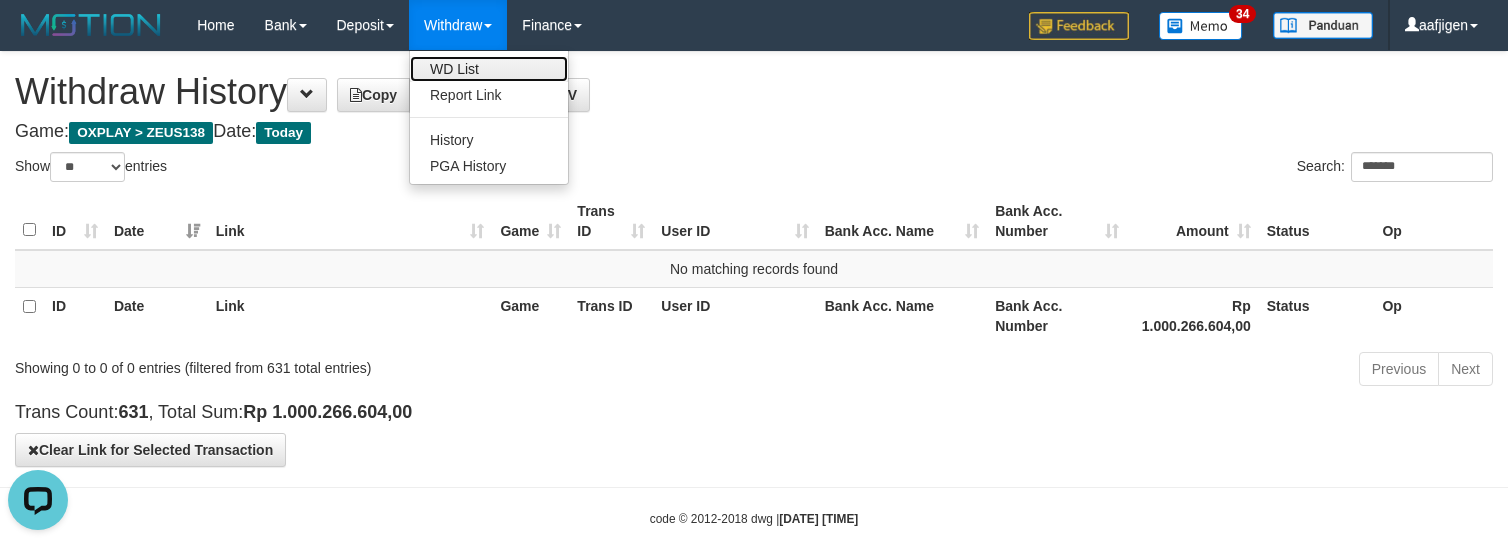 click on "WD List" at bounding box center (489, 69) 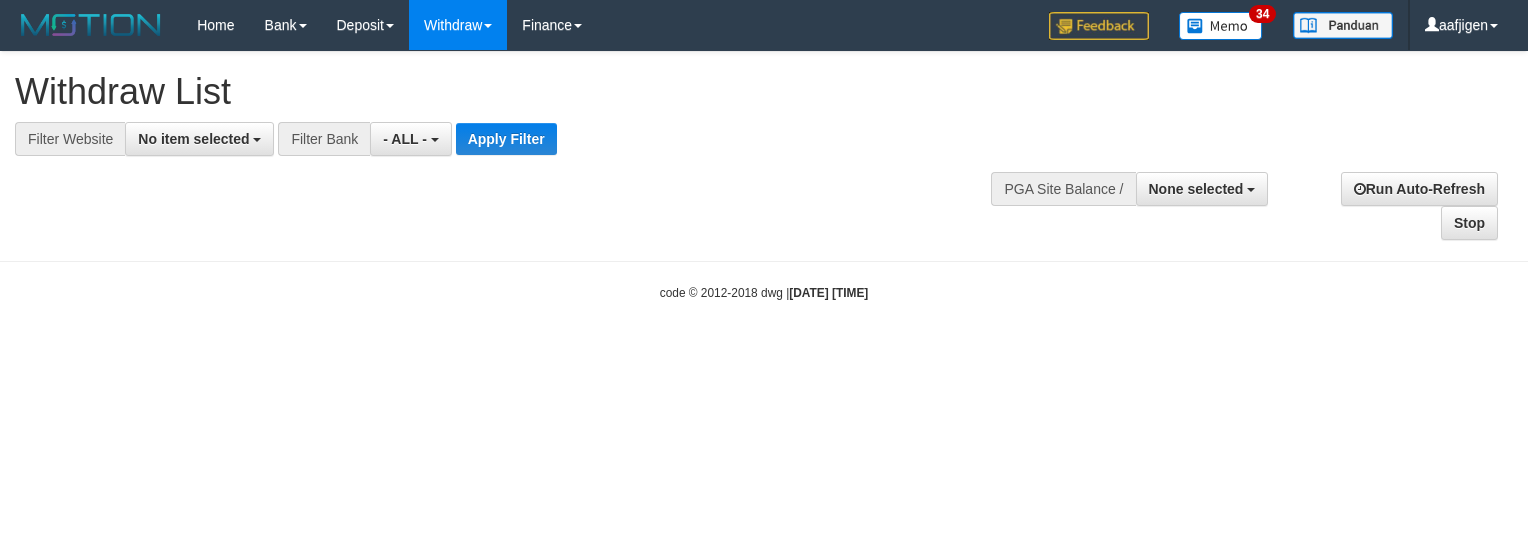 select 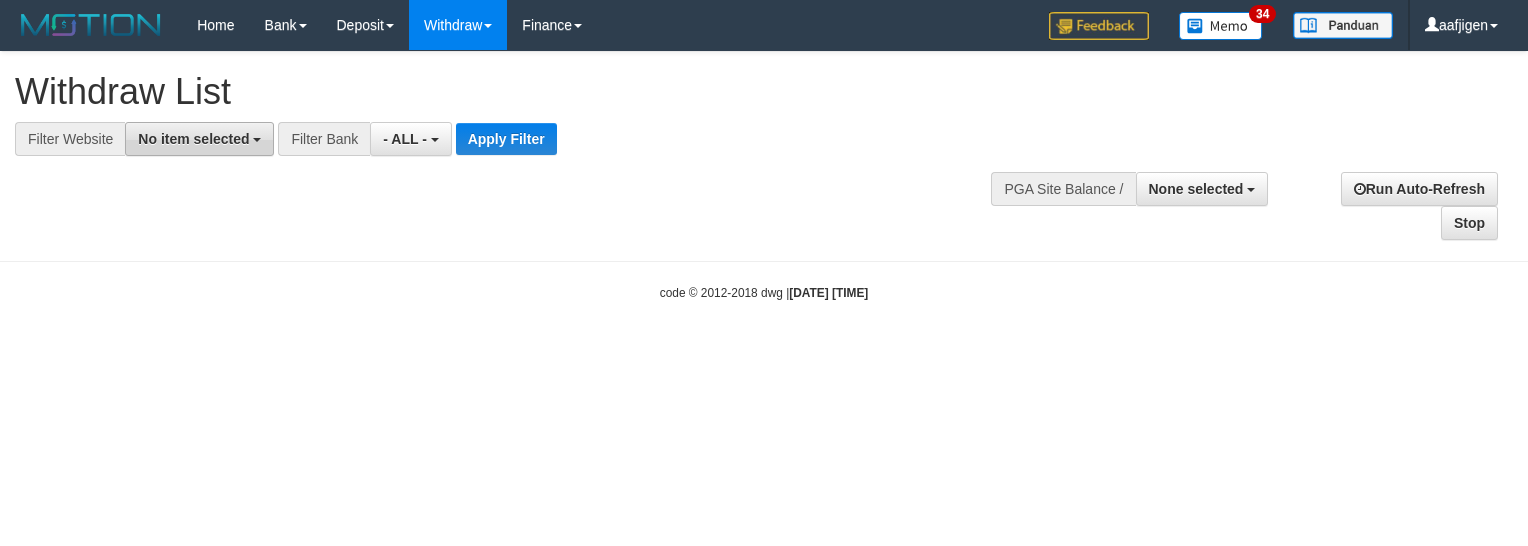 click on "No item selected" at bounding box center [193, 139] 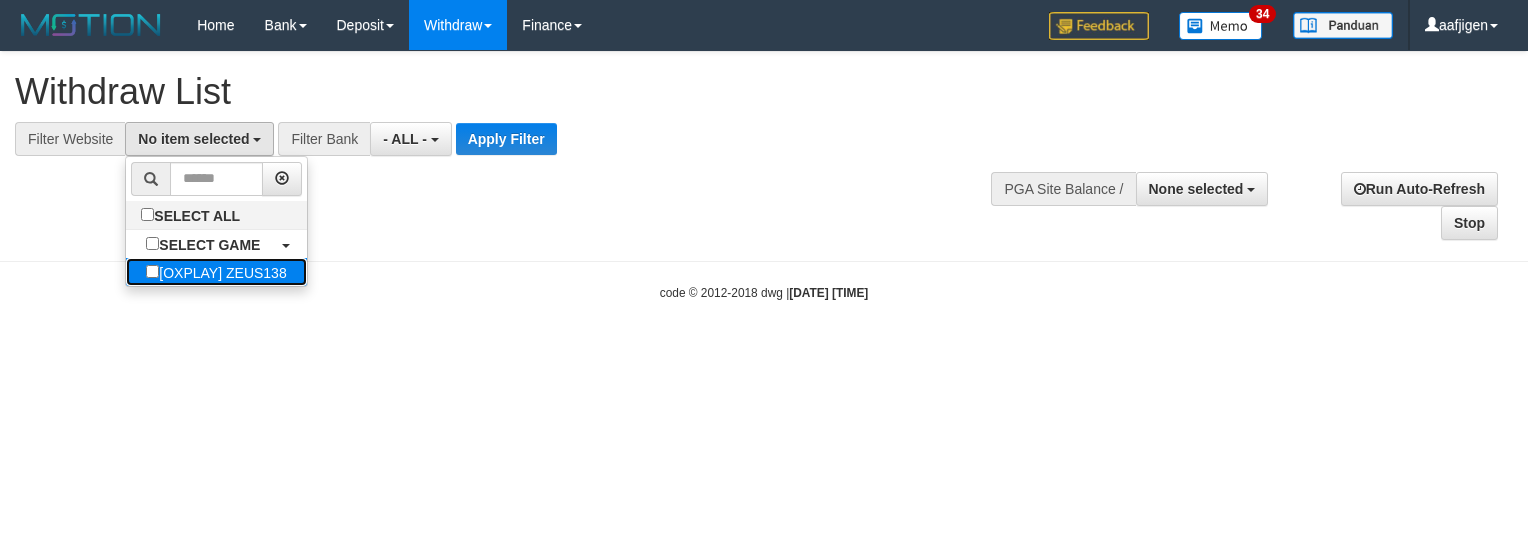 click on "[OXPLAY] ZEUS138" at bounding box center [216, 272] 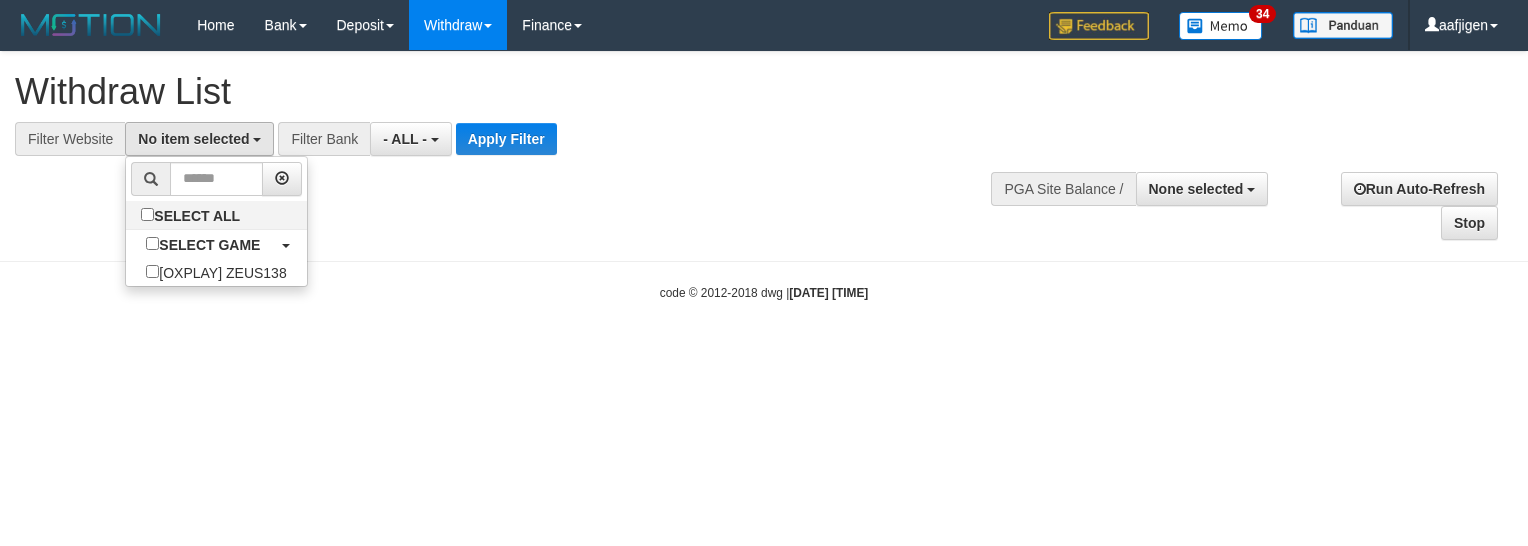 select on "***" 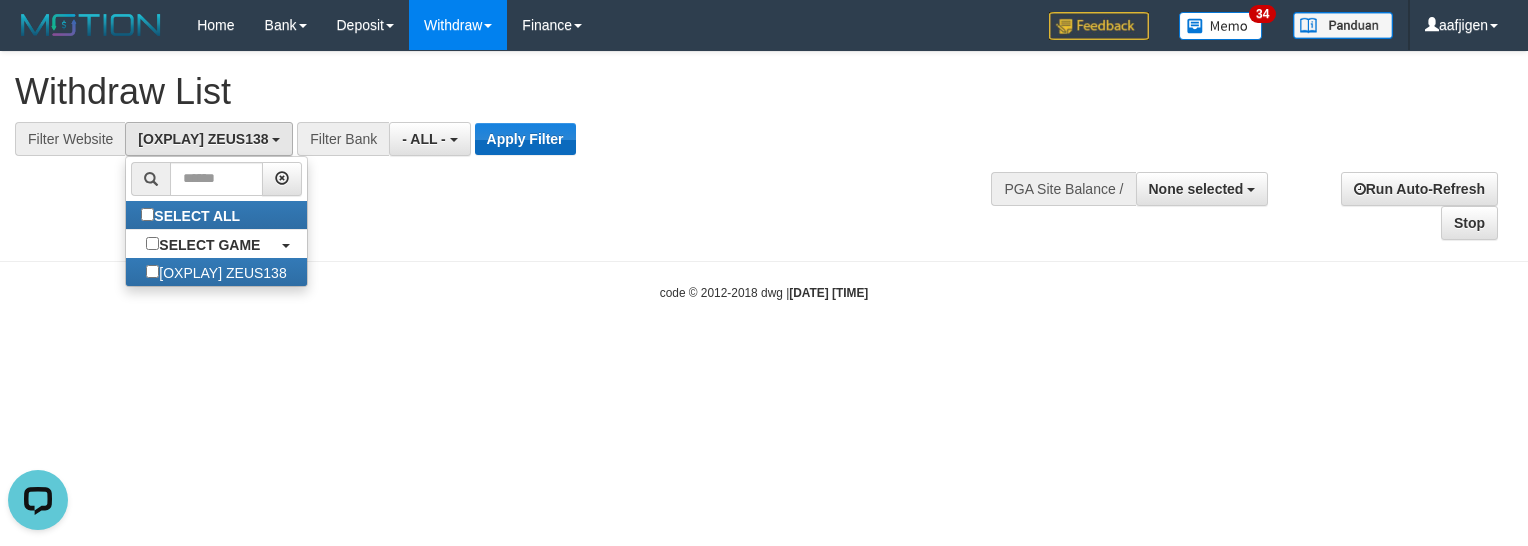 scroll, scrollTop: 0, scrollLeft: 0, axis: both 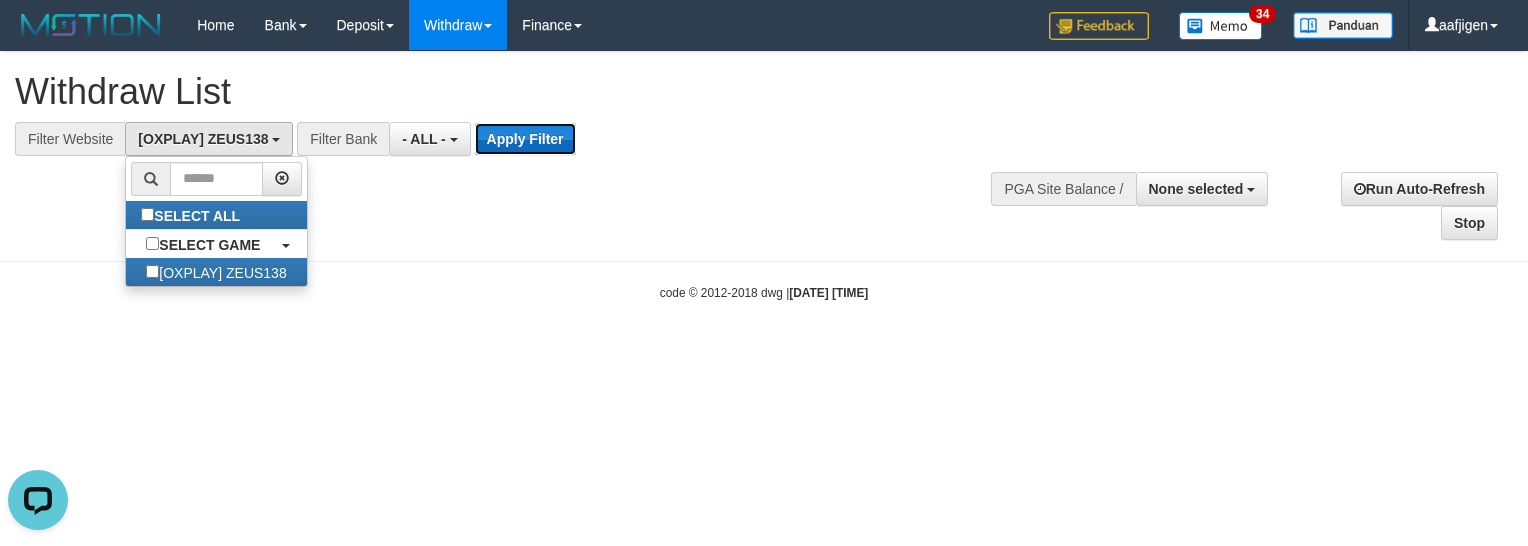 click on "Apply Filter" at bounding box center (525, 139) 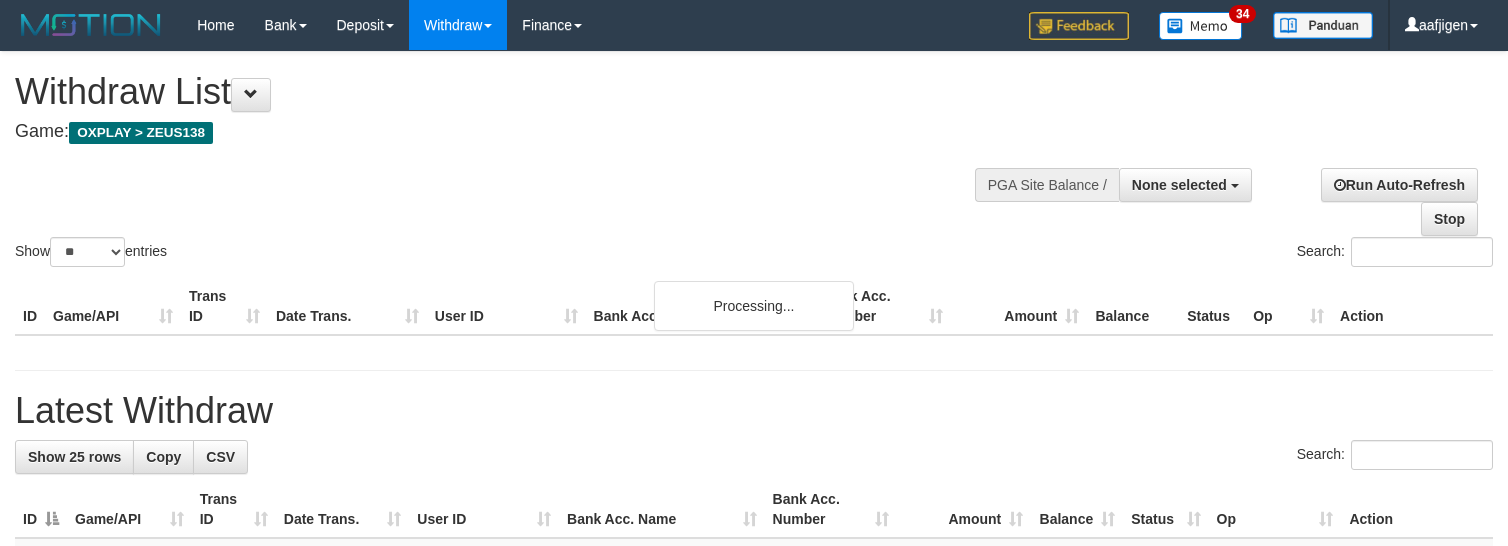 select 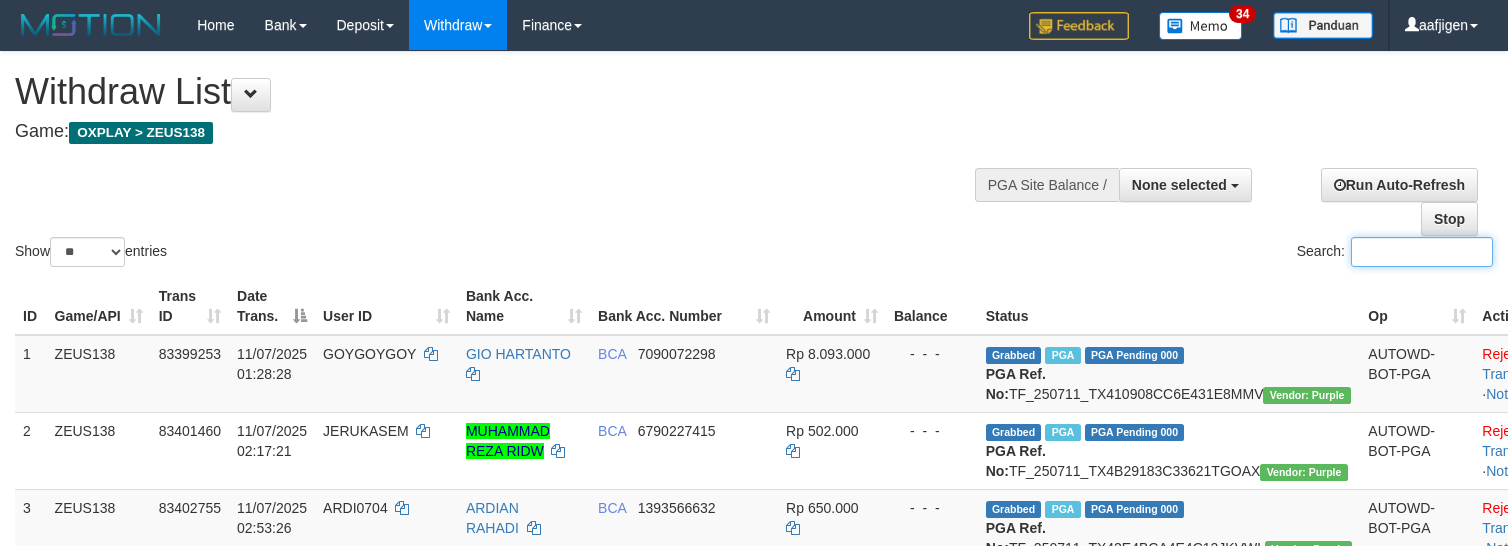 click on "Search:" at bounding box center [1422, 252] 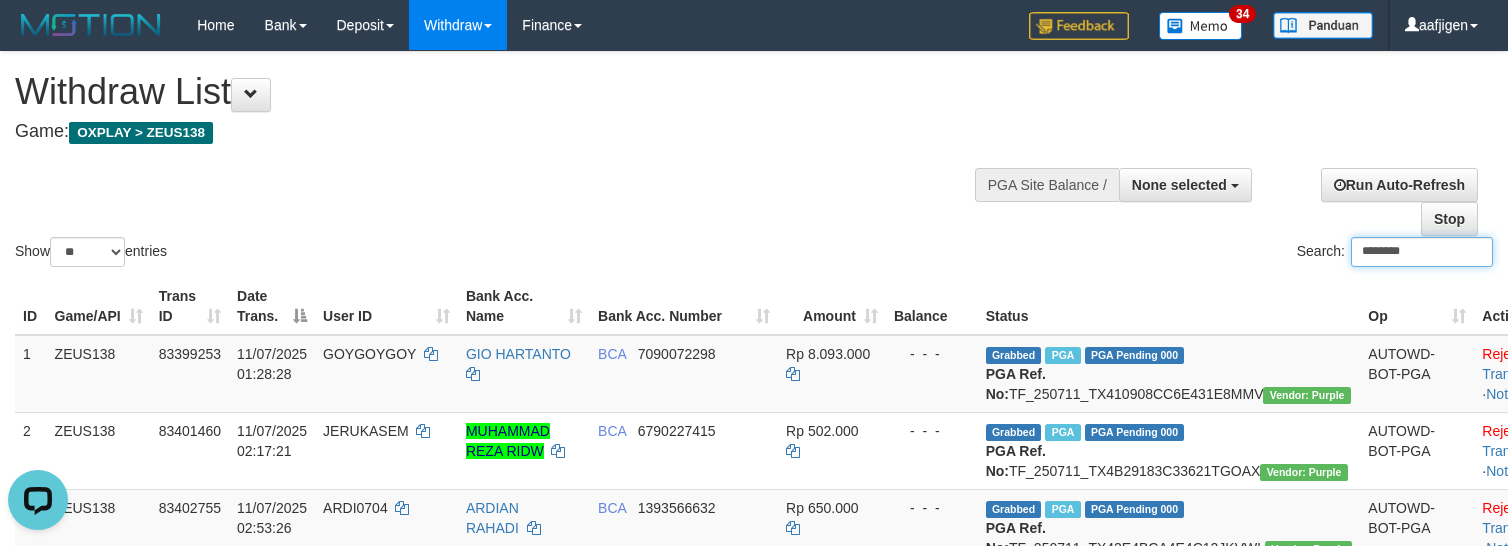 scroll, scrollTop: 0, scrollLeft: 0, axis: both 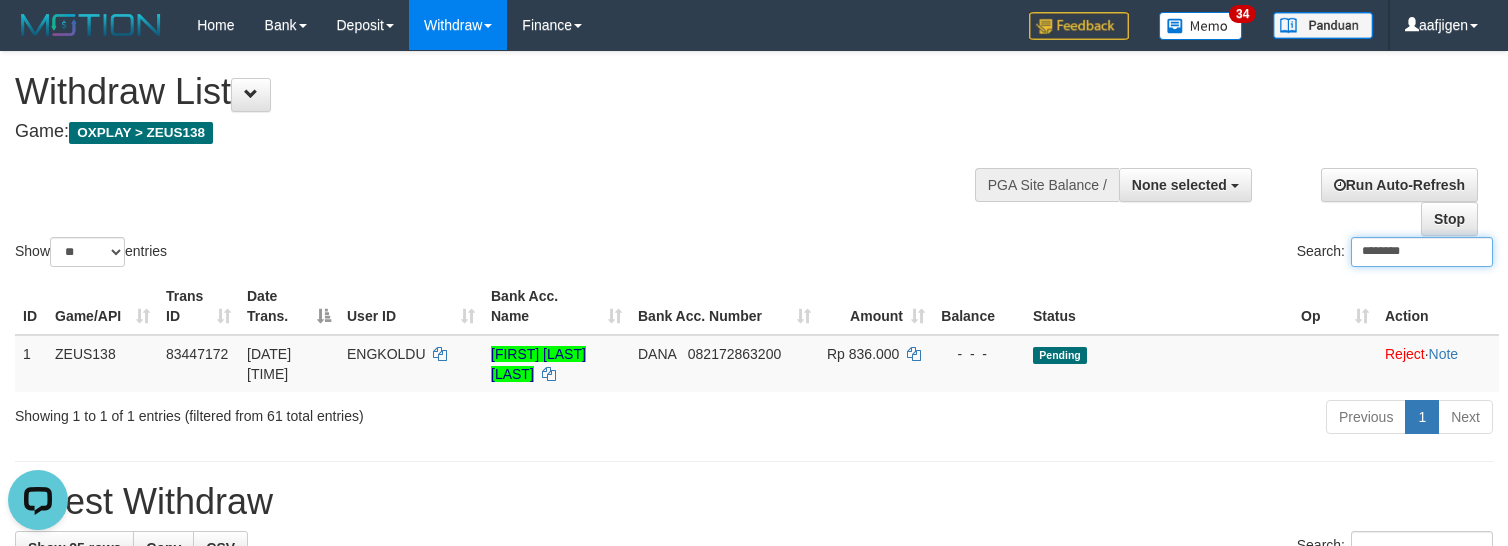 type on "********" 